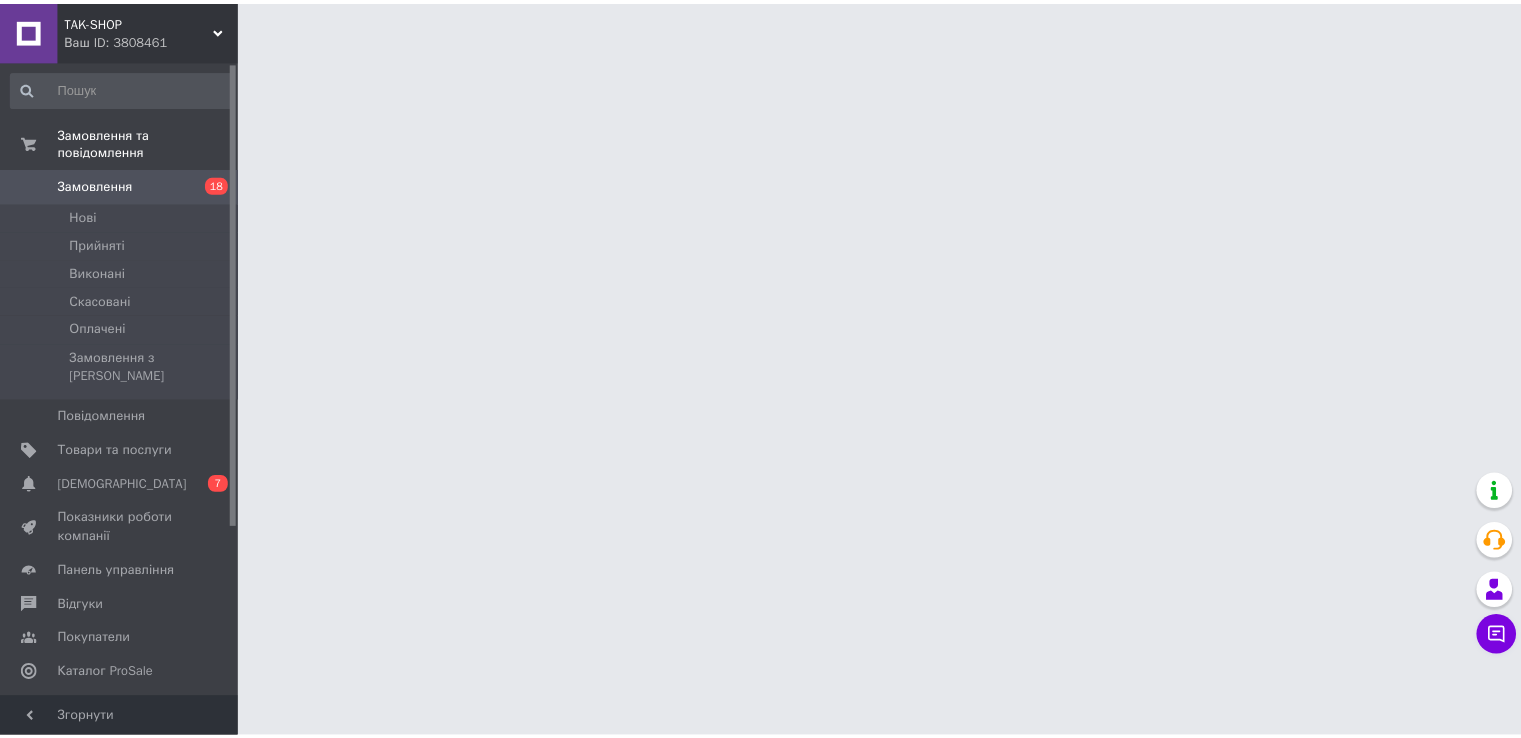 scroll, scrollTop: 0, scrollLeft: 0, axis: both 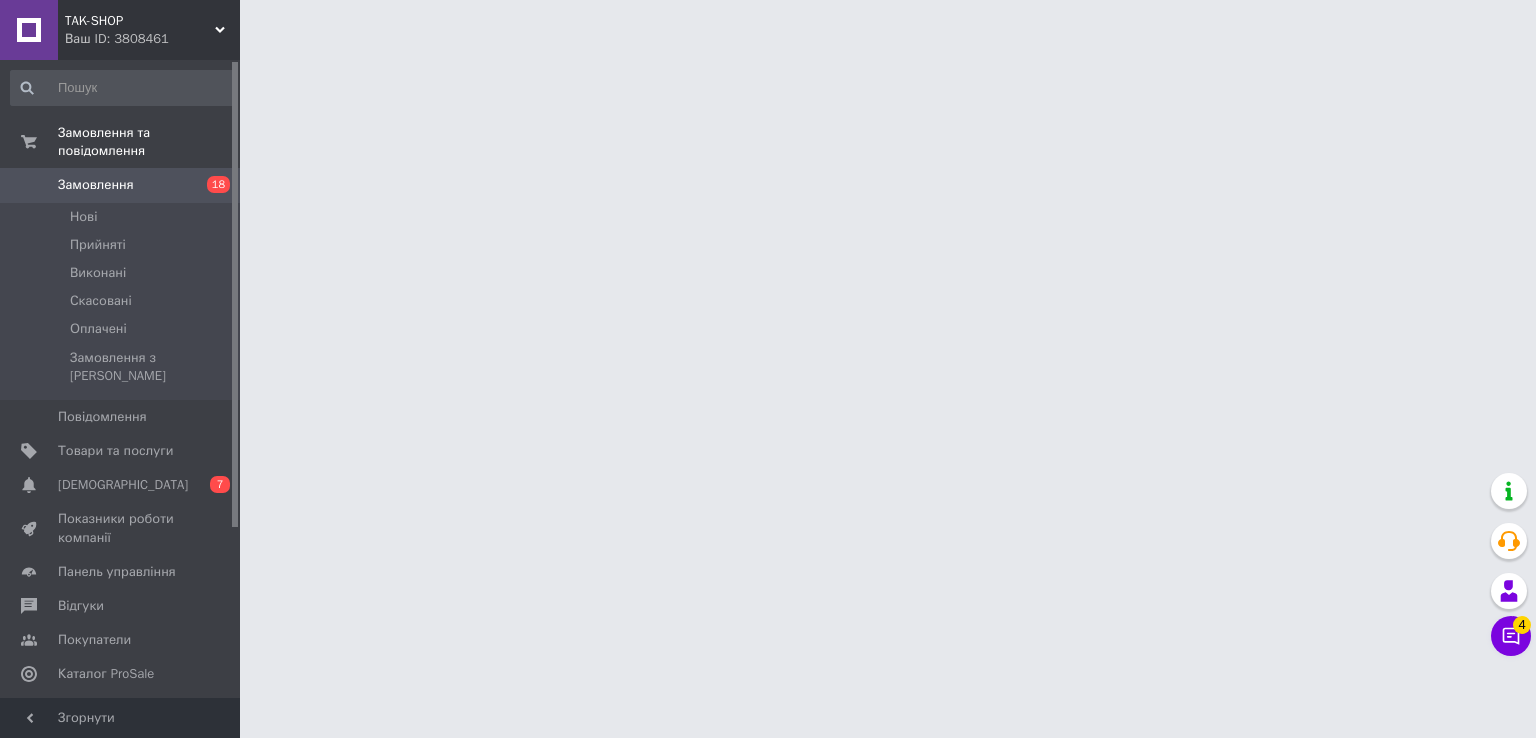 click on "TAK-SHOP Ваш ID: 3808461 Сайт TAK-SHOP Кабінет покупця Перевірити стан системи Сторінка на порталі Довідка Вийти Замовлення та повідомлення Замовлення 18 [GEOGRAPHIC_DATA] Виконані Скасовані Оплачені Замовлення з Розетки Повідомлення 0 Товари та послуги Сповіщення 0 7 Показники роботи компанії Панель управління Відгуки Покупатели Каталог ProSale Аналітика Інструменти веб-майстра та SEO Управління сайтом Гаманець компанії [PERSON_NAME] Тарифи та рахунки Prom топ Згорнути" at bounding box center (768, 25) 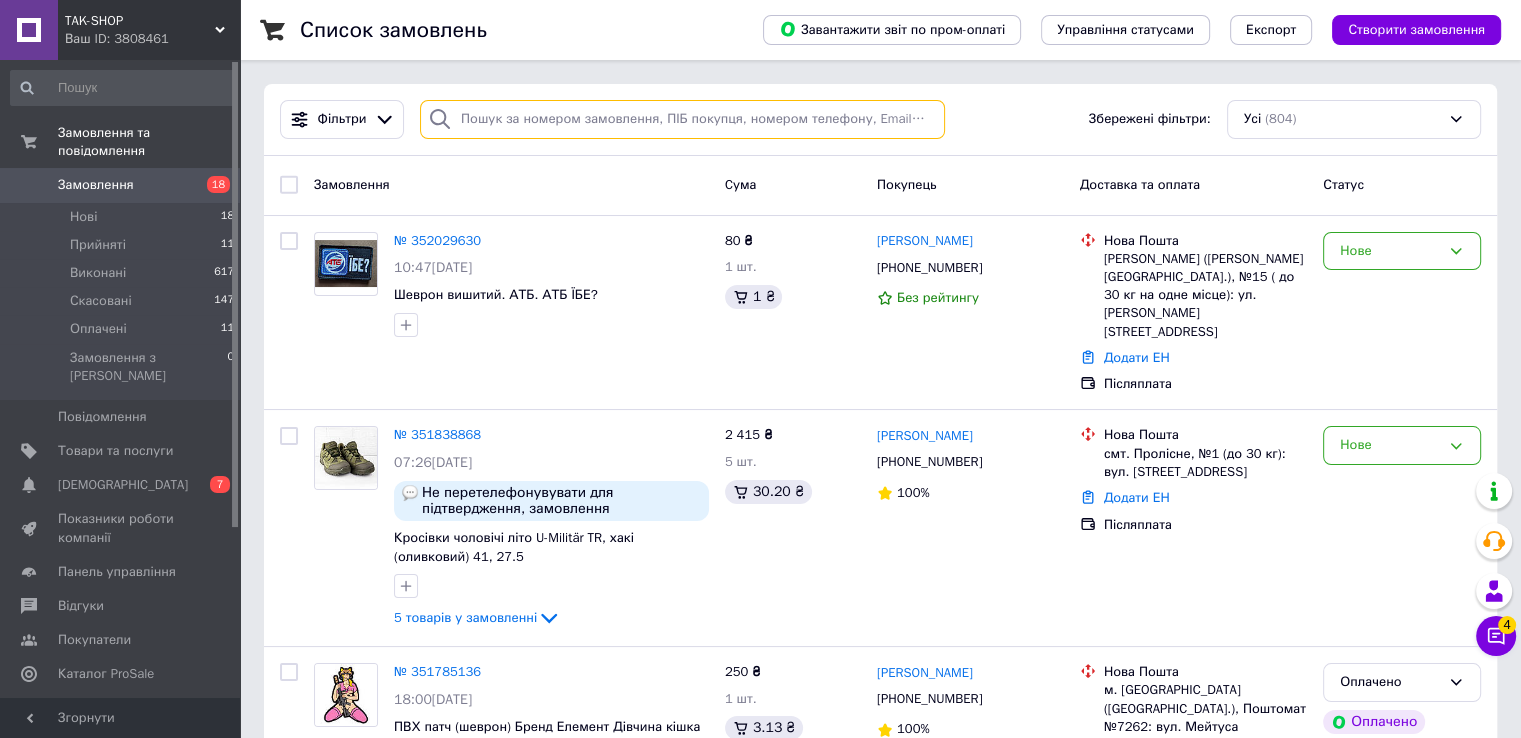 click at bounding box center (682, 119) 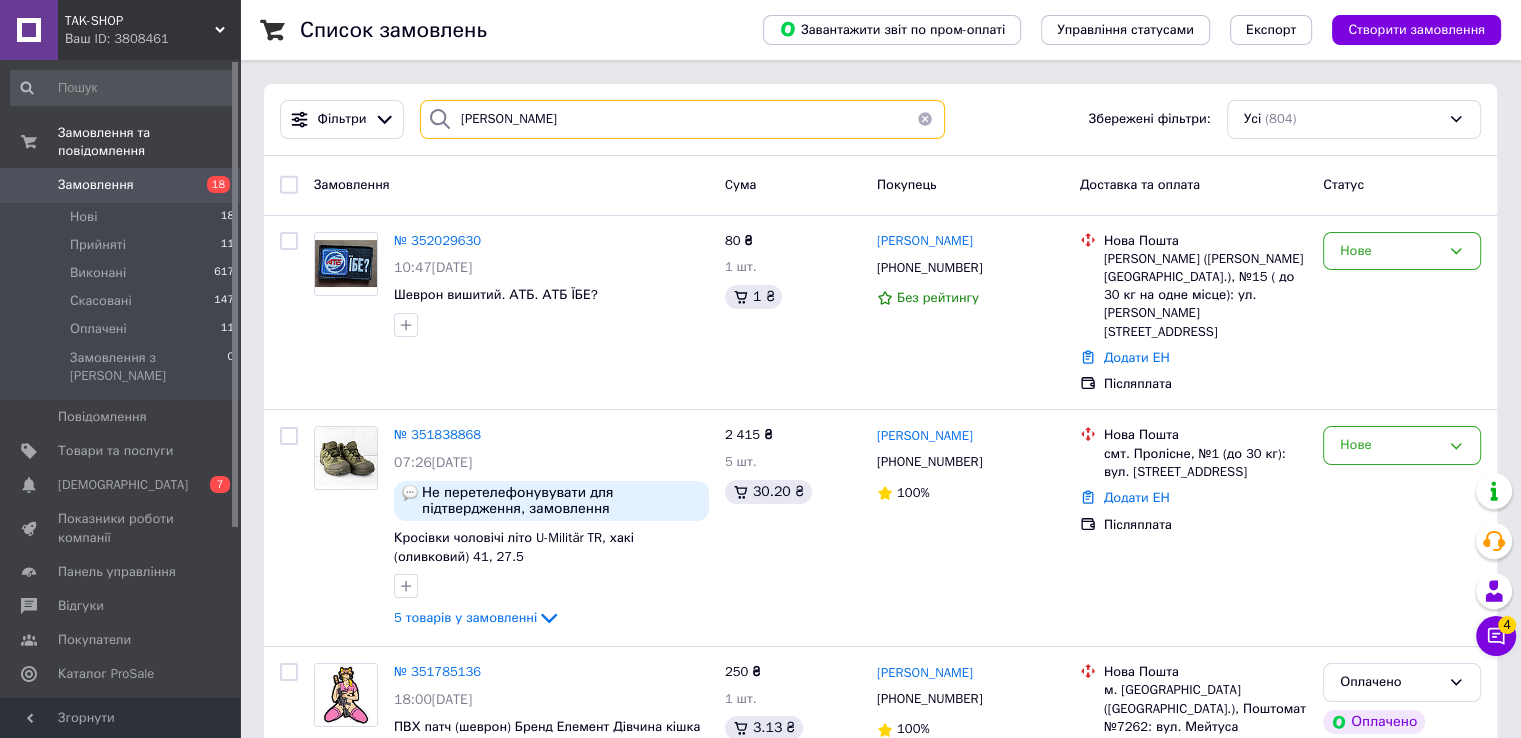 type on "[PERSON_NAME]" 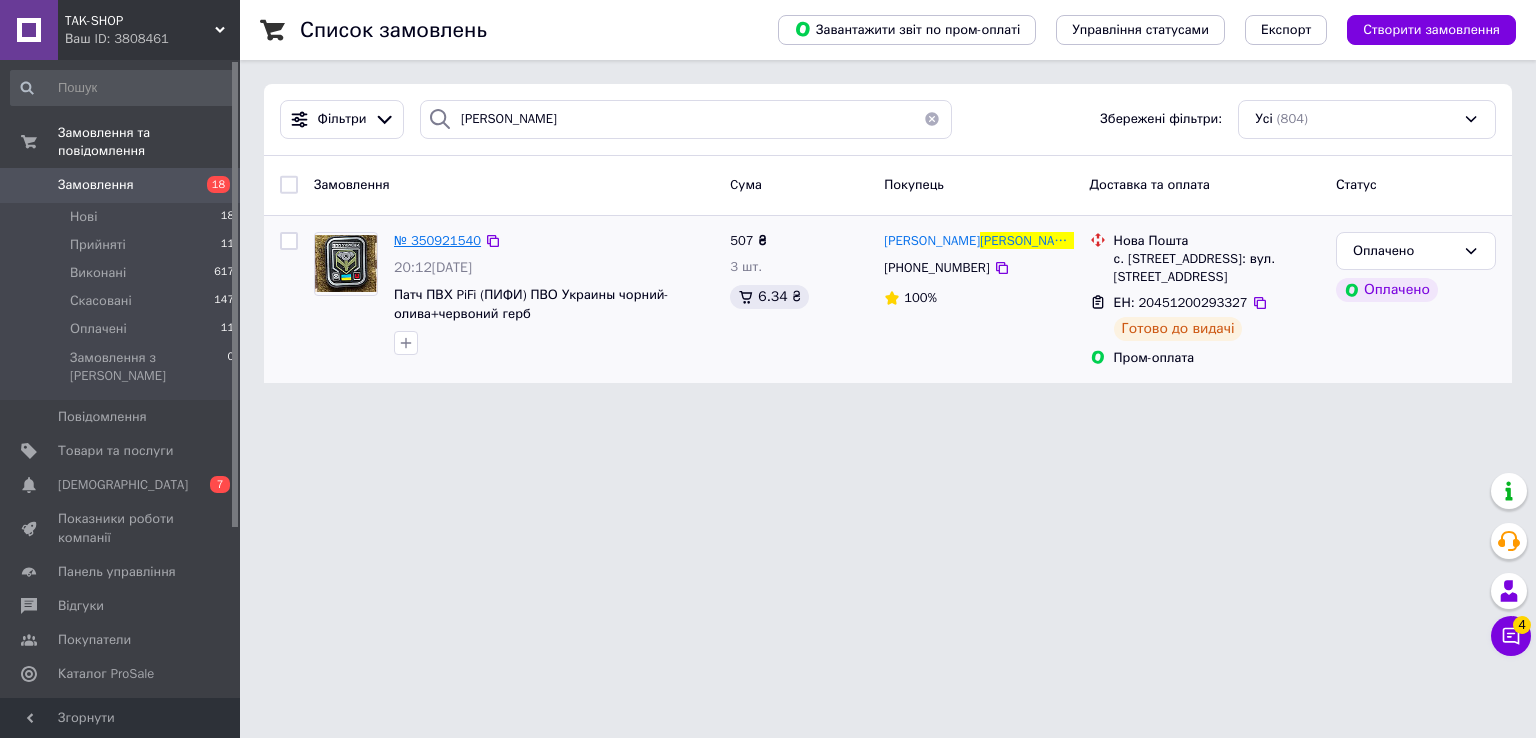 click on "№ 350921540" at bounding box center [437, 240] 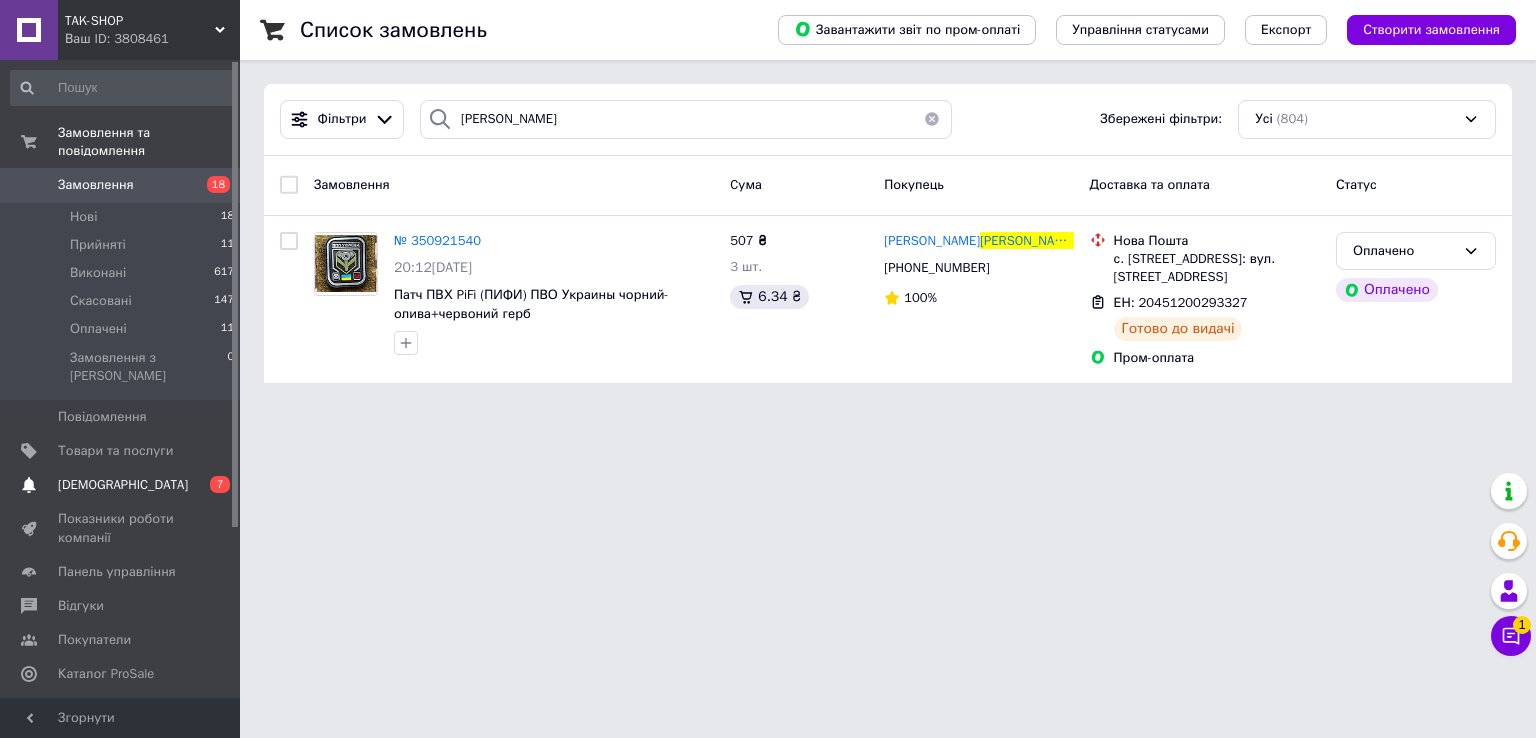 click on "[DEMOGRAPHIC_DATA] 0 7" at bounding box center [123, 485] 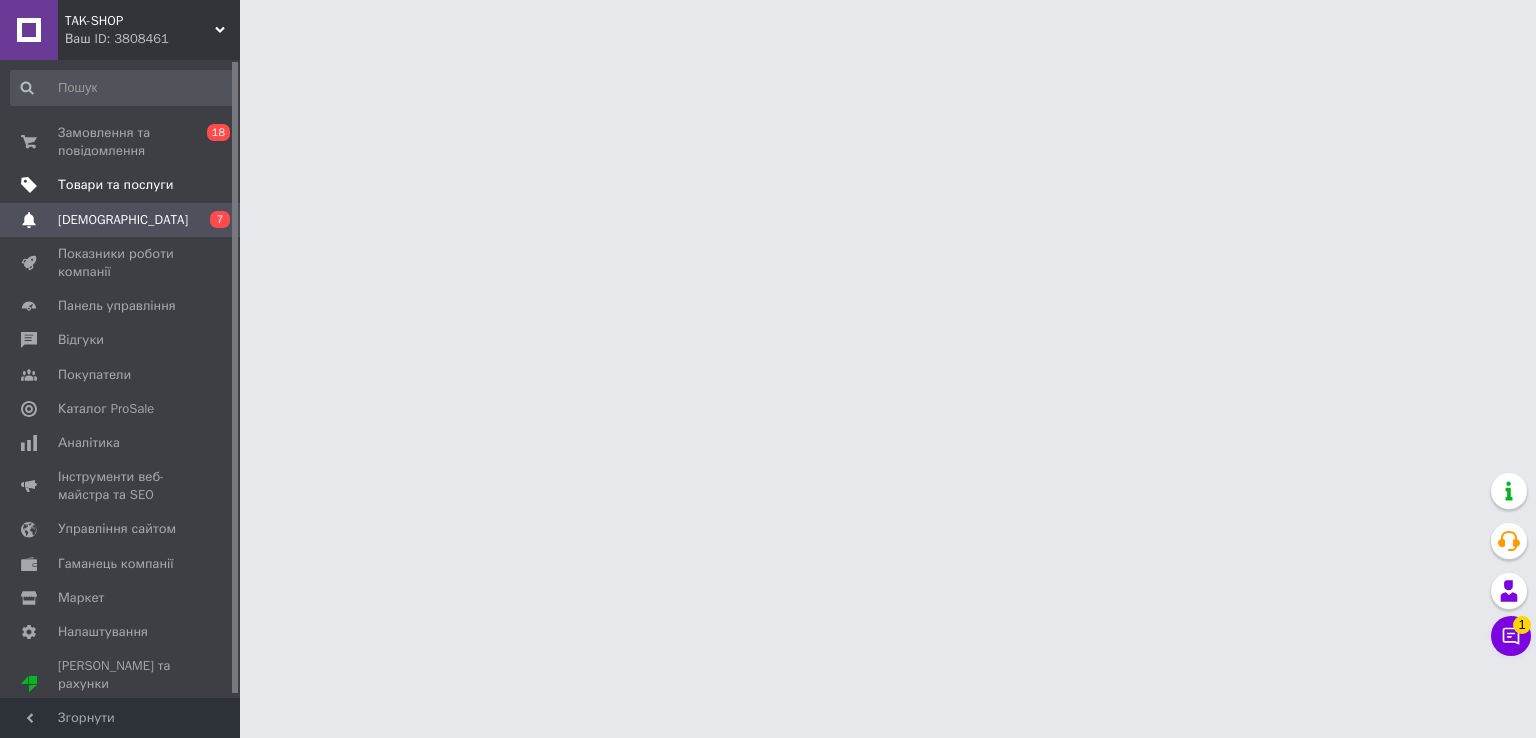 click on "Товари та послуги" at bounding box center [115, 185] 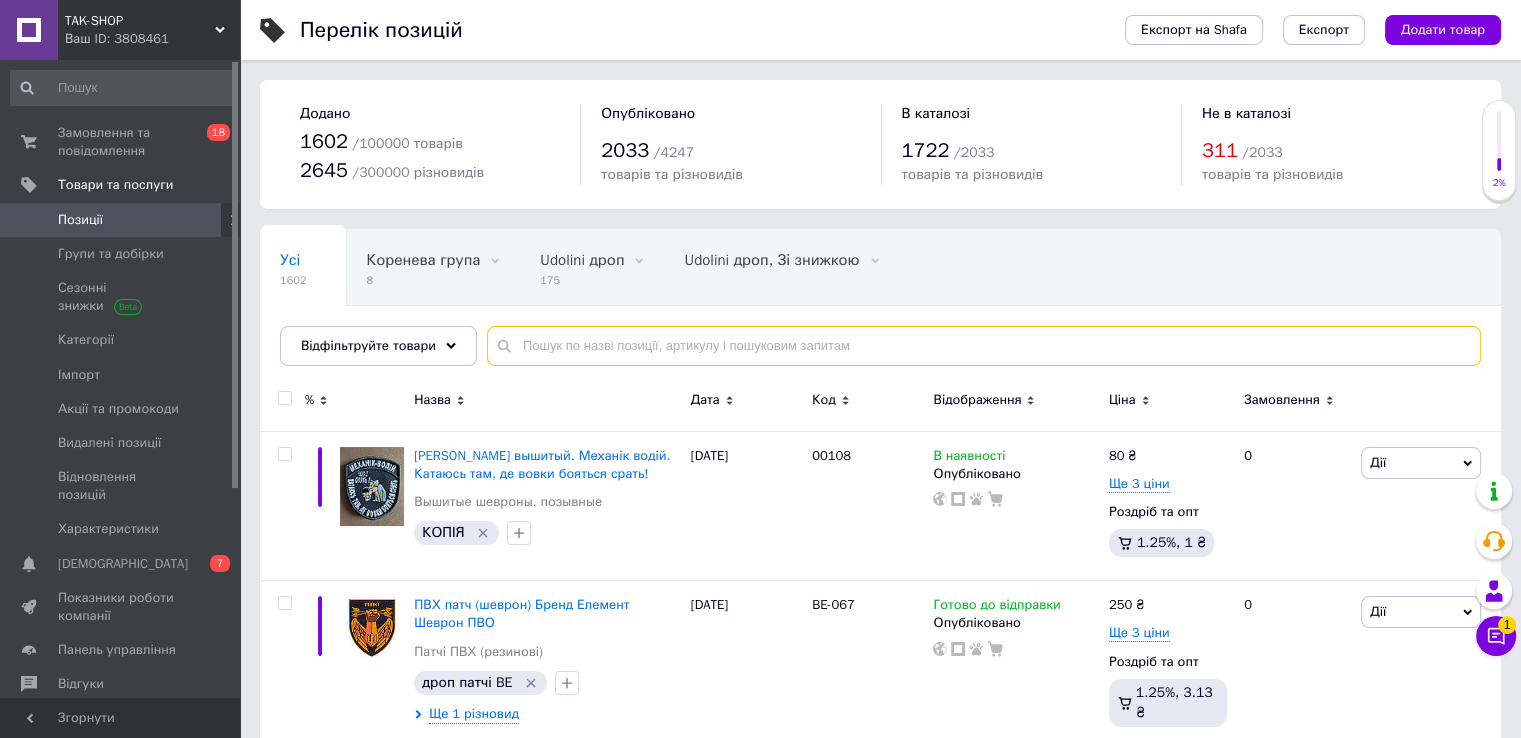 click at bounding box center (984, 346) 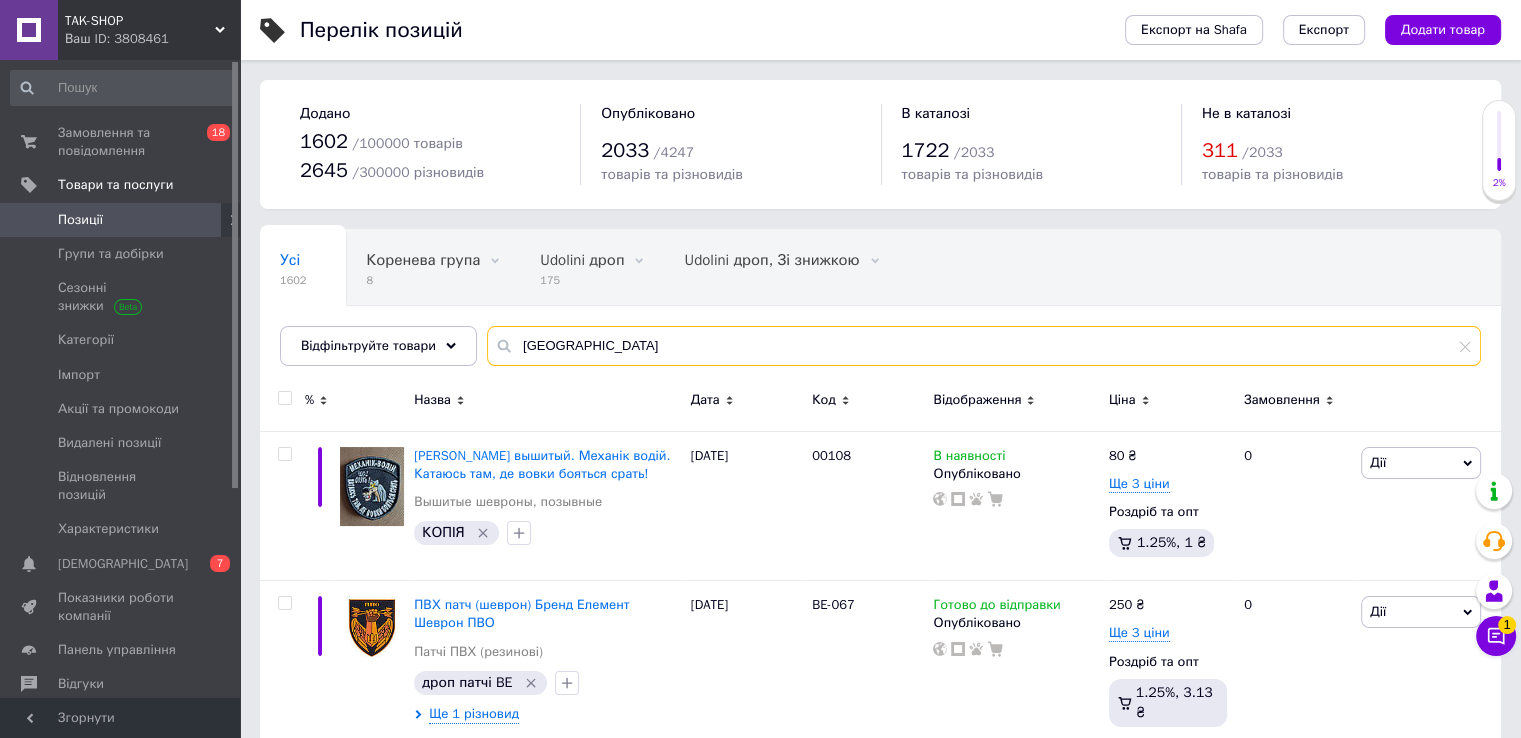 type on "[GEOGRAPHIC_DATA]" 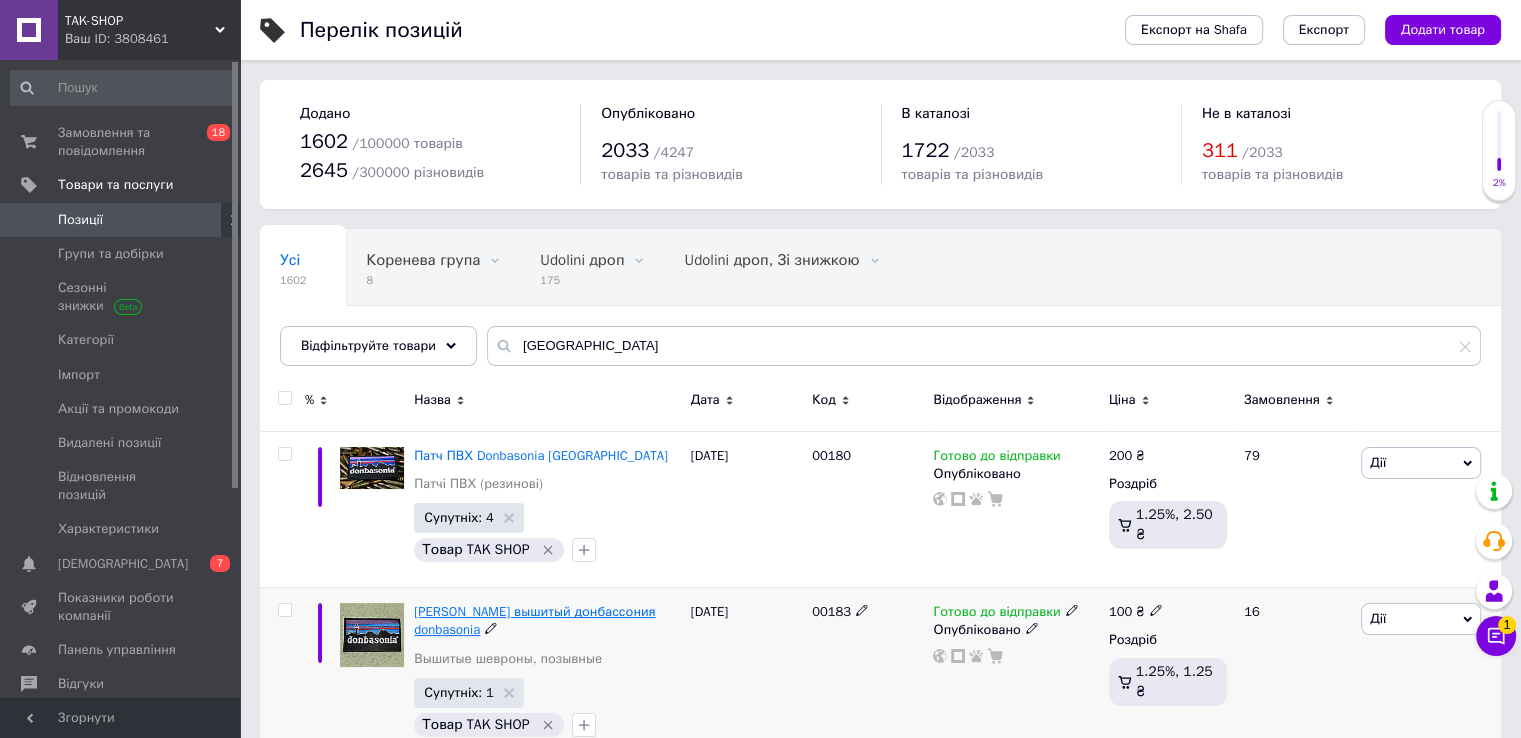 click on "[PERSON_NAME] вышитый донбассония donbasonia" at bounding box center (534, 620) 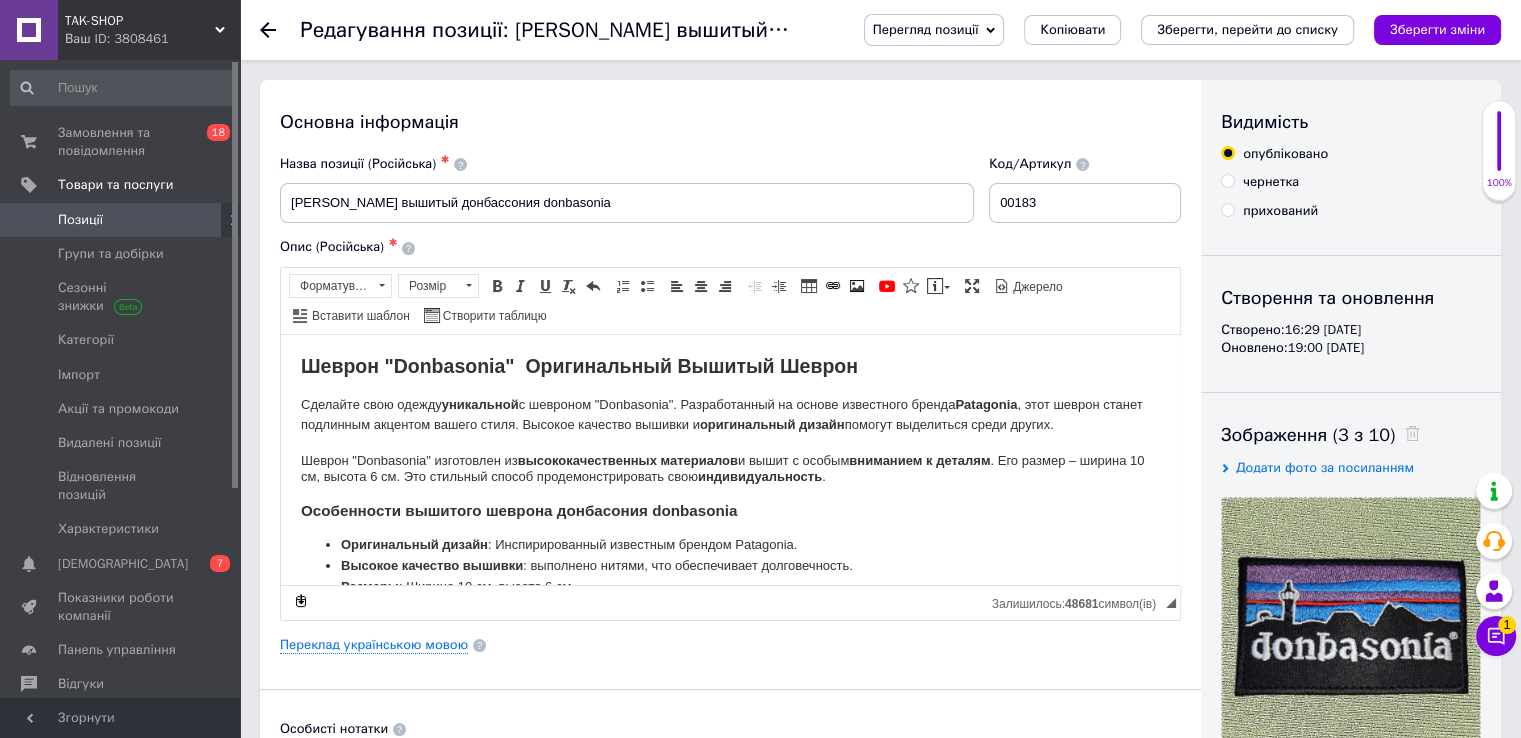 scroll, scrollTop: 0, scrollLeft: 0, axis: both 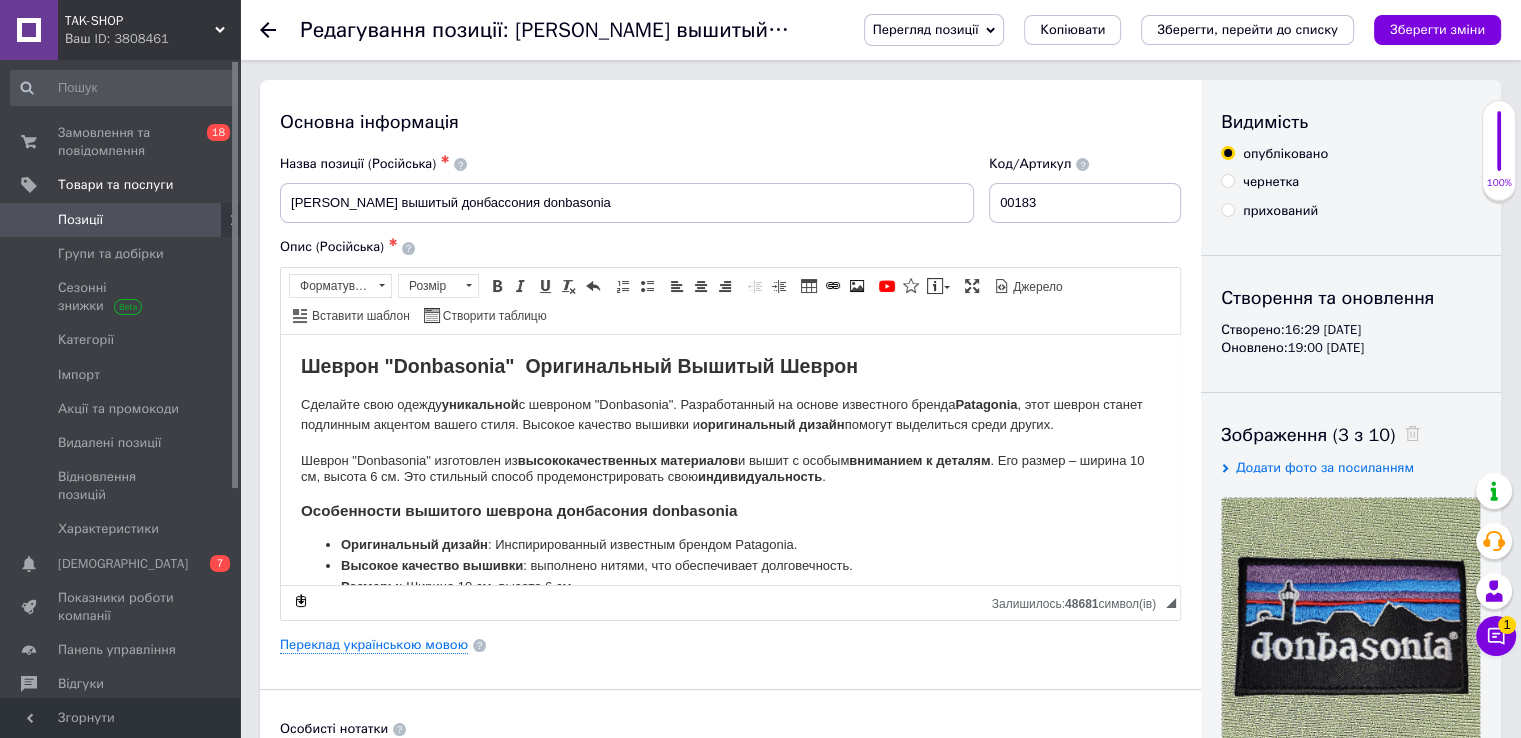 click on "Перегляд позиції" at bounding box center [934, 30] 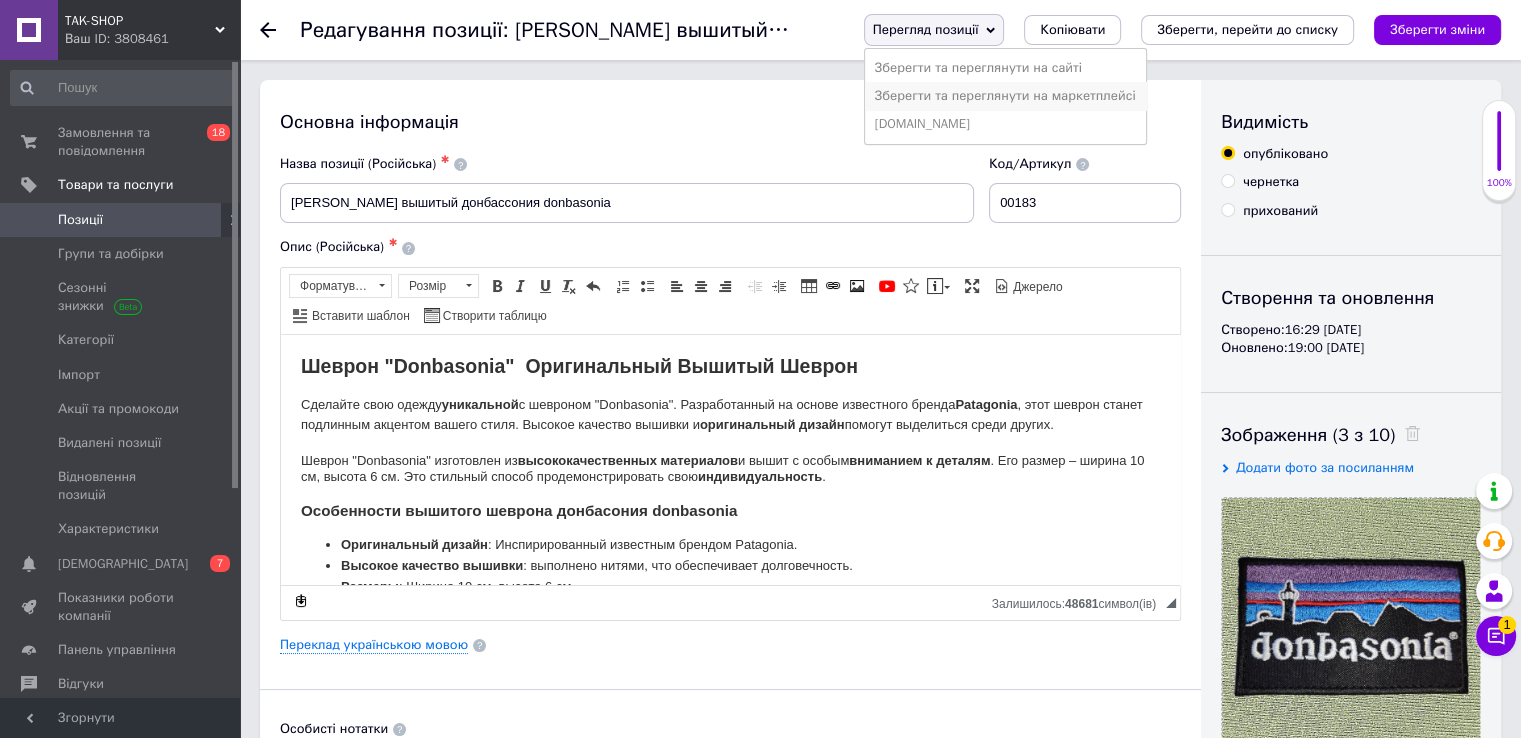 click on "Зберегти та переглянути на маркетплейсі" at bounding box center [1005, 96] 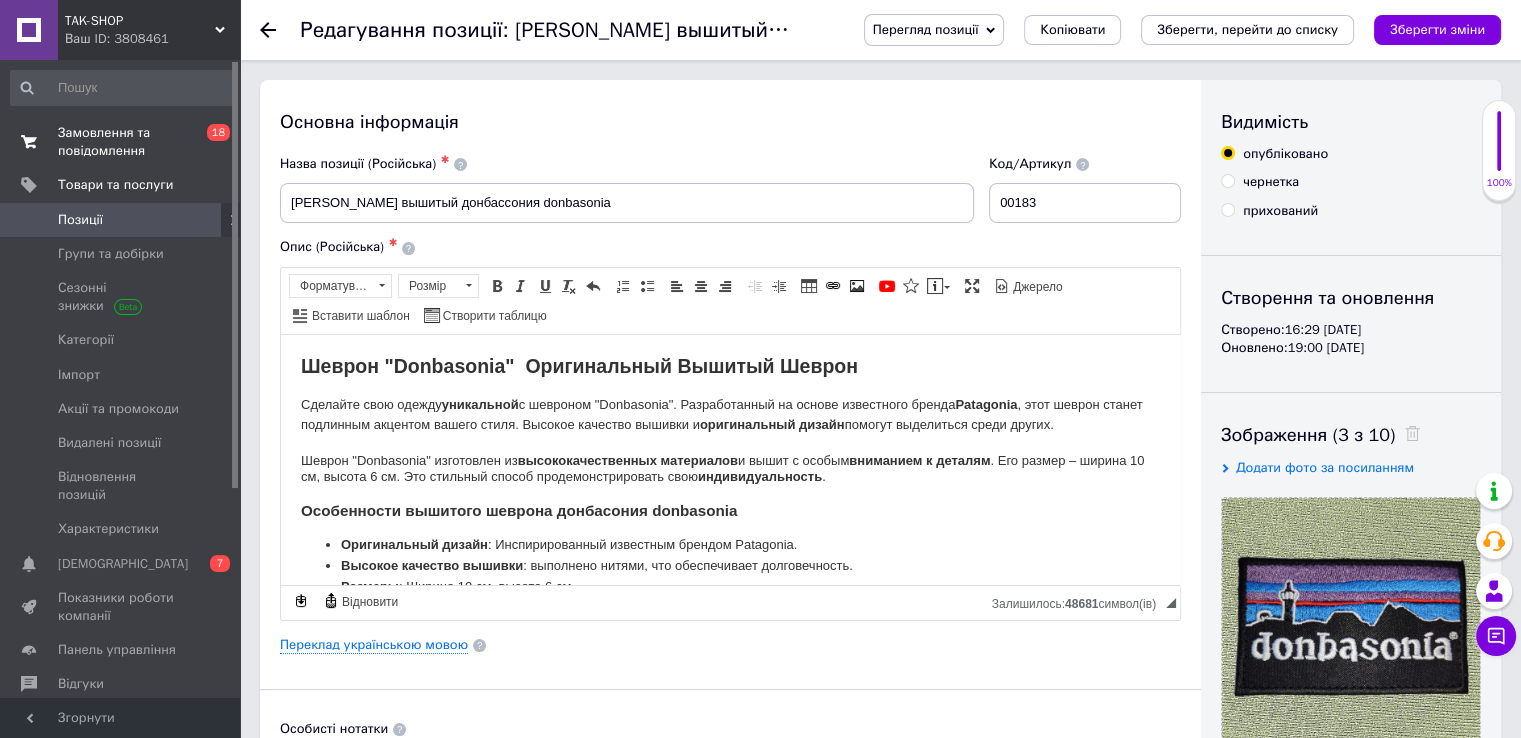 click on "Замовлення та повідомлення" at bounding box center (121, 142) 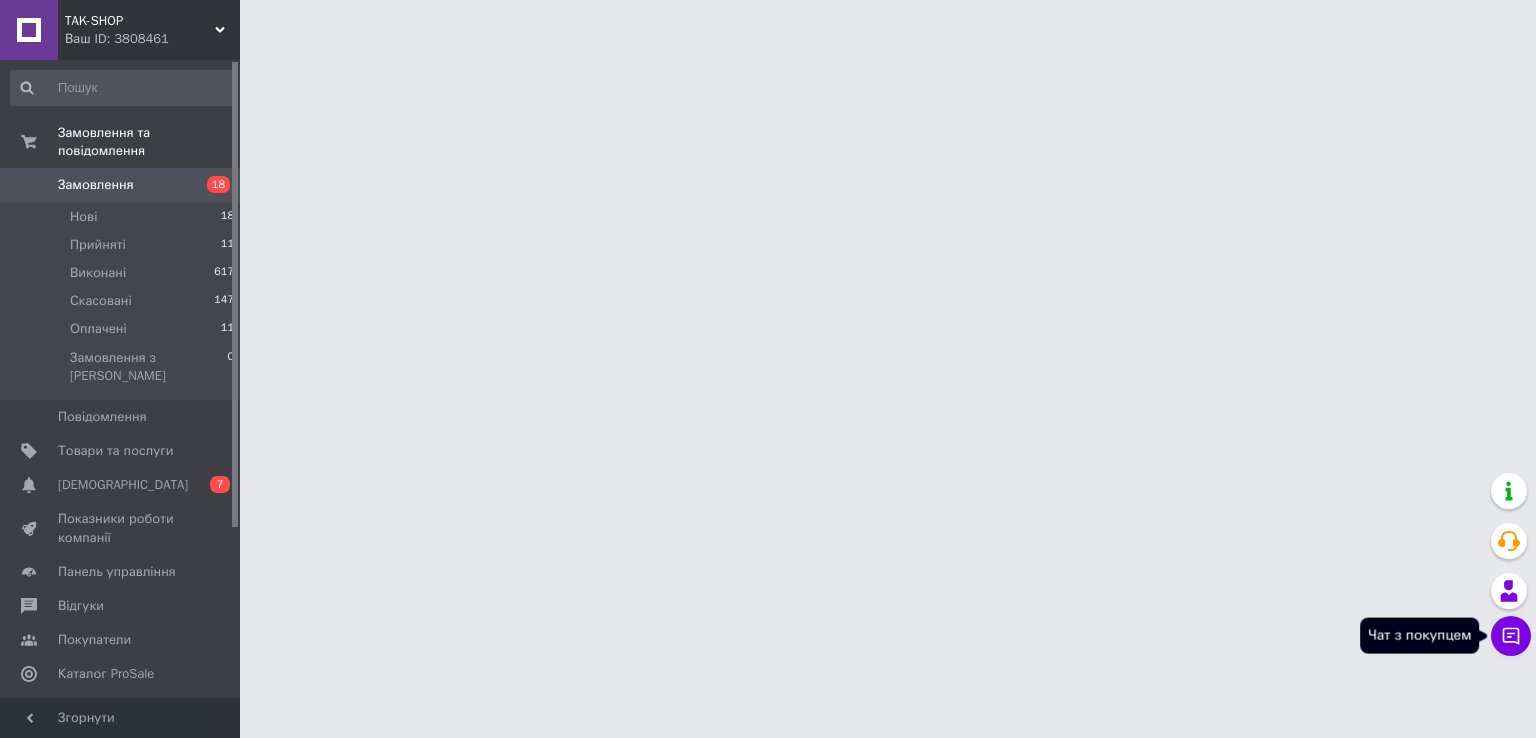 click 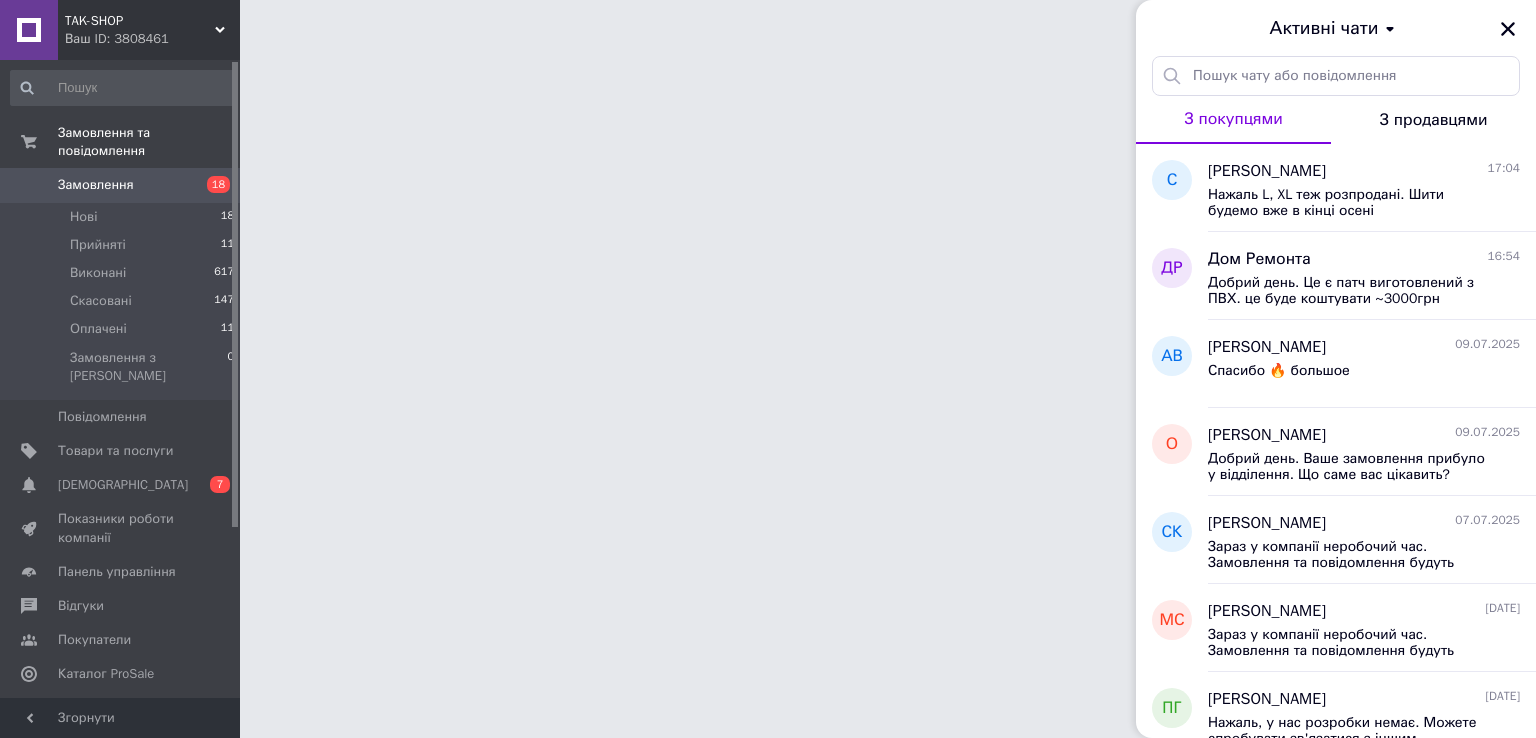 click on "TAK-SHOP Ваш ID: 3808461 Сайт TAK-SHOP Кабінет покупця Перевірити стан системи Сторінка на порталі Довідка Вийти Замовлення та повідомлення Замовлення 18 Нові 18 Прийняті 11 Виконані 617 Скасовані 147 Оплачені 11 Замовлення з Розетки 0 Повідомлення 0 Товари та послуги Сповіщення 0 7 Показники роботи компанії Панель управління Відгуки Покупатели Каталог ProSale Аналітика Інструменти веб-майстра та SEO Управління сайтом Гаманець компанії [PERSON_NAME] Тарифи та рахунки Prom топ Згорнути
С +" at bounding box center [768, 25] 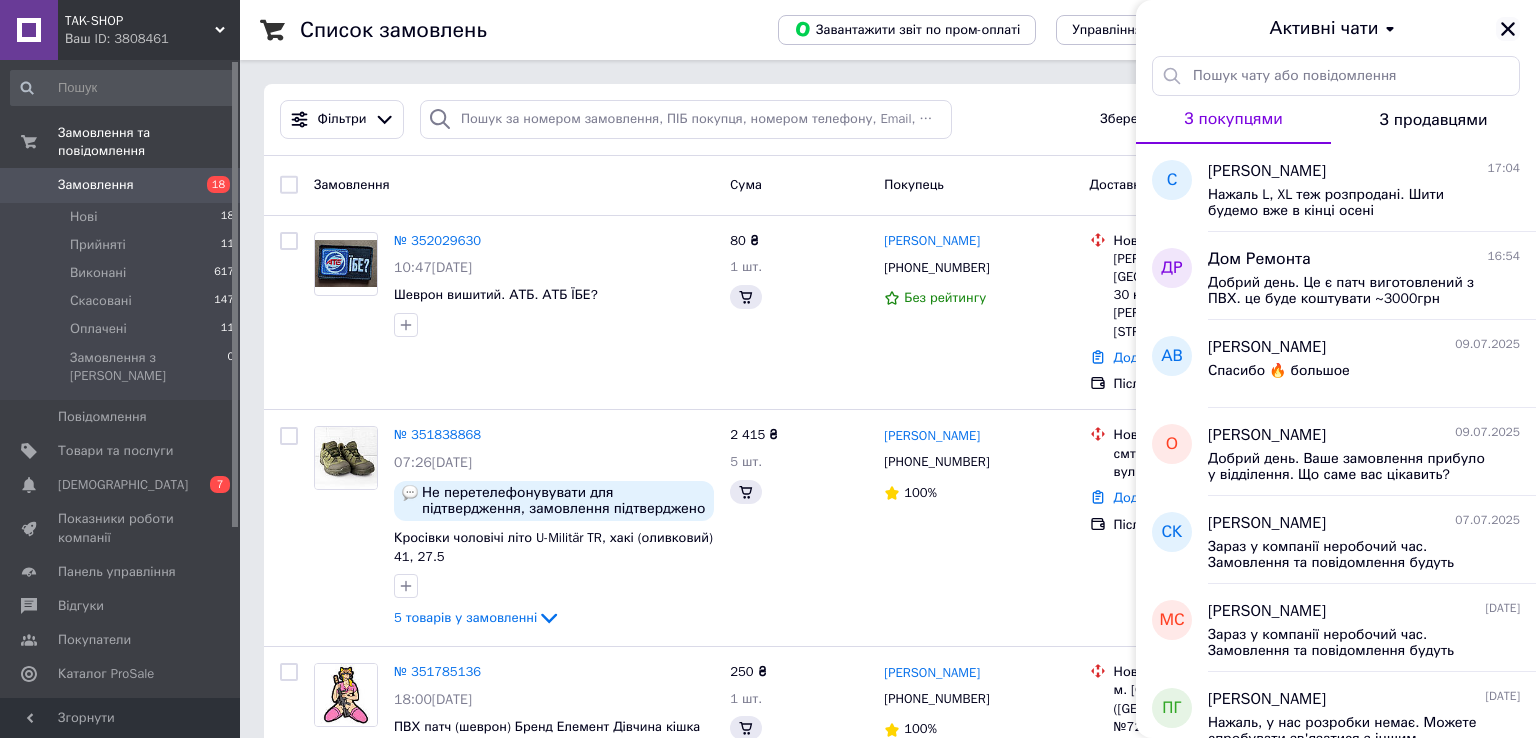 click 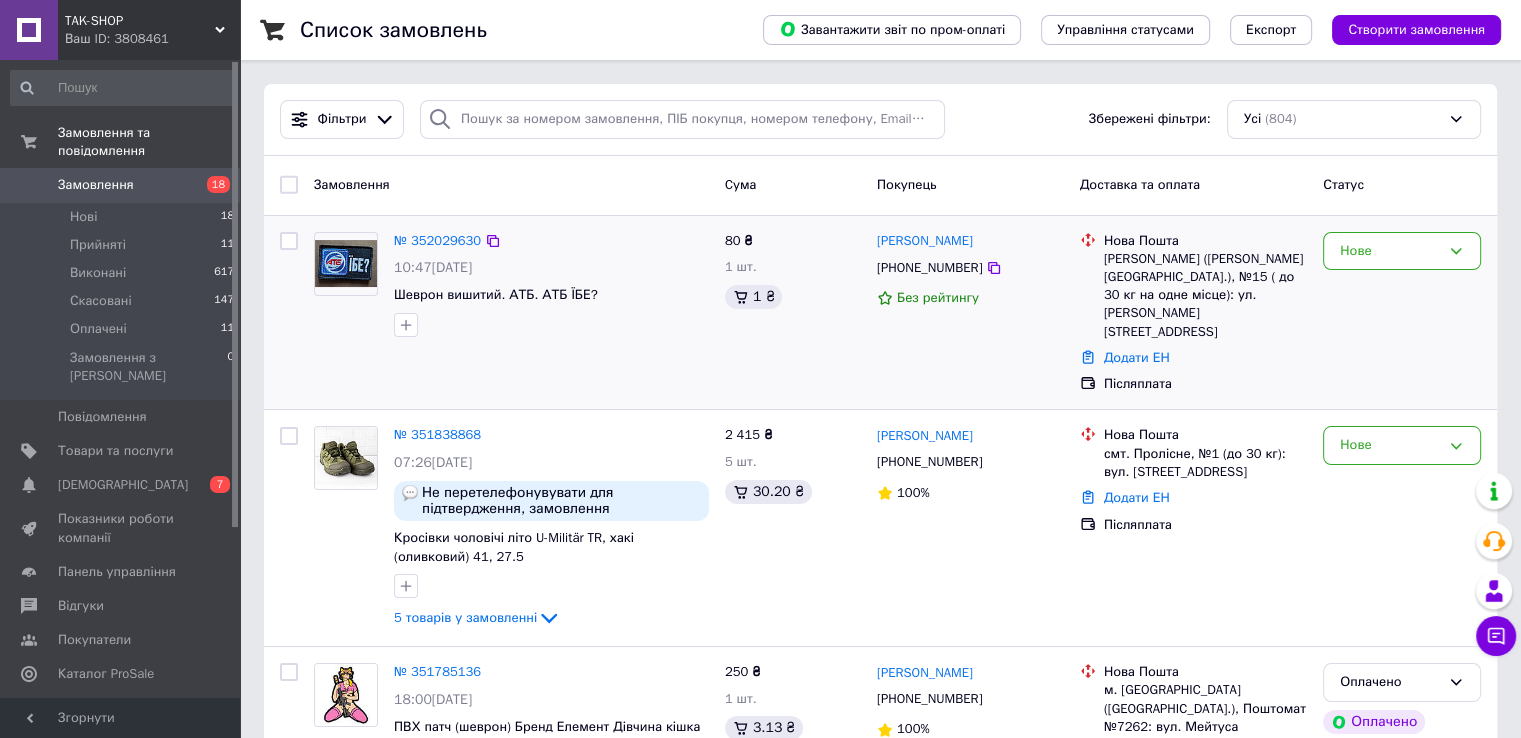 scroll, scrollTop: 100, scrollLeft: 0, axis: vertical 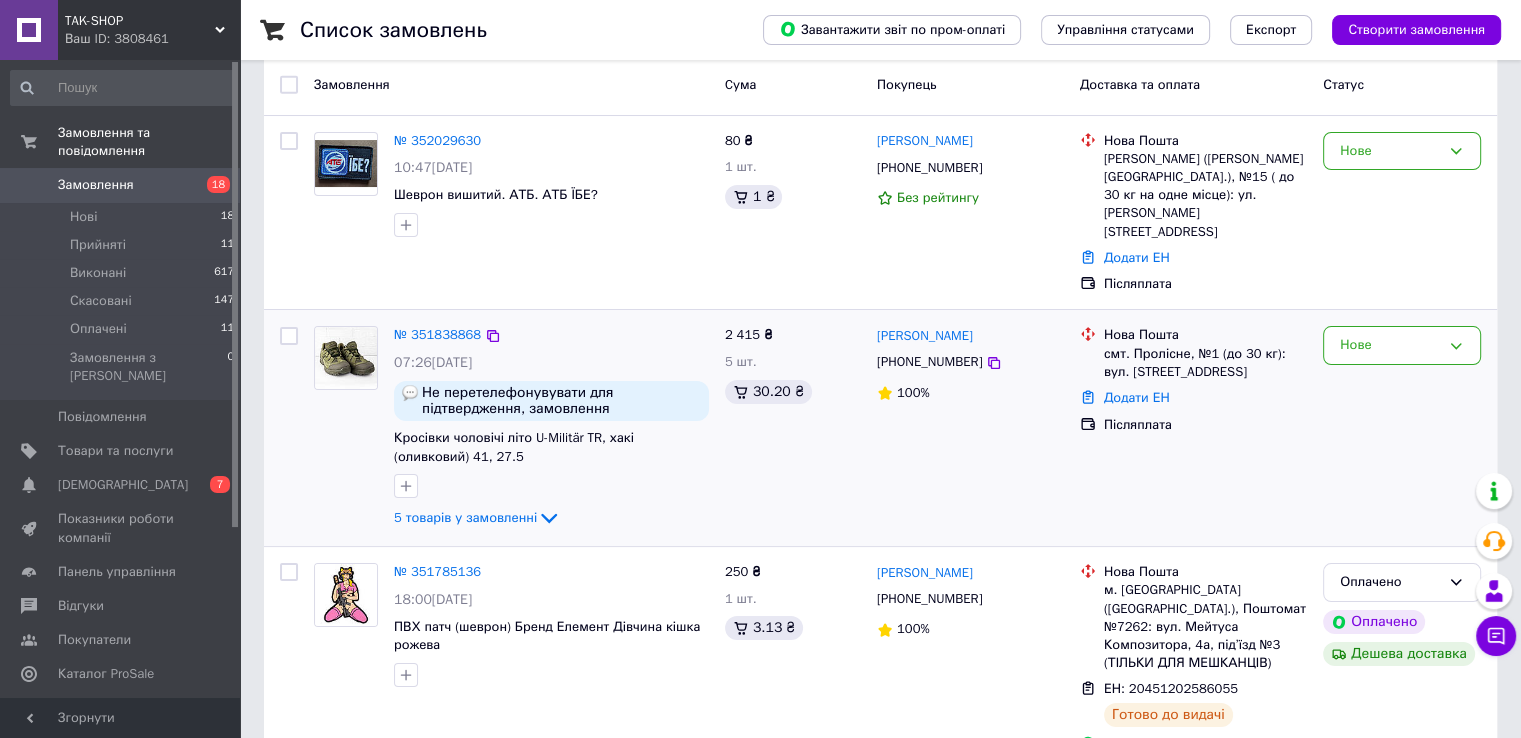 click on "Нове" at bounding box center [1402, 428] 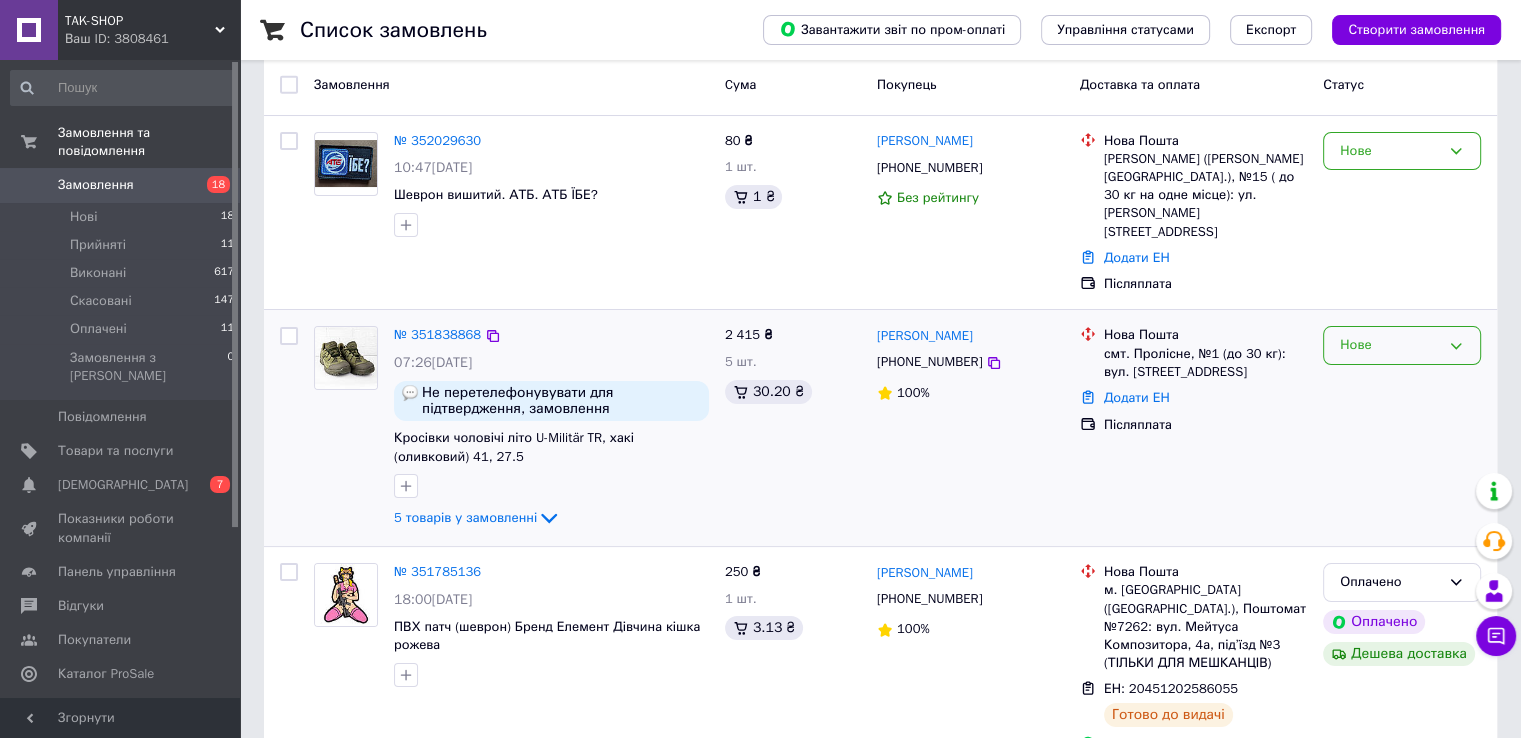 click on "Нове" at bounding box center [1402, 345] 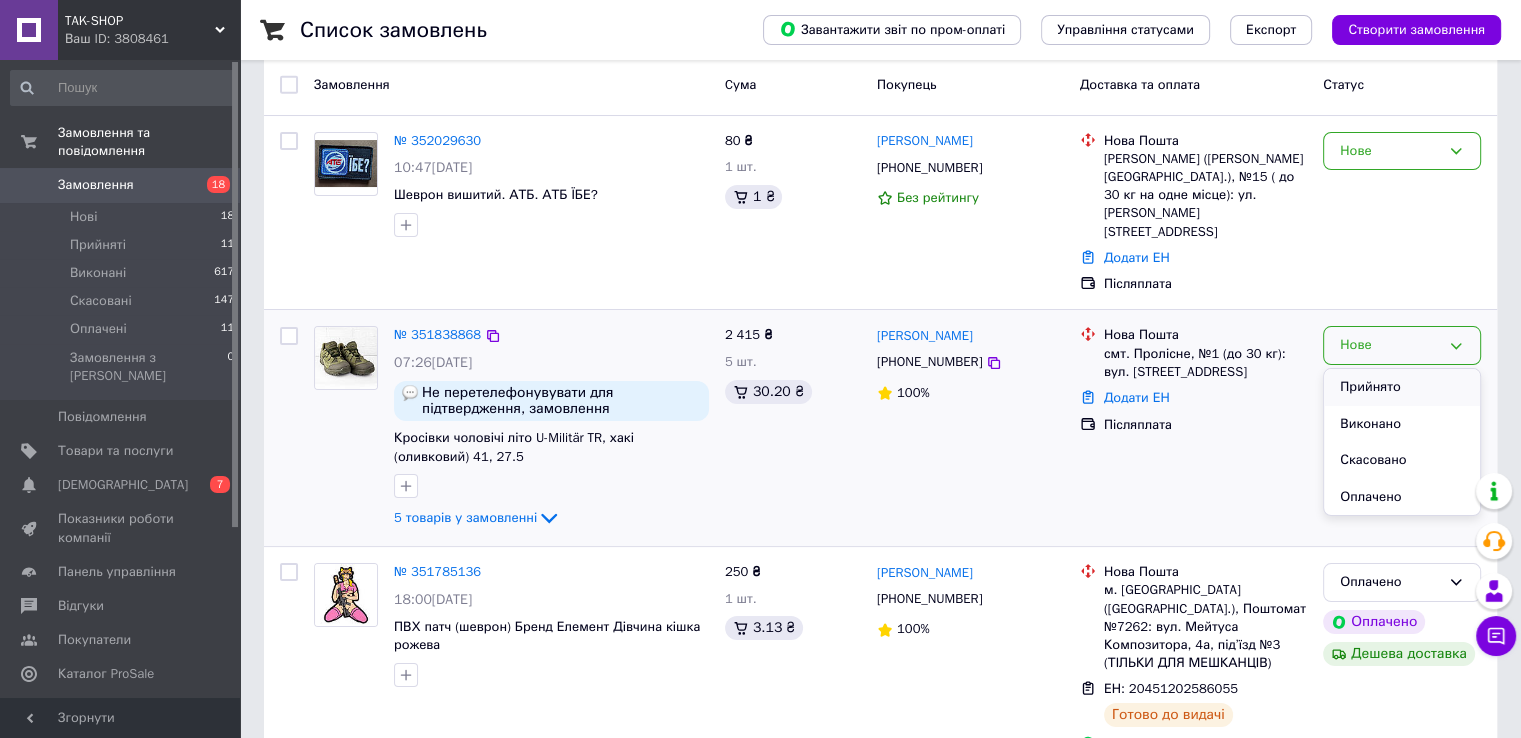click on "Прийнято" at bounding box center (1402, 387) 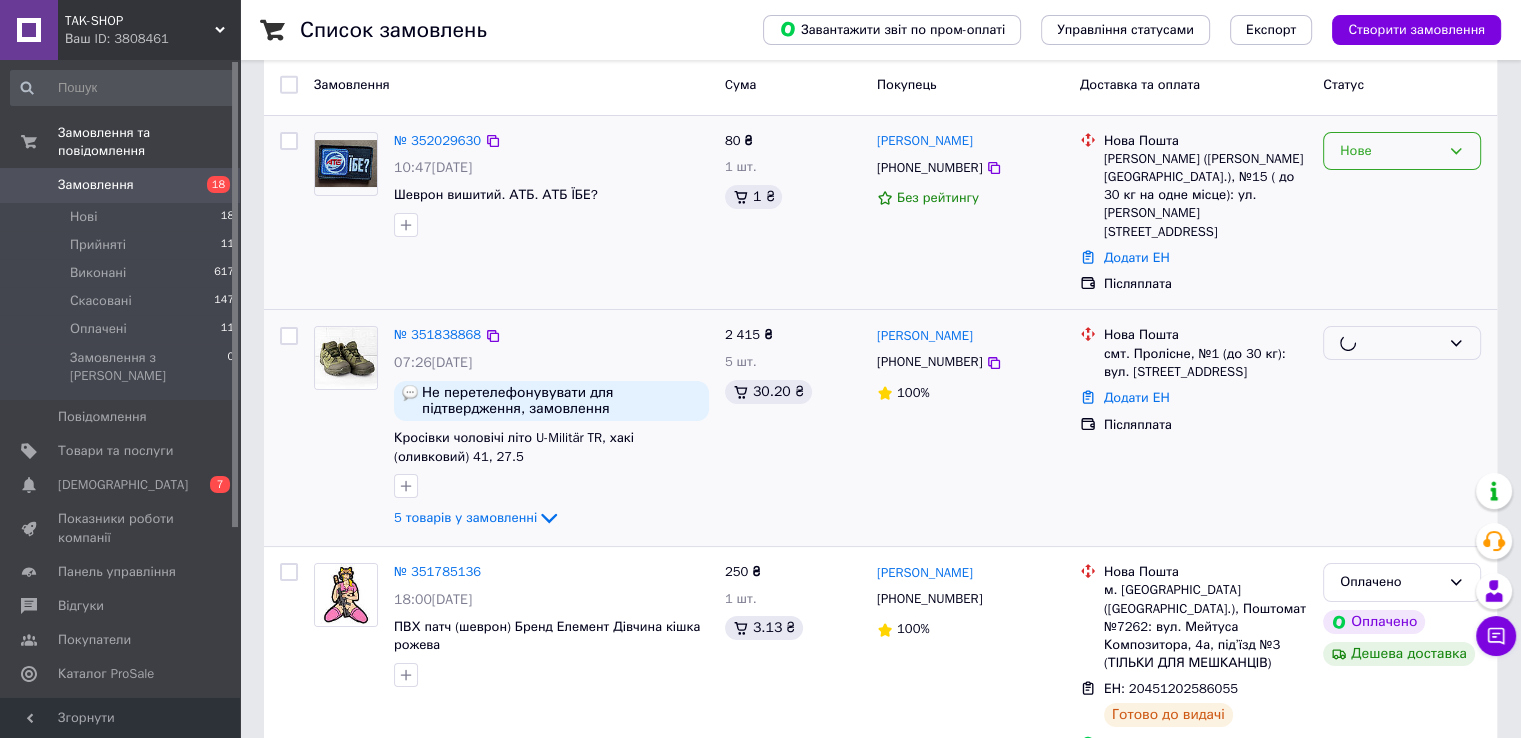click on "Нове" at bounding box center [1390, 151] 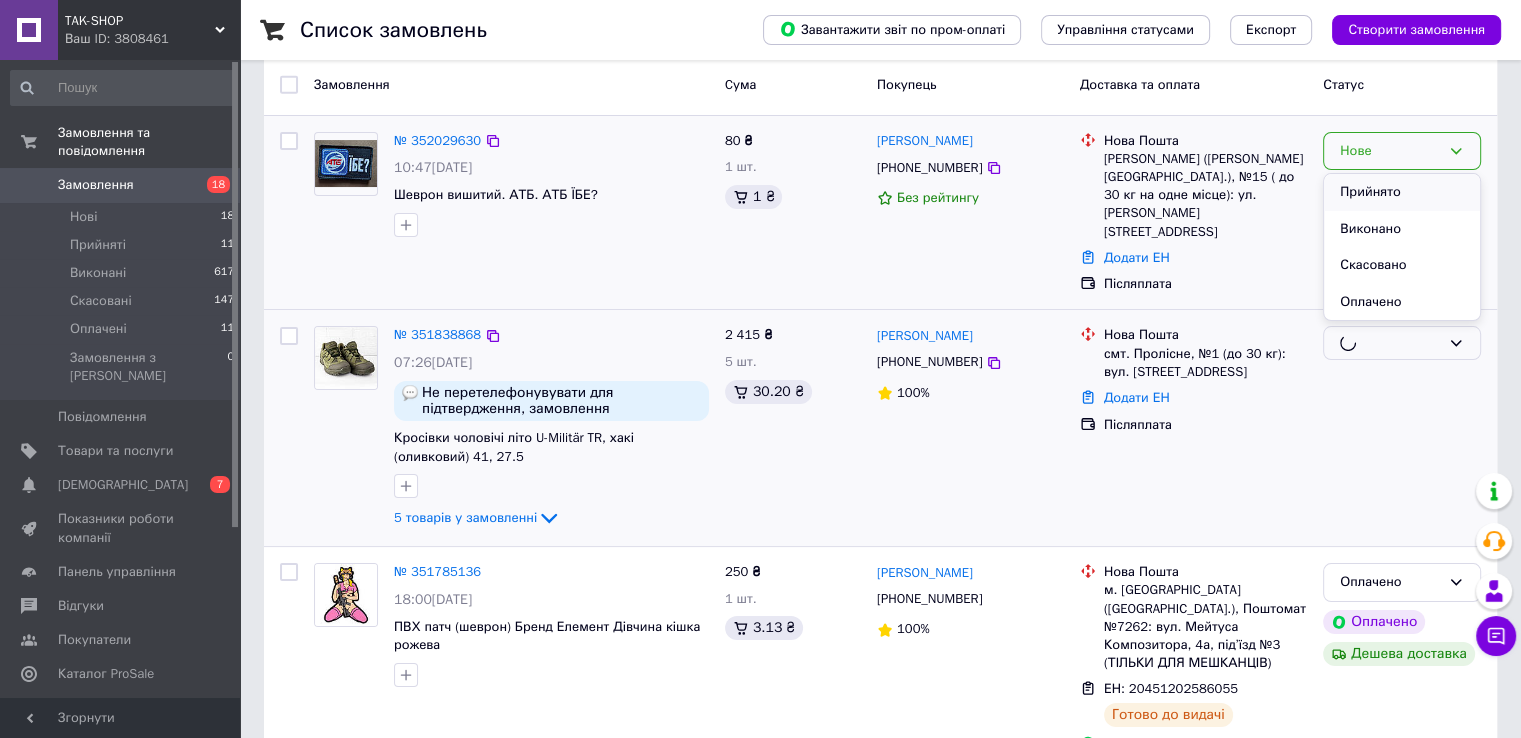 click on "Замовлення Cума Покупець Доставка та оплата Статус № 352029630 10:47[DATE] Шеврон вишитий. АТБ. АТБ ЇБЕ? 80 ₴ 1 шт. 1 ₴ [PERSON_NAME] [PHONE_NUMBER] Без рейтингу Нова Пошта [PERSON_NAME] ([PERSON_NAME][GEOGRAPHIC_DATA].), №15 ( до 30 кг на одне місце): ул. [STREET_ADDRESS] Додати ЕН Післяплата [GEOGRAPHIC_DATA] Скасовано Оплачено № 351838868 07:26[DATE] Не перетелефонувувати для підтвердження, замовлення підтверджено Кросівки чоловічі літо U-Militär TR, хакі (оливковий) 41, 27.5 5 товарів у замовленні 2 415 ₴ 5 шт. 30.20 ₴ [PERSON_NAME] [PHONE_NUMBER] 100% [GEOGRAPHIC_DATA]. Пролісне, №1 (до 30 кг): вул. [STREET_ADDRESS] Додати ЕН" at bounding box center (880, 9806) 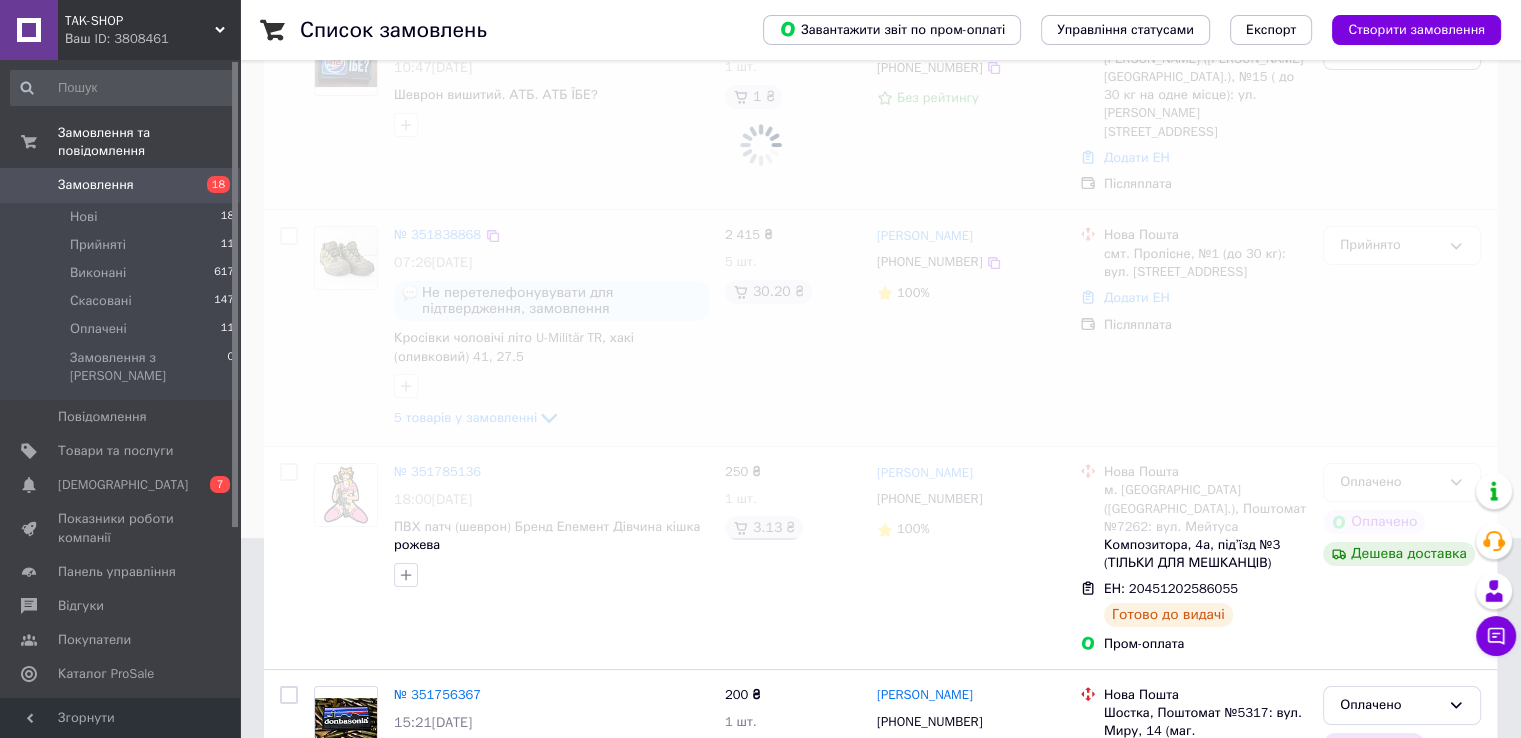 scroll, scrollTop: 0, scrollLeft: 0, axis: both 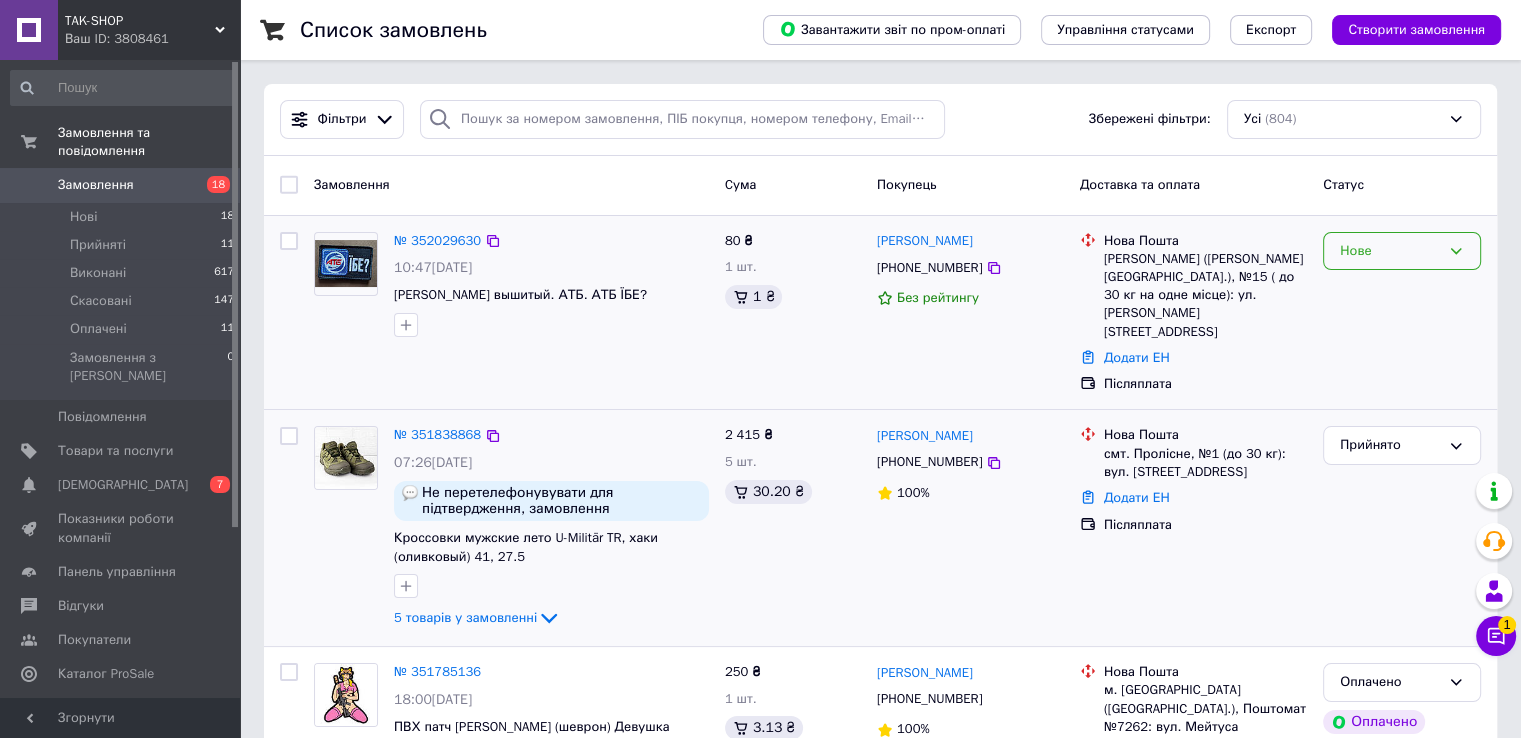 click on "Нове" at bounding box center [1390, 251] 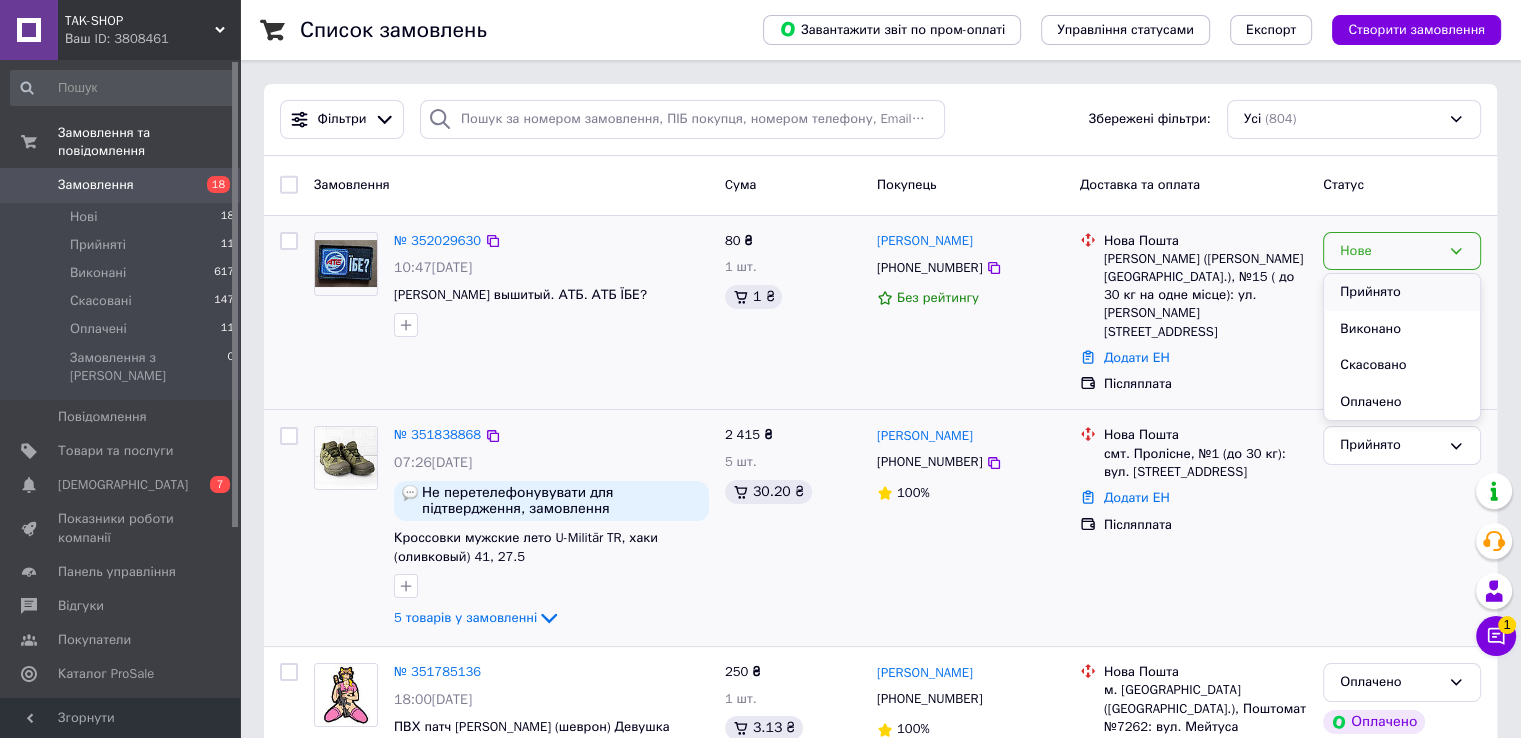click on "Прийнято" at bounding box center [1402, 292] 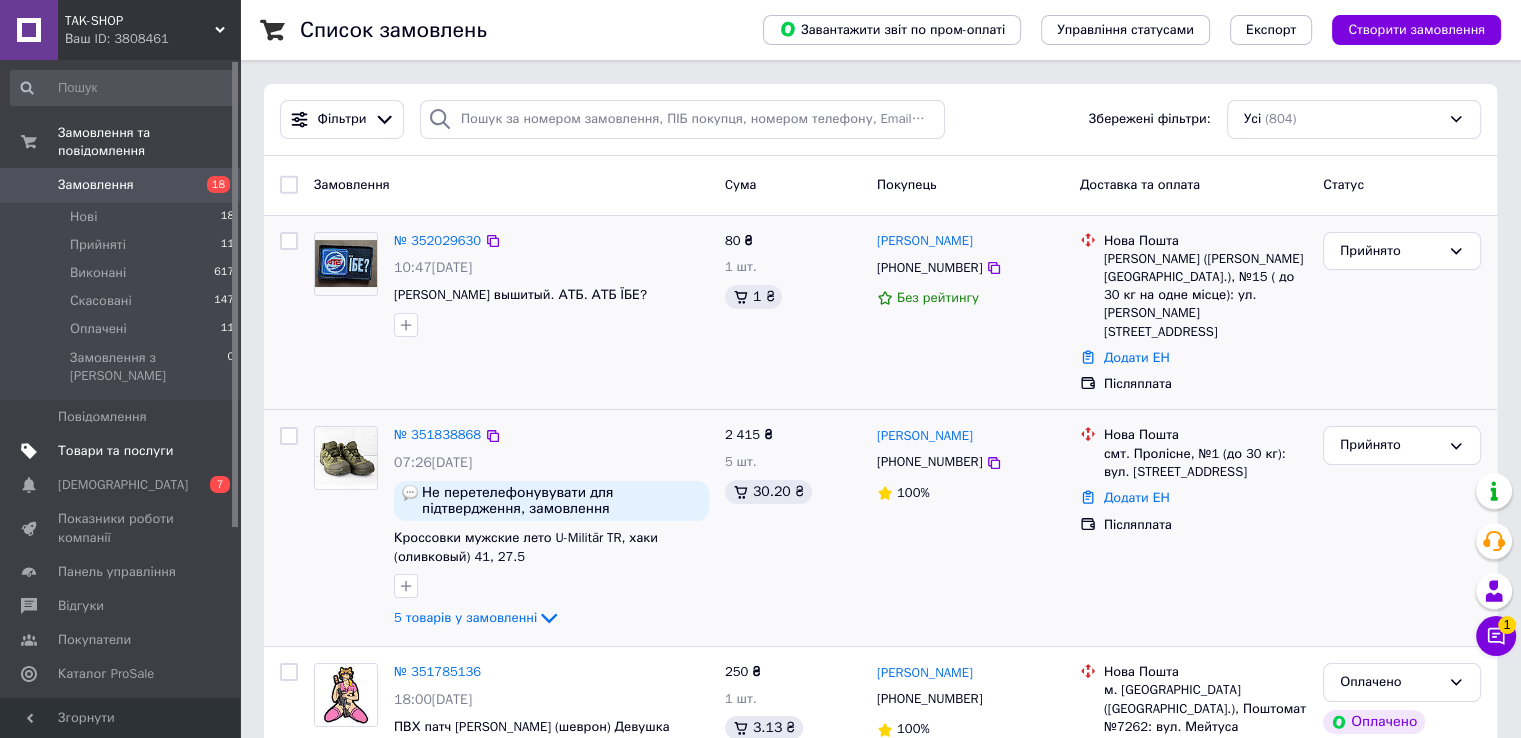 click on "Товари та послуги" at bounding box center (123, 451) 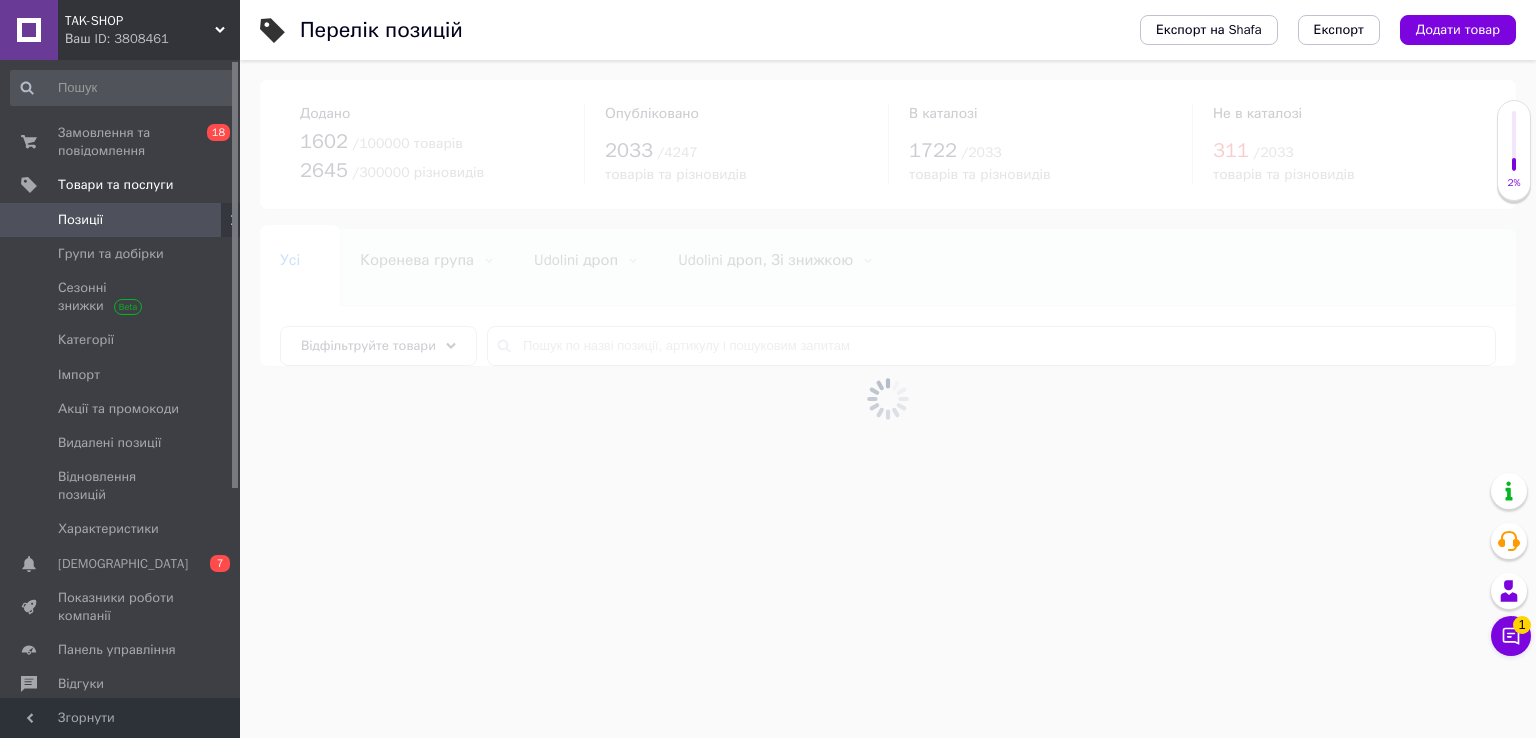 click at bounding box center (888, 399) 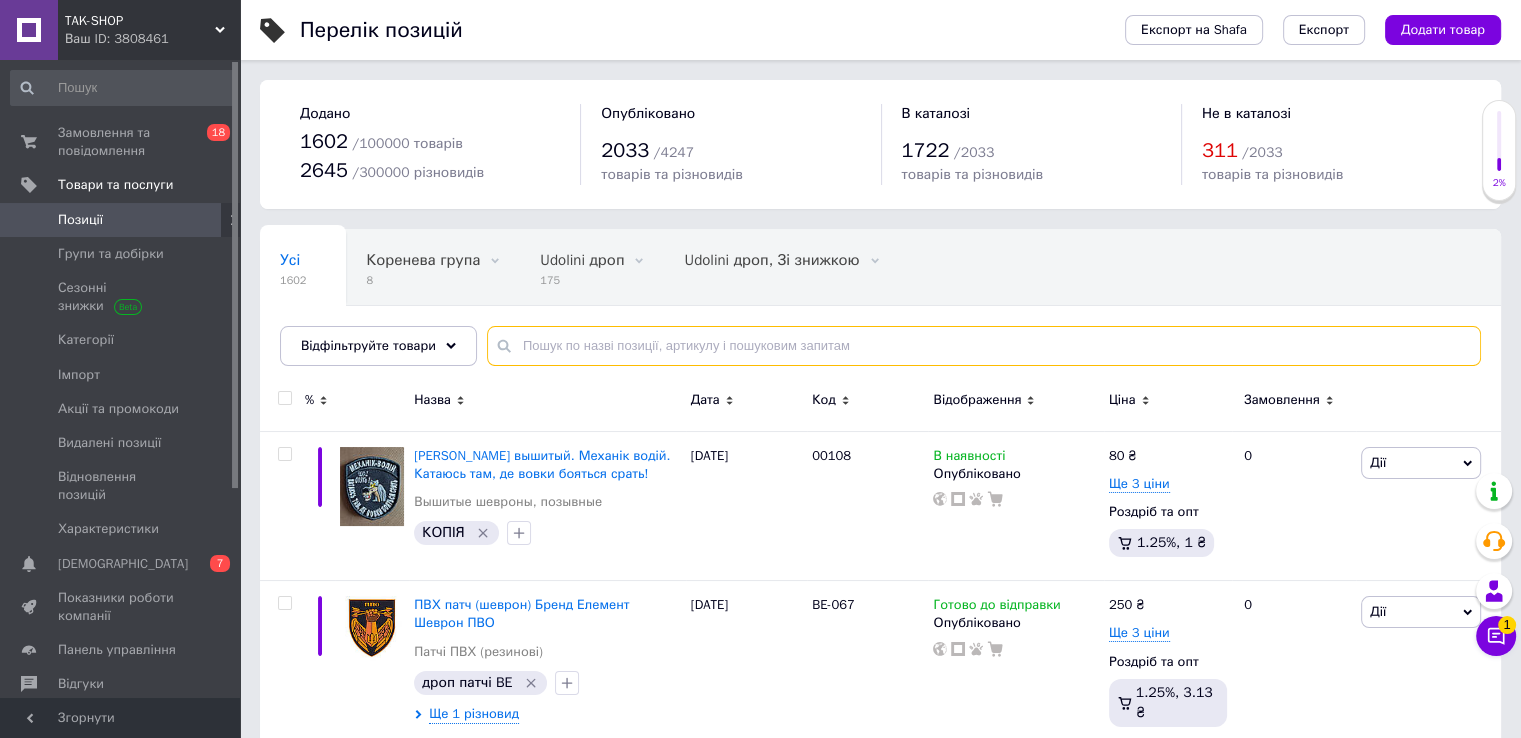 click at bounding box center [984, 346] 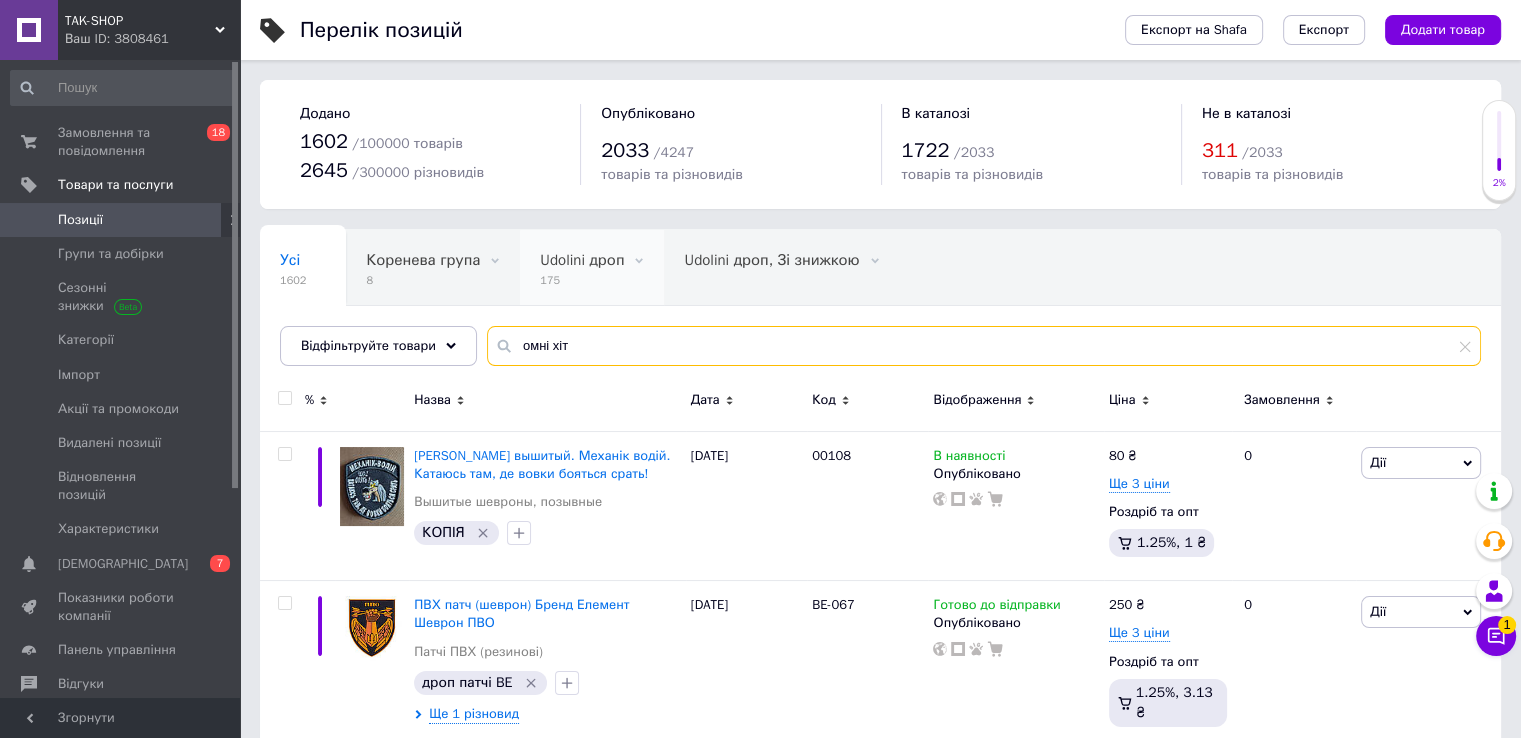 type on "омні хіт" 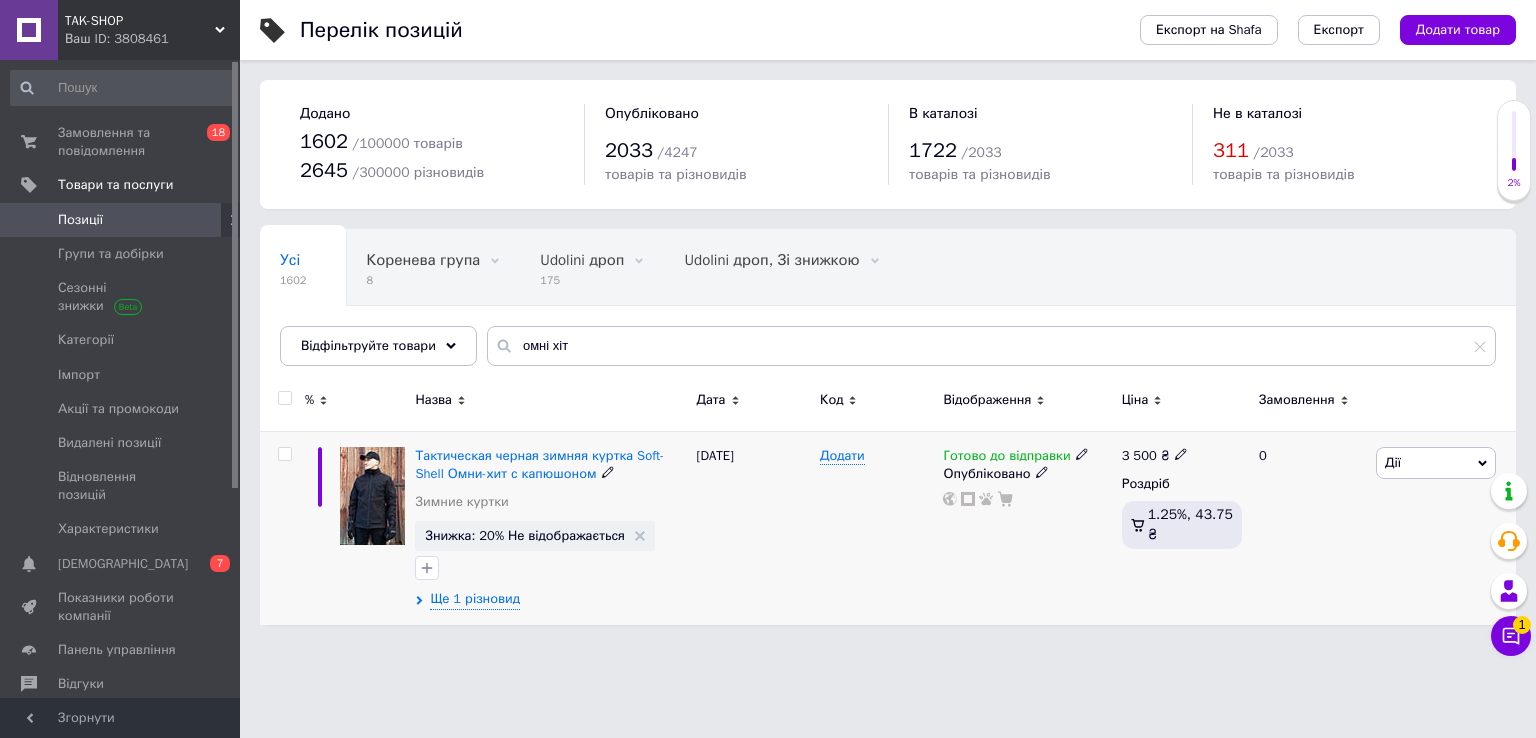 click at bounding box center [284, 454] 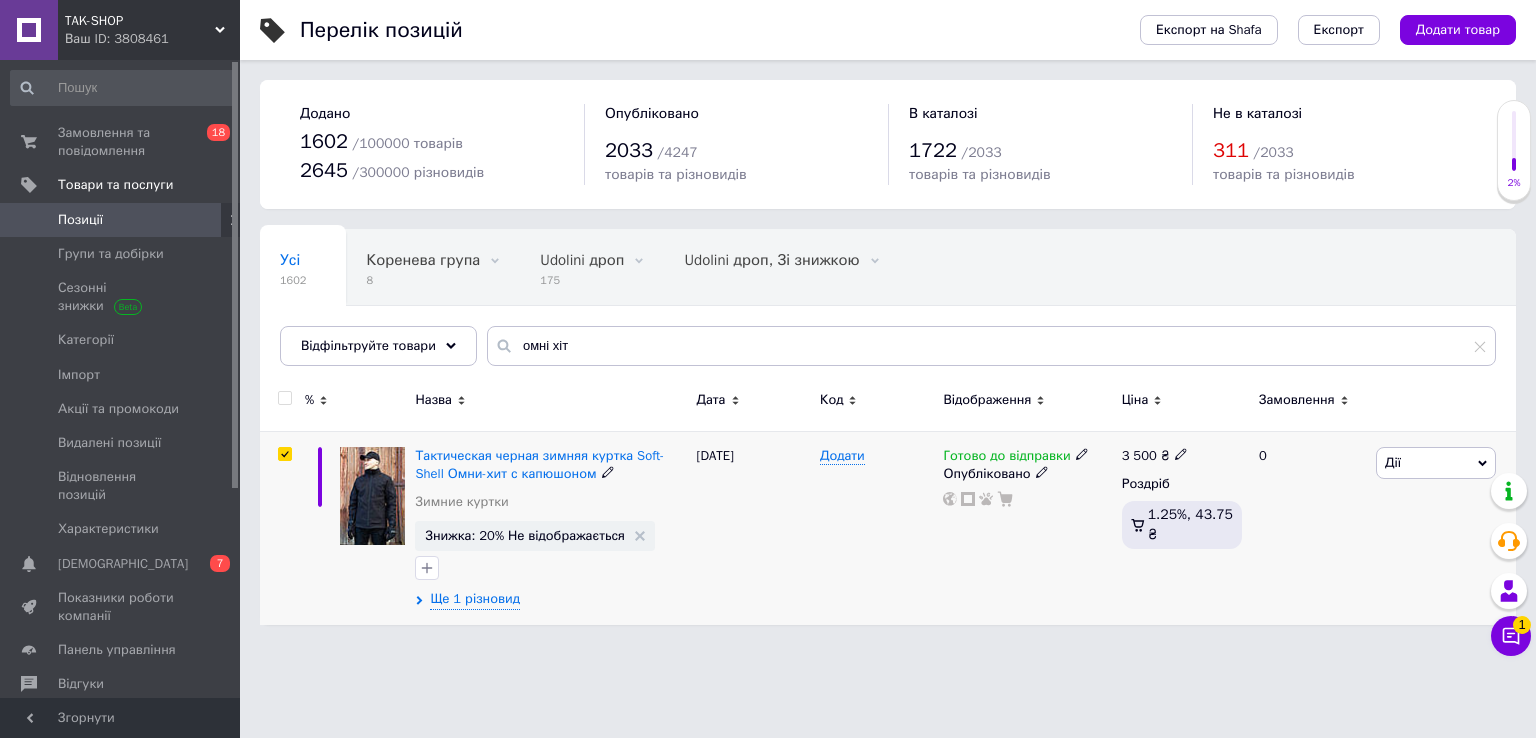 checkbox on "true" 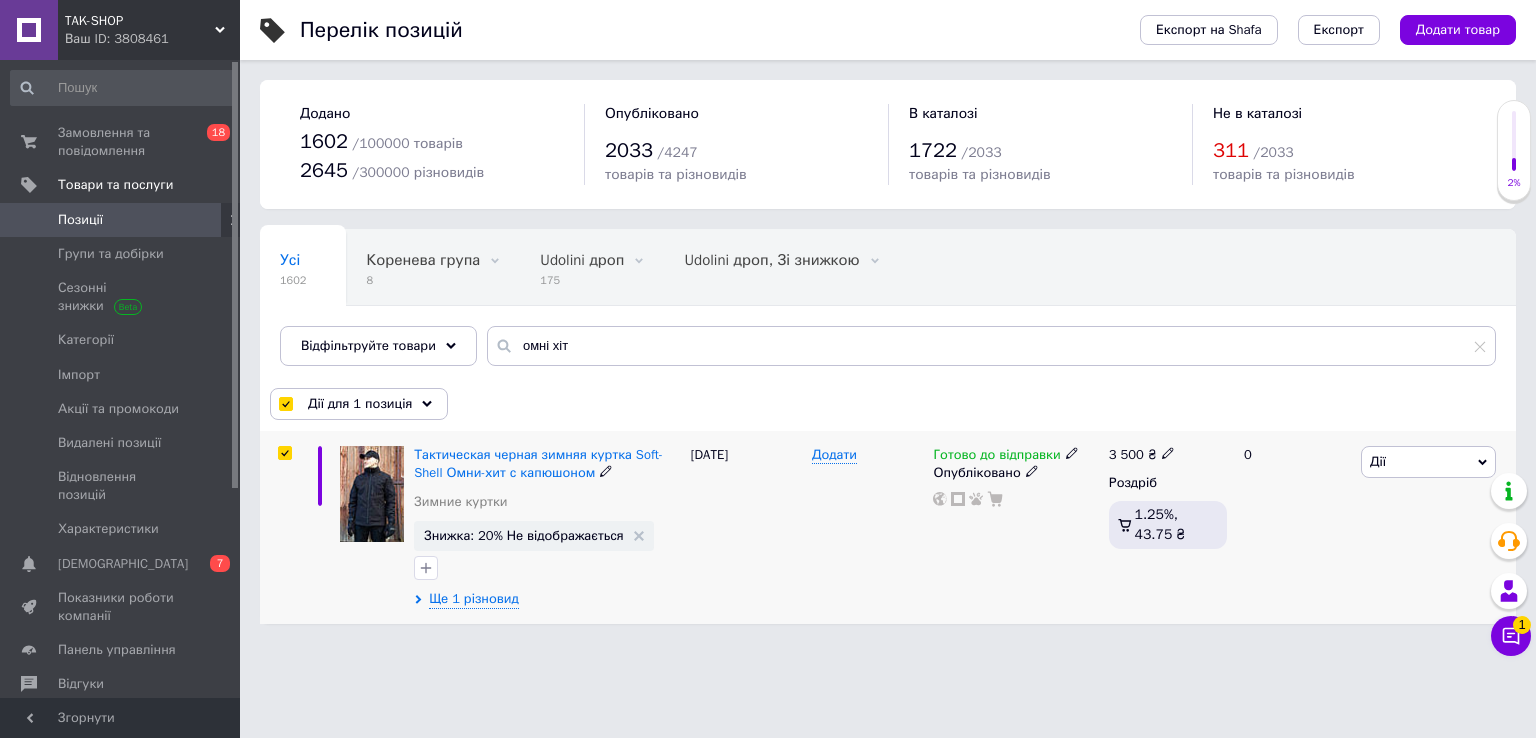 click on "Дії" at bounding box center [1428, 462] 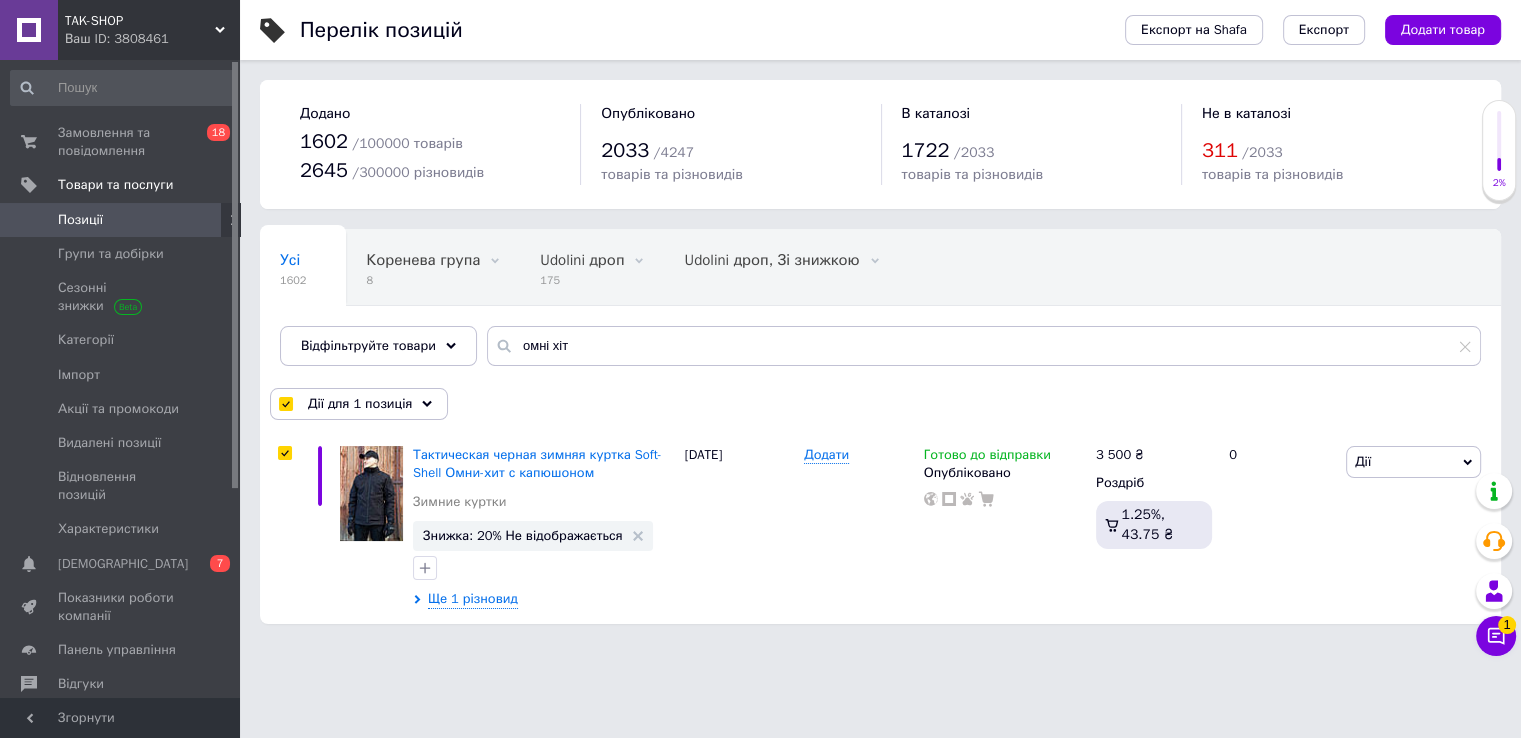 click on "Перелік позицій Експорт на Shafa Експорт Додати товар Додано 1602   / 100000   товарів 2645   / 300000   різновидів Опубліковано 2033   / 4247 товарів та різновидів В каталозі 1722   / 2033 товарів та різновидів Не в каталозі 311   / 2033 товарів та різновидів Усі 1602 Коренева група 8 Видалити Редагувати Udolini дроп 175 Видалити Редагувати Udolini дроп, Зі знижкою 0 Видалити Редагувати Дроп Коммерс Київ 117 Видалити Редагувати Ok Відфільтровано...  Зберегти Нічого не знайдено Можливо, помилка у слові  або немає відповідностей за вашим запитом. Усі 1602 Коренева група 8 Udolini дроп 175 Udolini дроп, Зі знижкою 0" at bounding box center [880, 322] 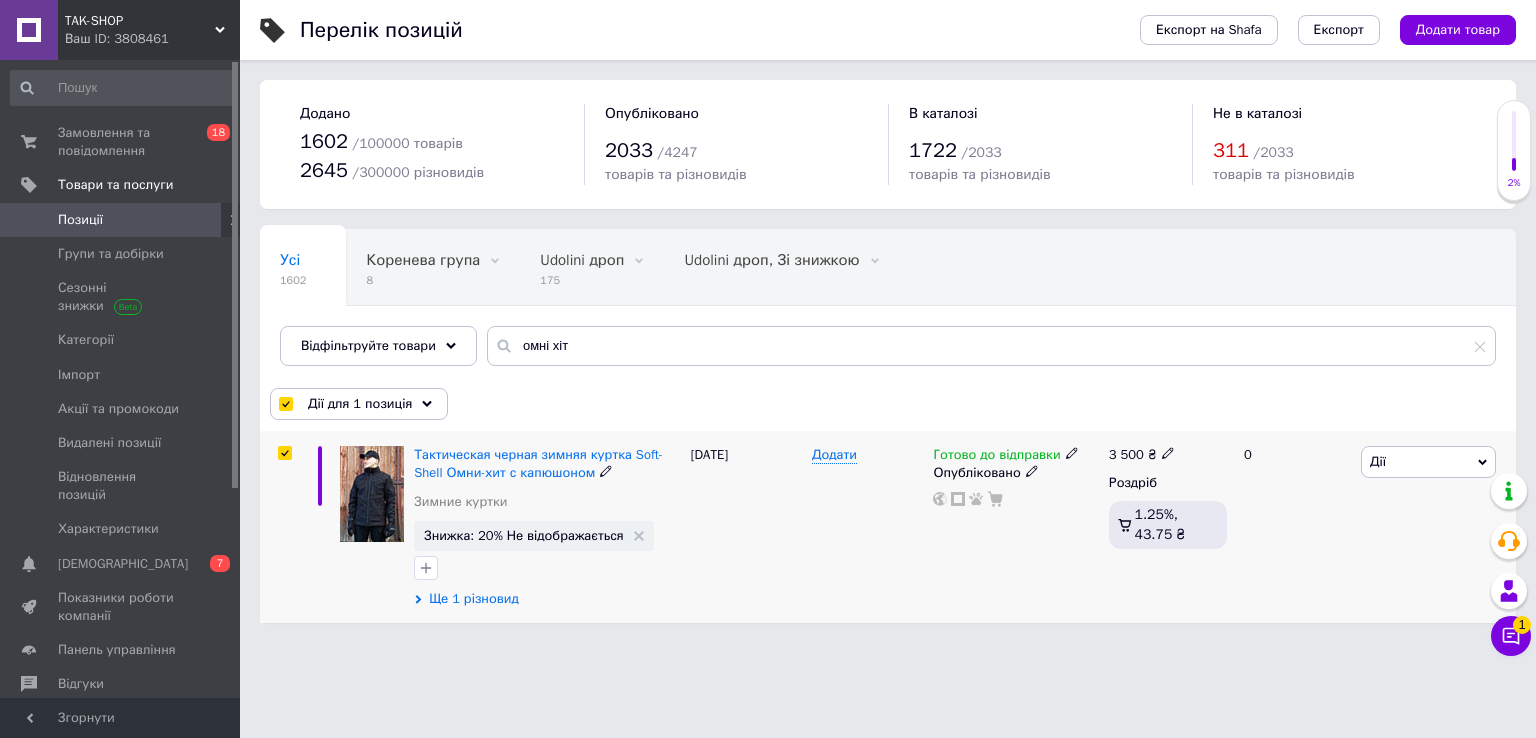 click on "Ще 1 різновид" at bounding box center [474, 599] 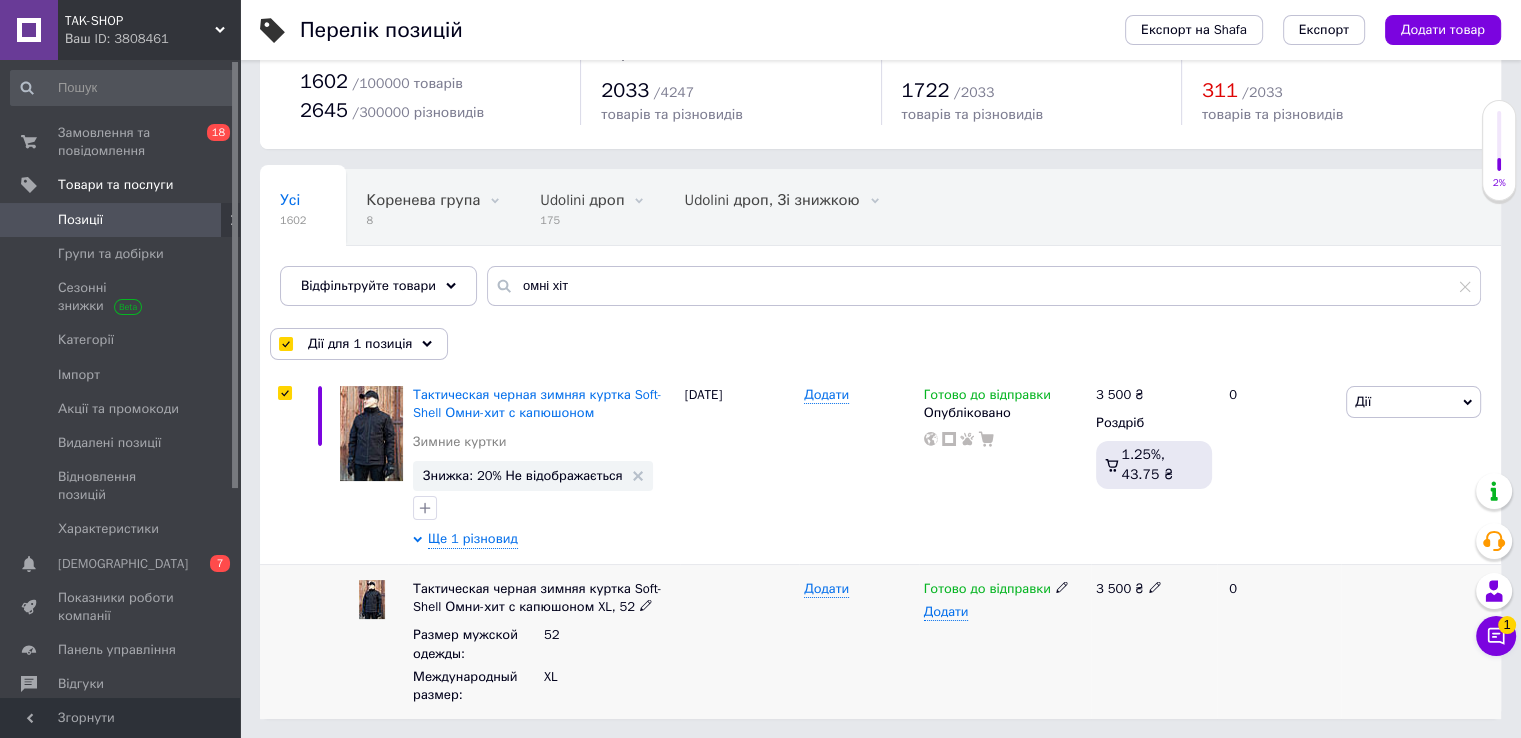 scroll, scrollTop: 60, scrollLeft: 0, axis: vertical 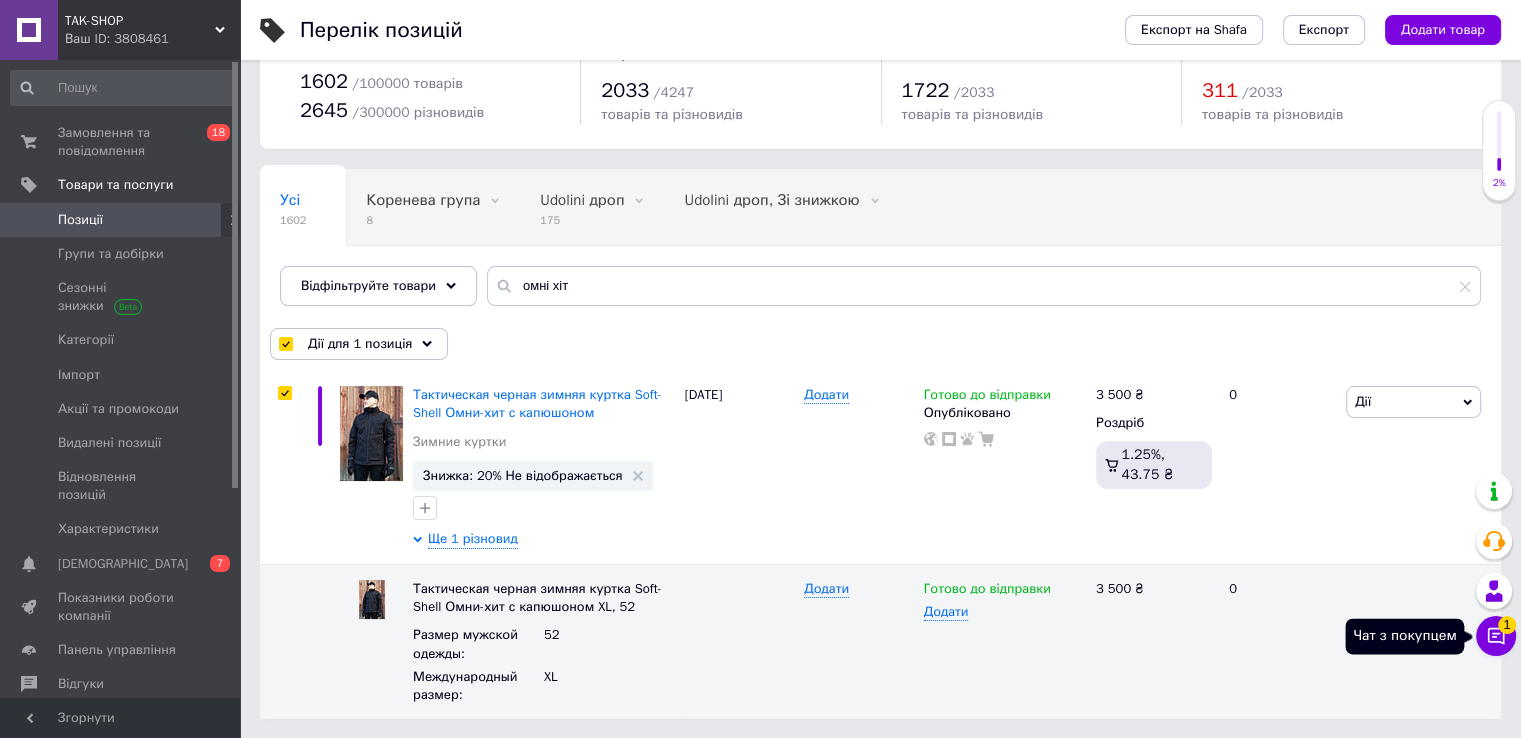click on "Чат з покупцем 1" at bounding box center [1496, 636] 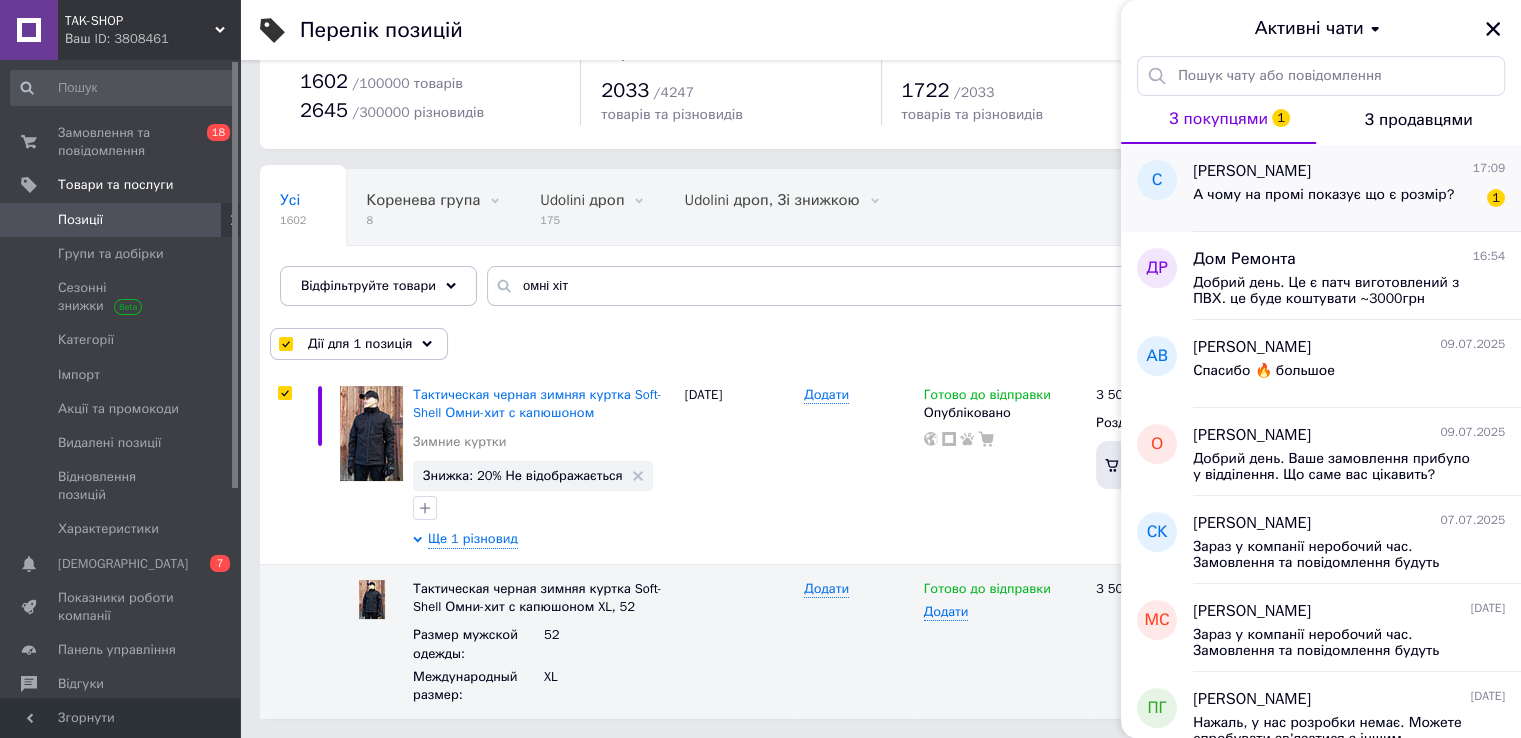 click on "[PERSON_NAME] 17:09 А чому на промі показує що є розмір? 1" at bounding box center [1357, 188] 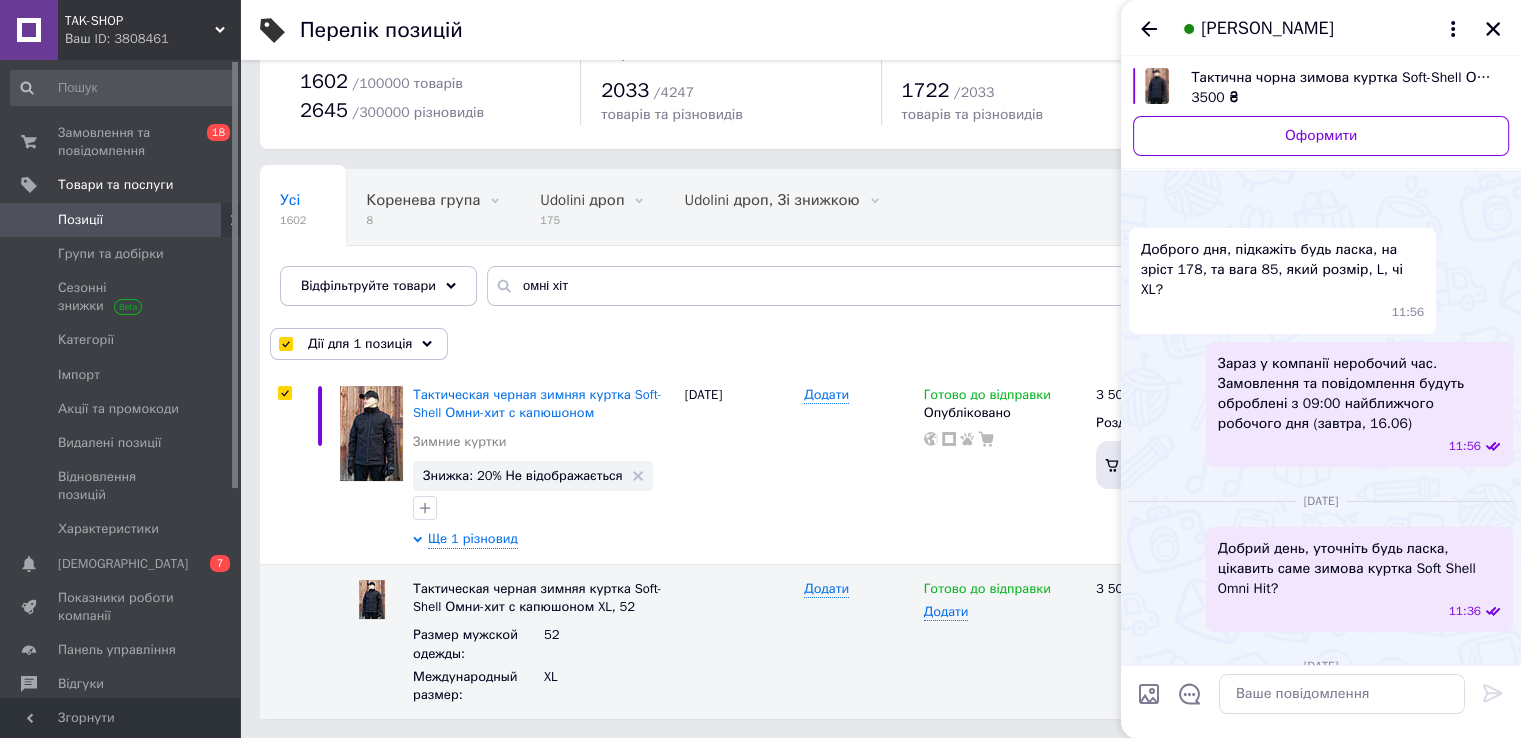 scroll, scrollTop: 28, scrollLeft: 0, axis: vertical 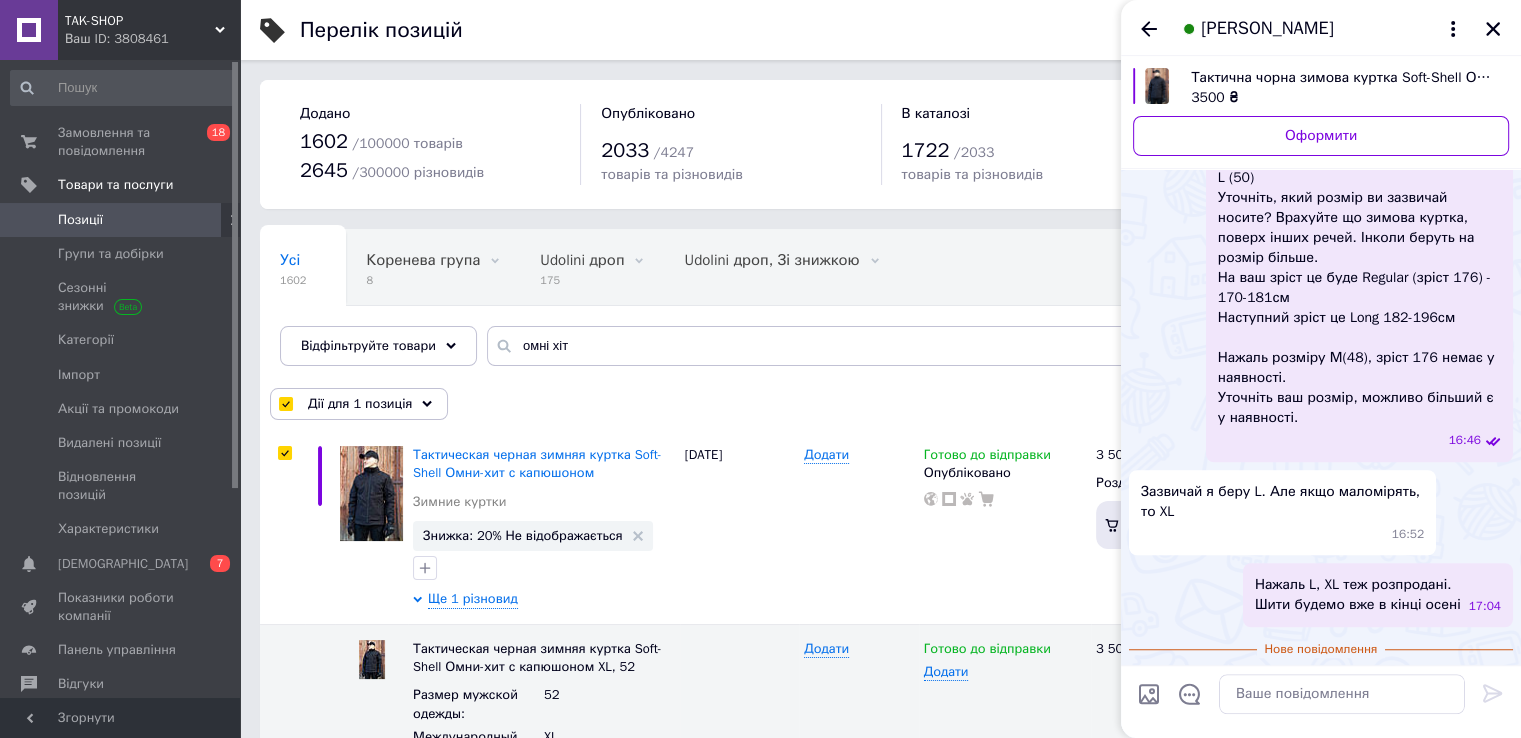 click on "3500 ₴" at bounding box center [1342, 98] 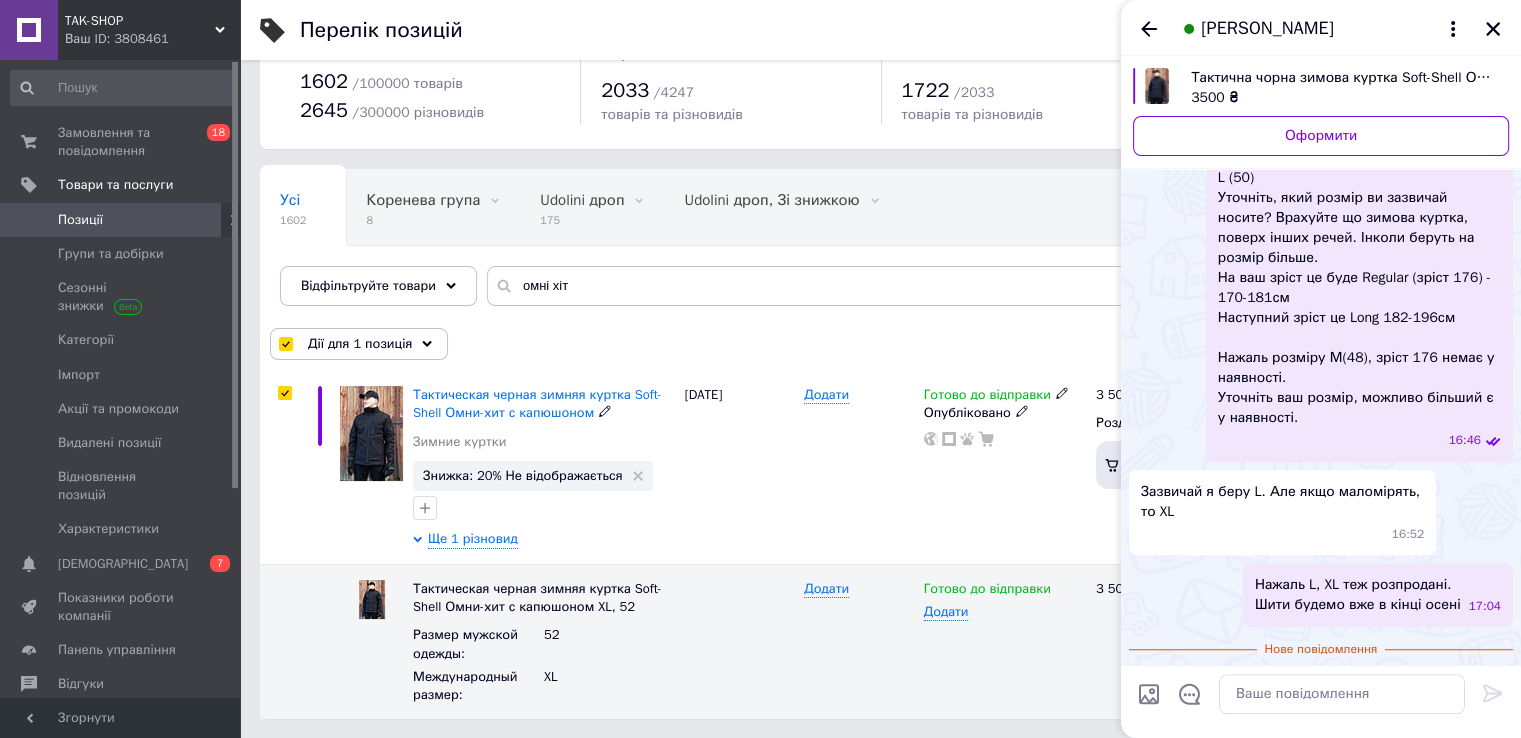 scroll, scrollTop: 60, scrollLeft: 0, axis: vertical 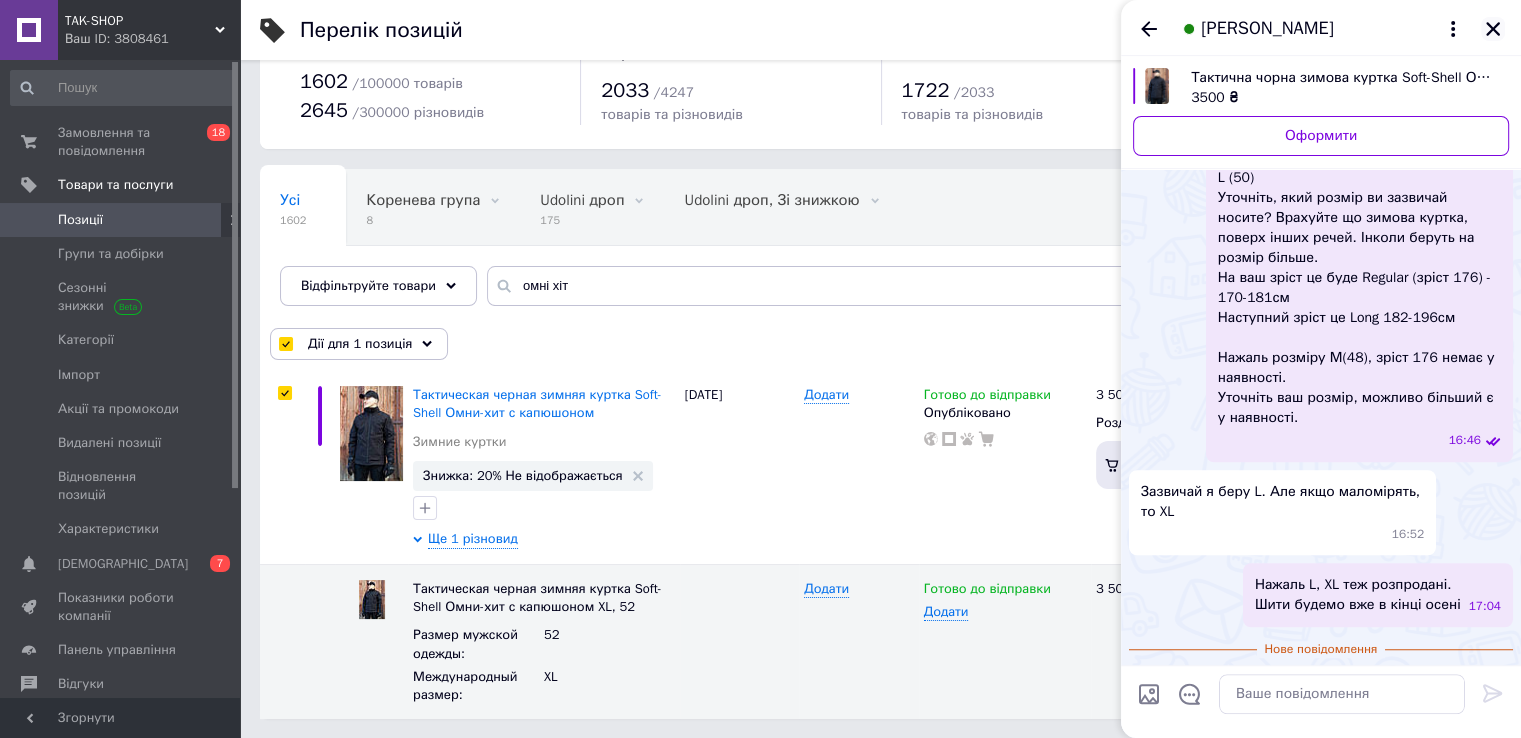 click 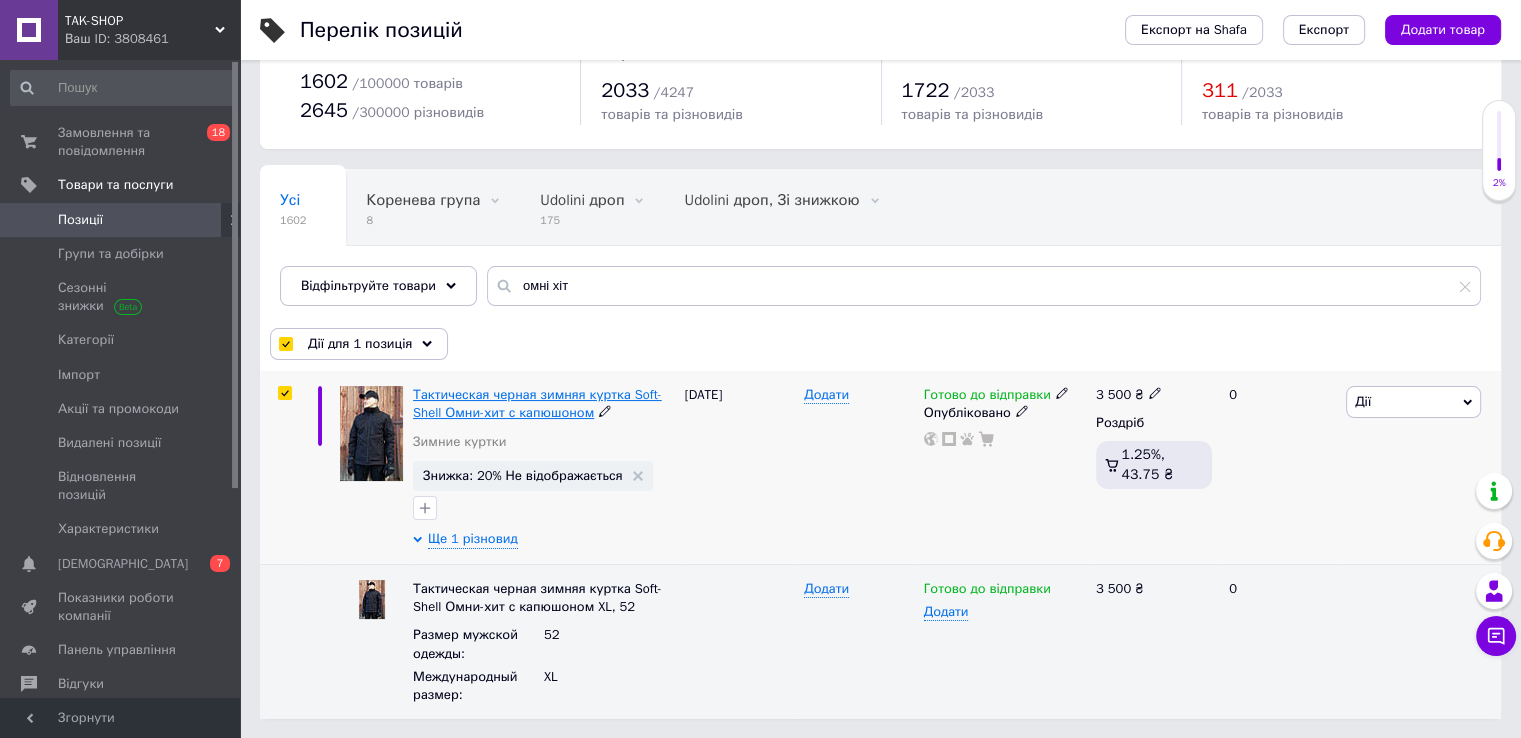 click on "Тактическая черная зимняя куртка Soft-Shell Омни-хит с капюшоном" at bounding box center [537, 403] 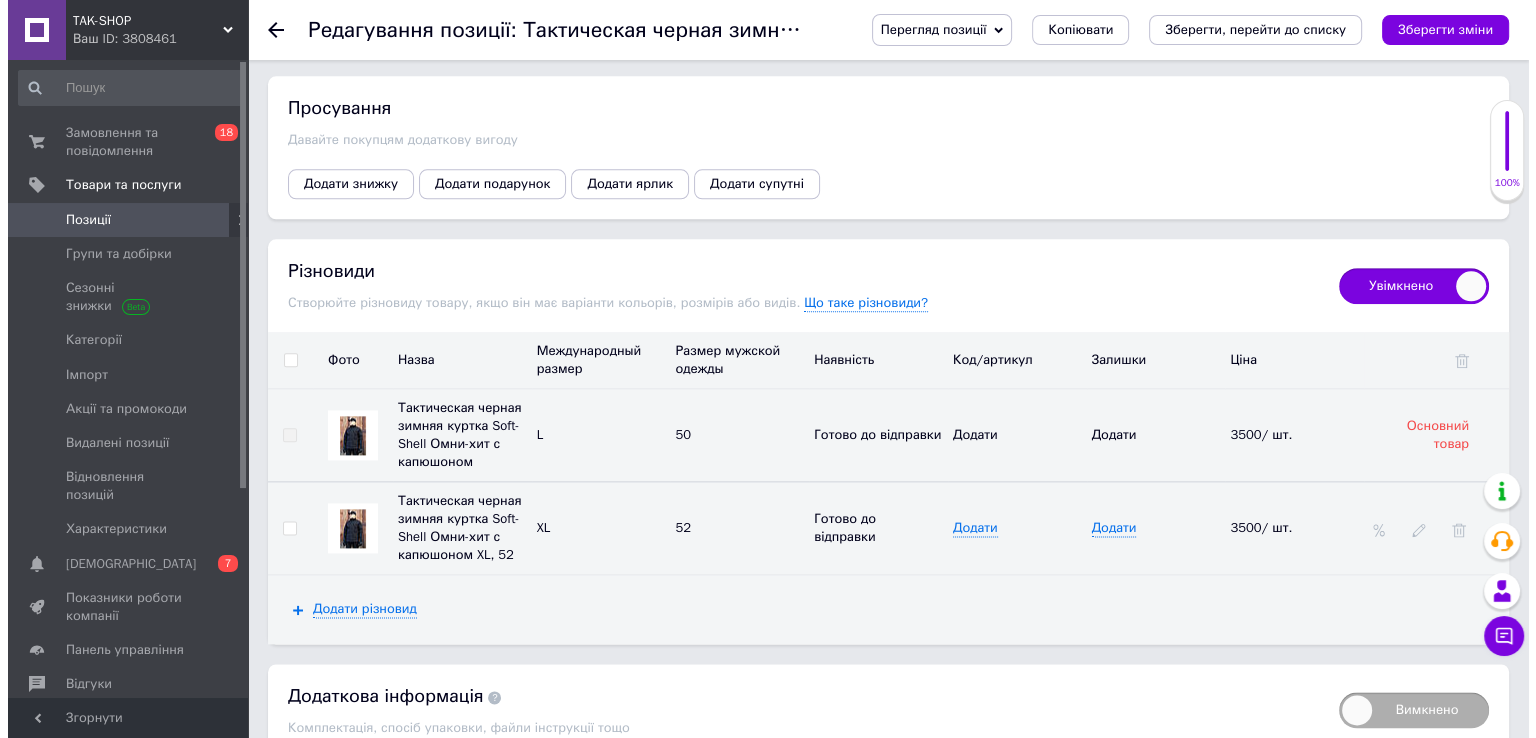 scroll, scrollTop: 2400, scrollLeft: 0, axis: vertical 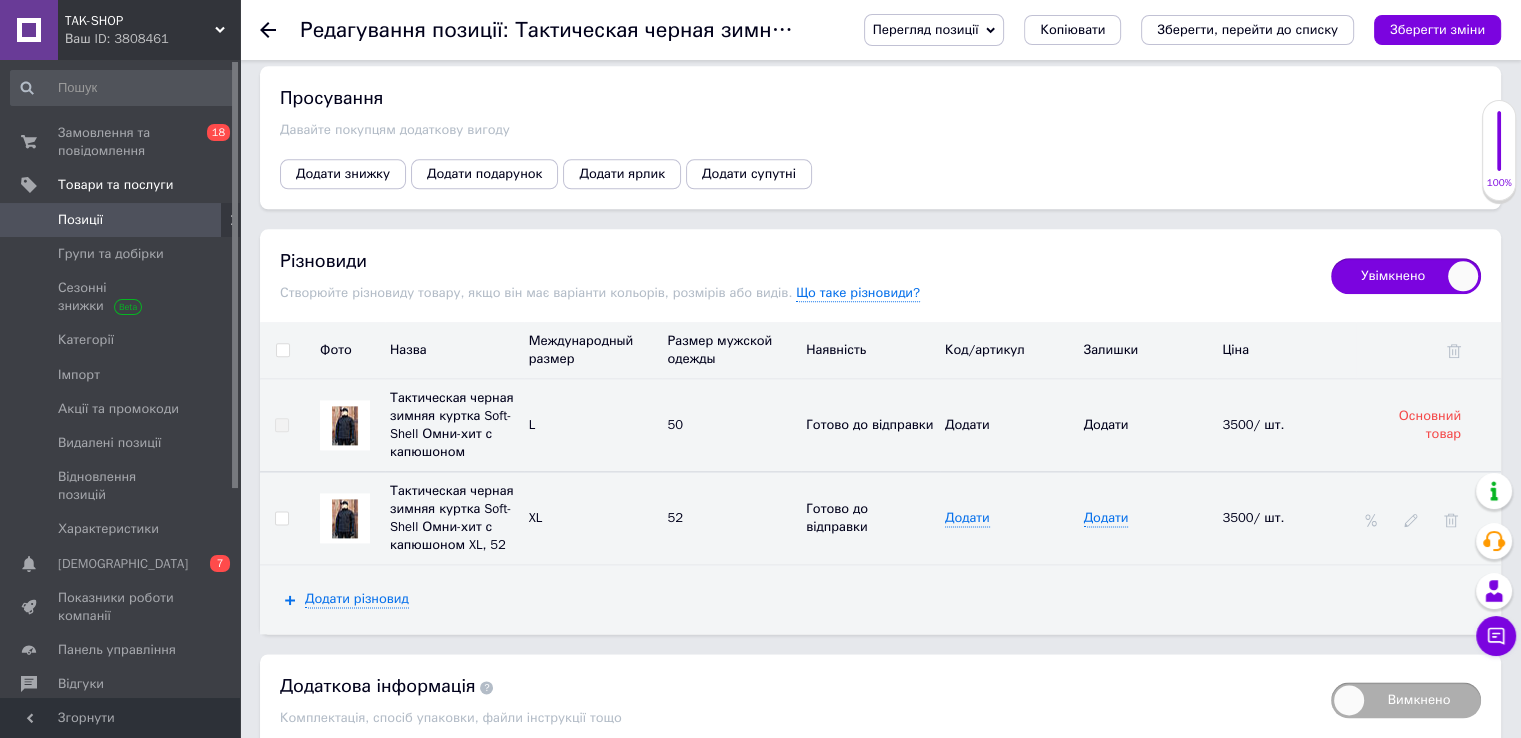 click at bounding box center (1411, 518) 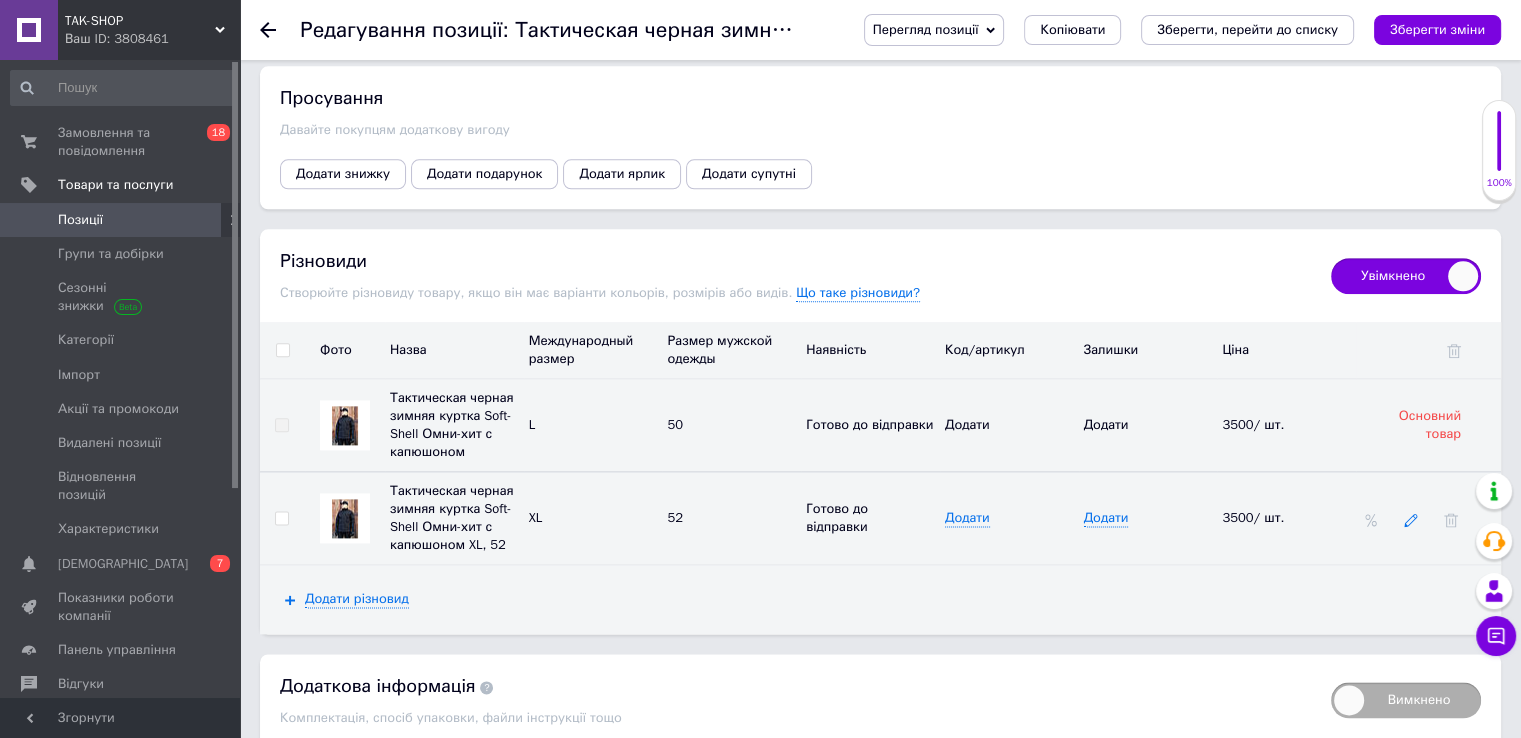 click 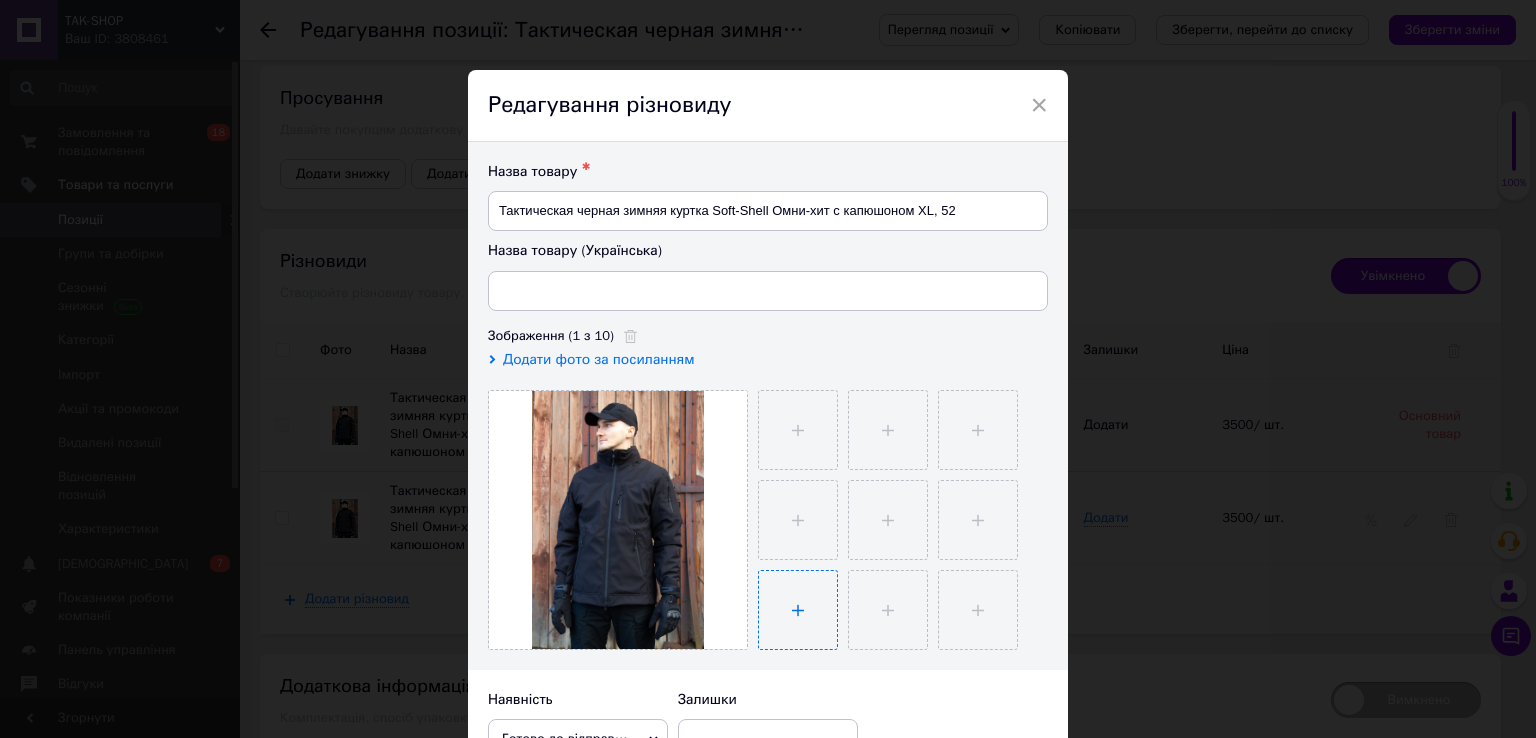 type on "Тактична чорна зимова куртка Soft-Shell Омні-хіт з капюшоном XL, 52" 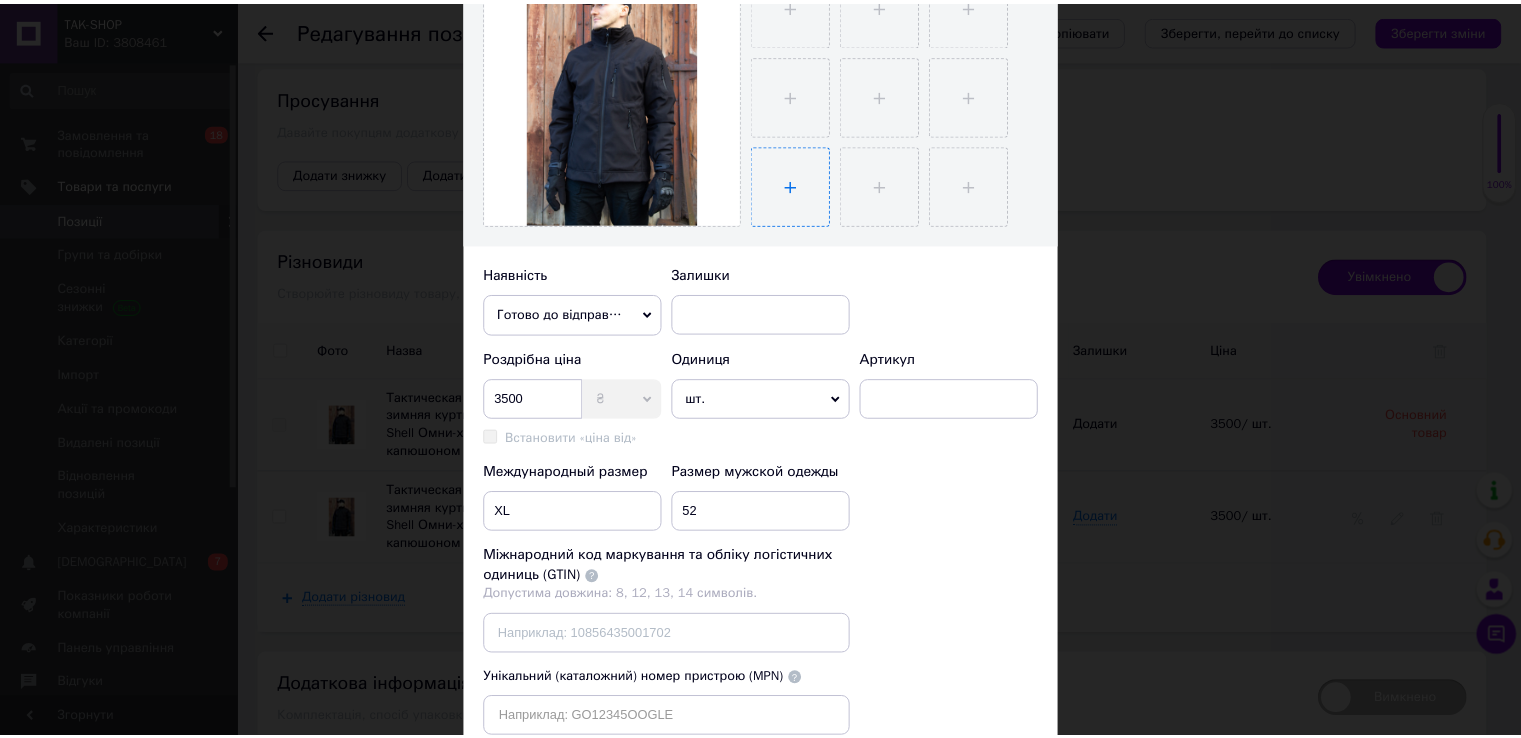 scroll, scrollTop: 572, scrollLeft: 0, axis: vertical 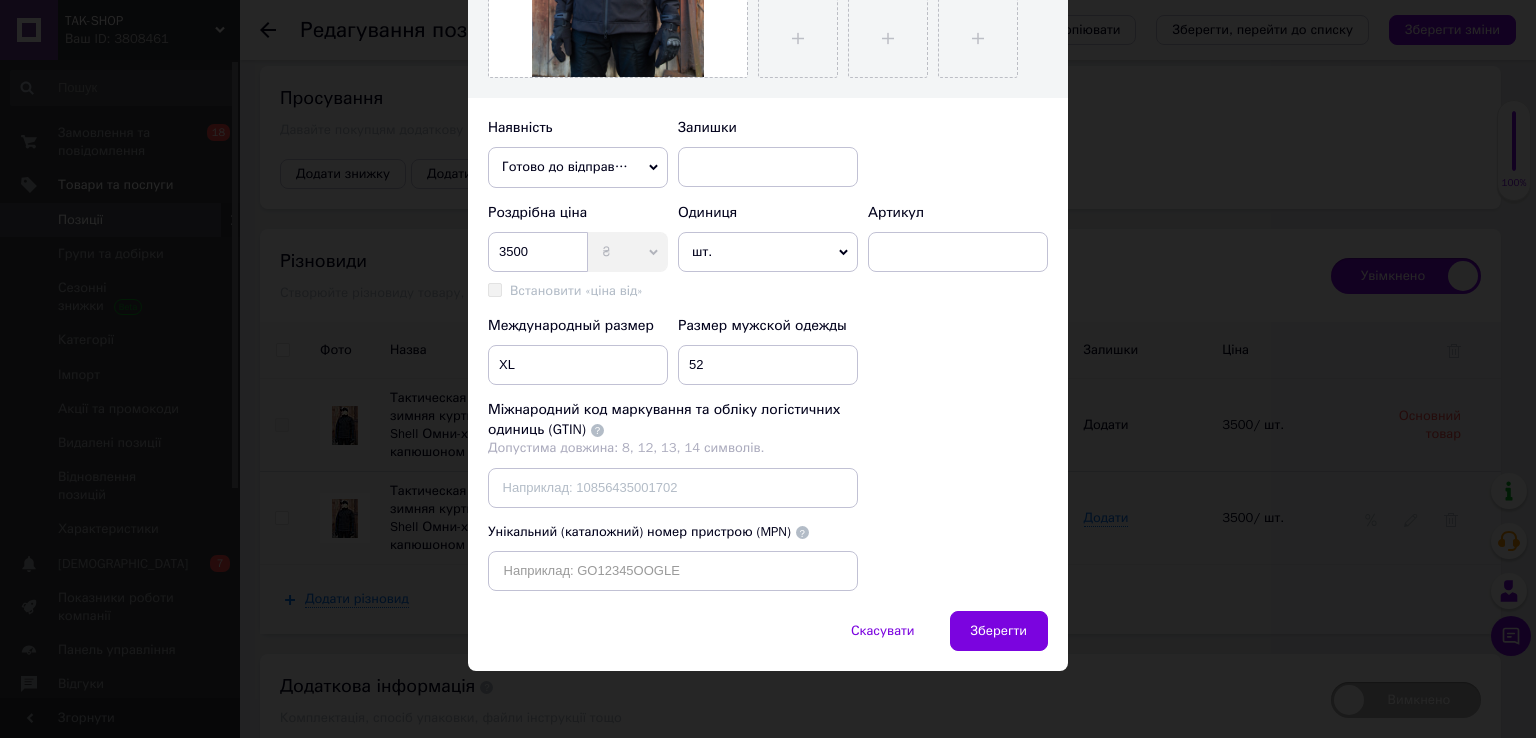 click on "Готово до відправки" at bounding box center [578, 167] 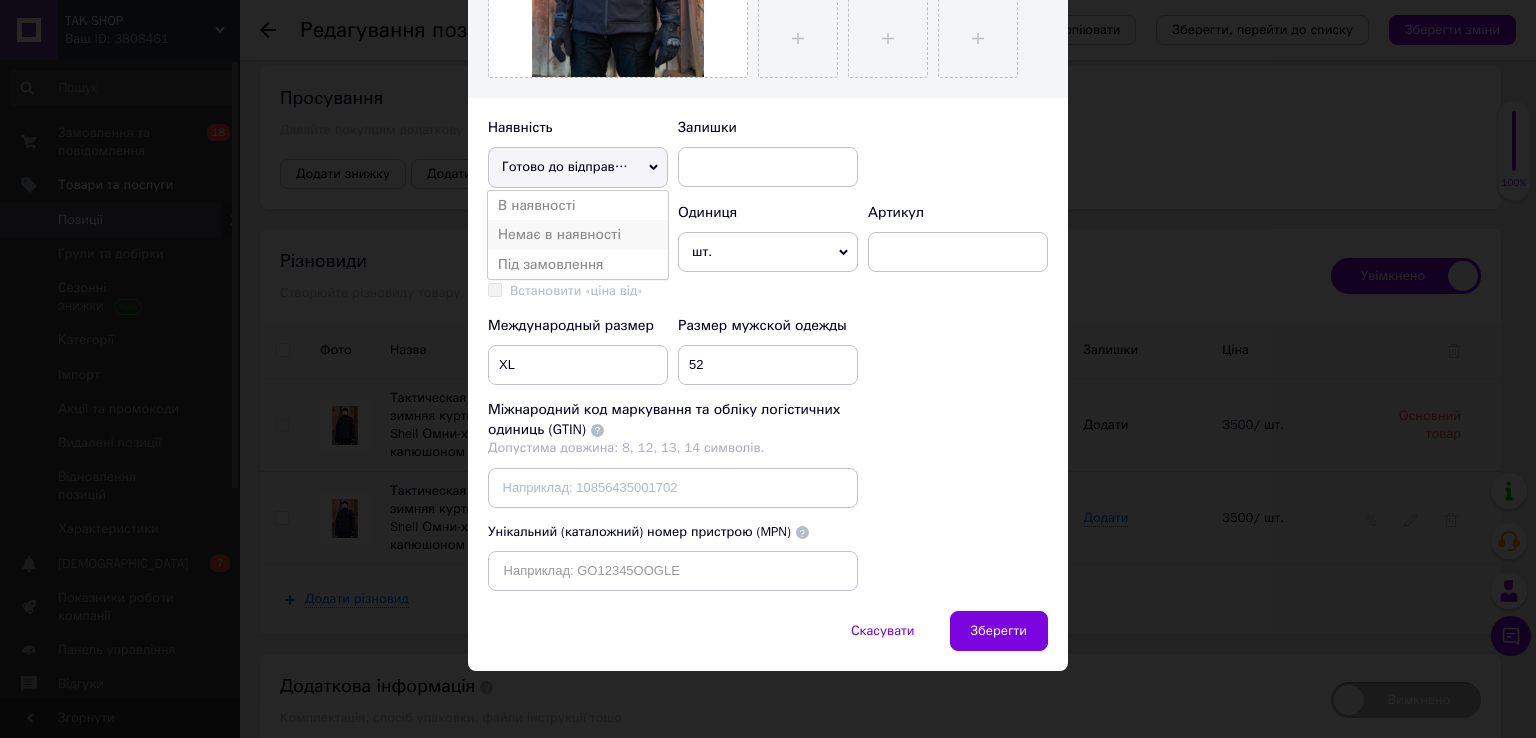 click on "Немає в наявності" at bounding box center (578, 235) 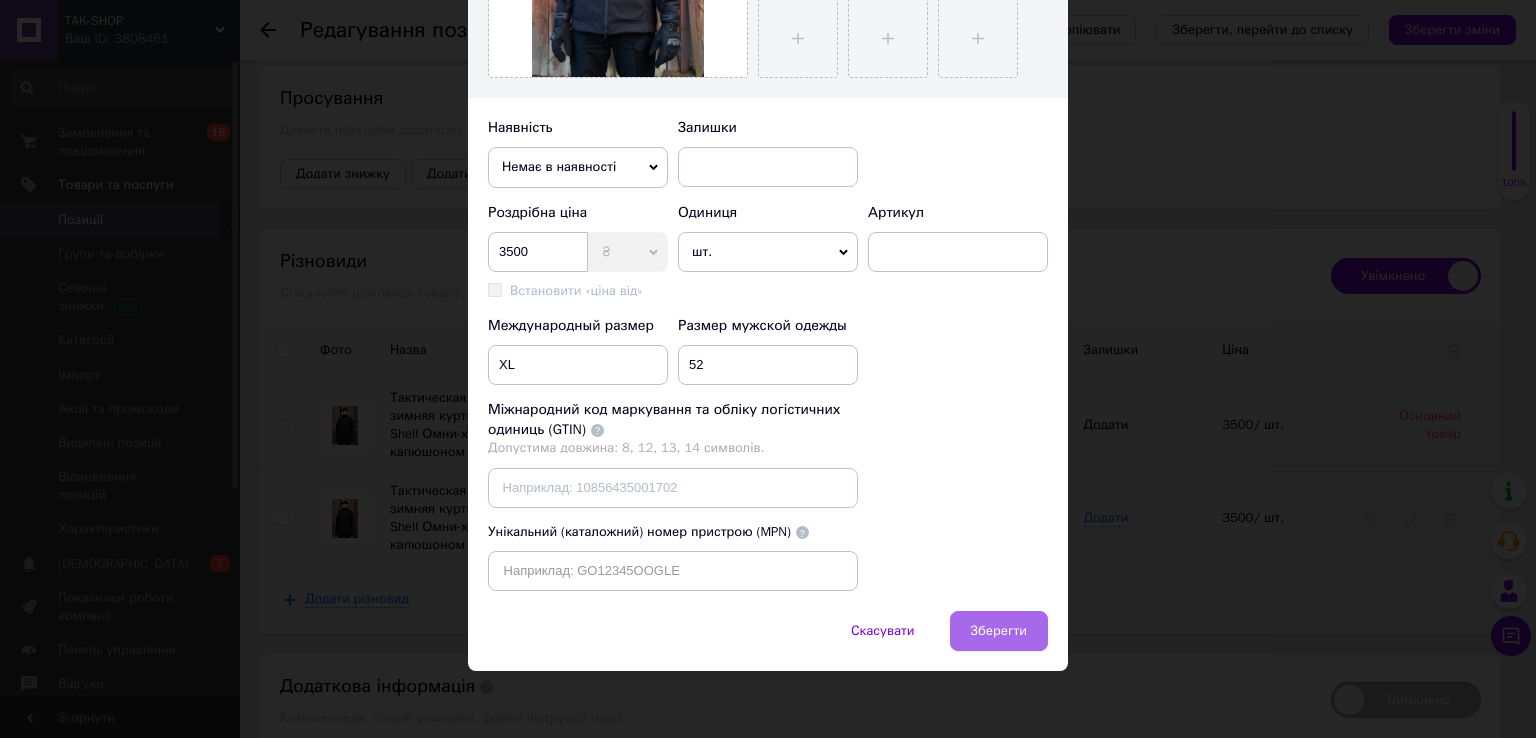 click on "Зберегти" at bounding box center [999, 631] 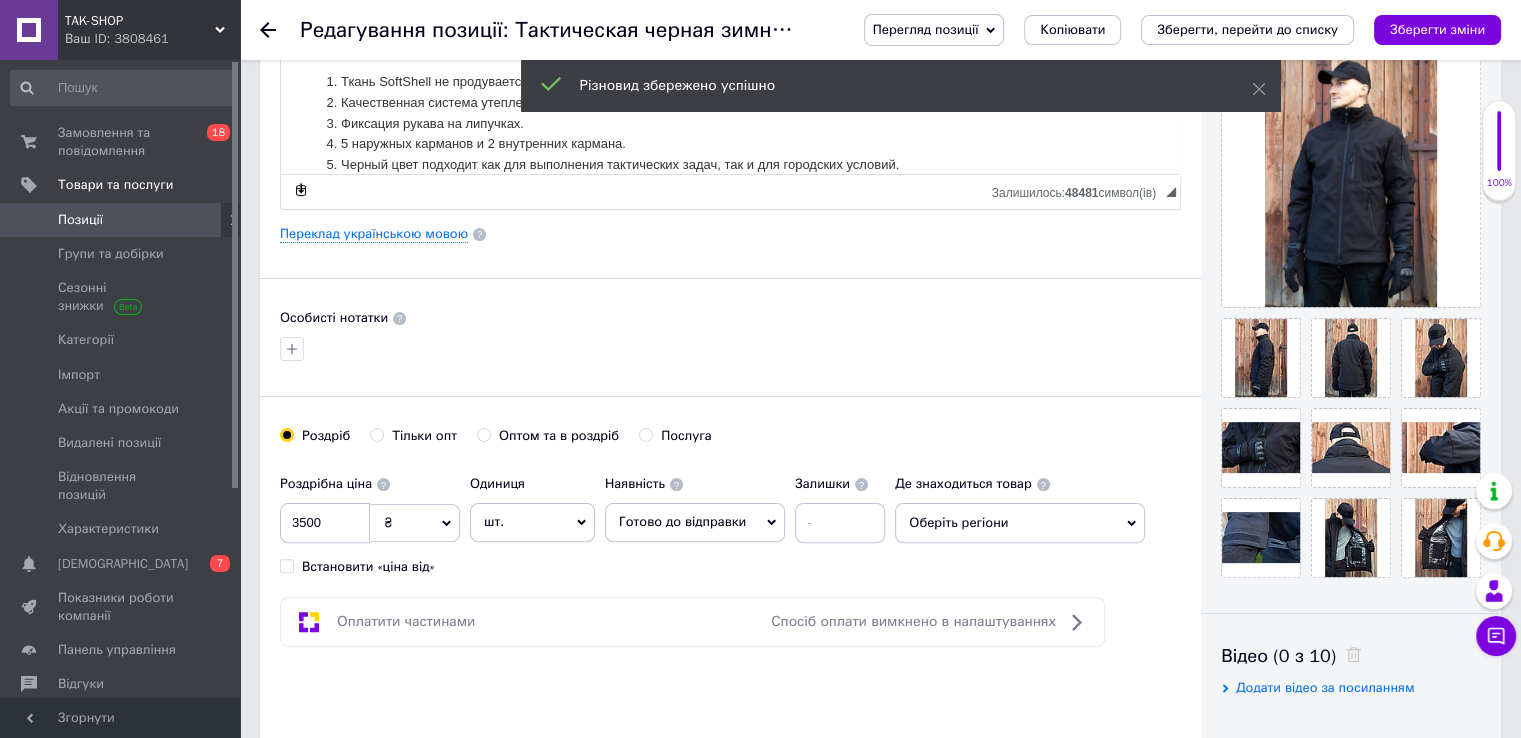 scroll, scrollTop: 400, scrollLeft: 0, axis: vertical 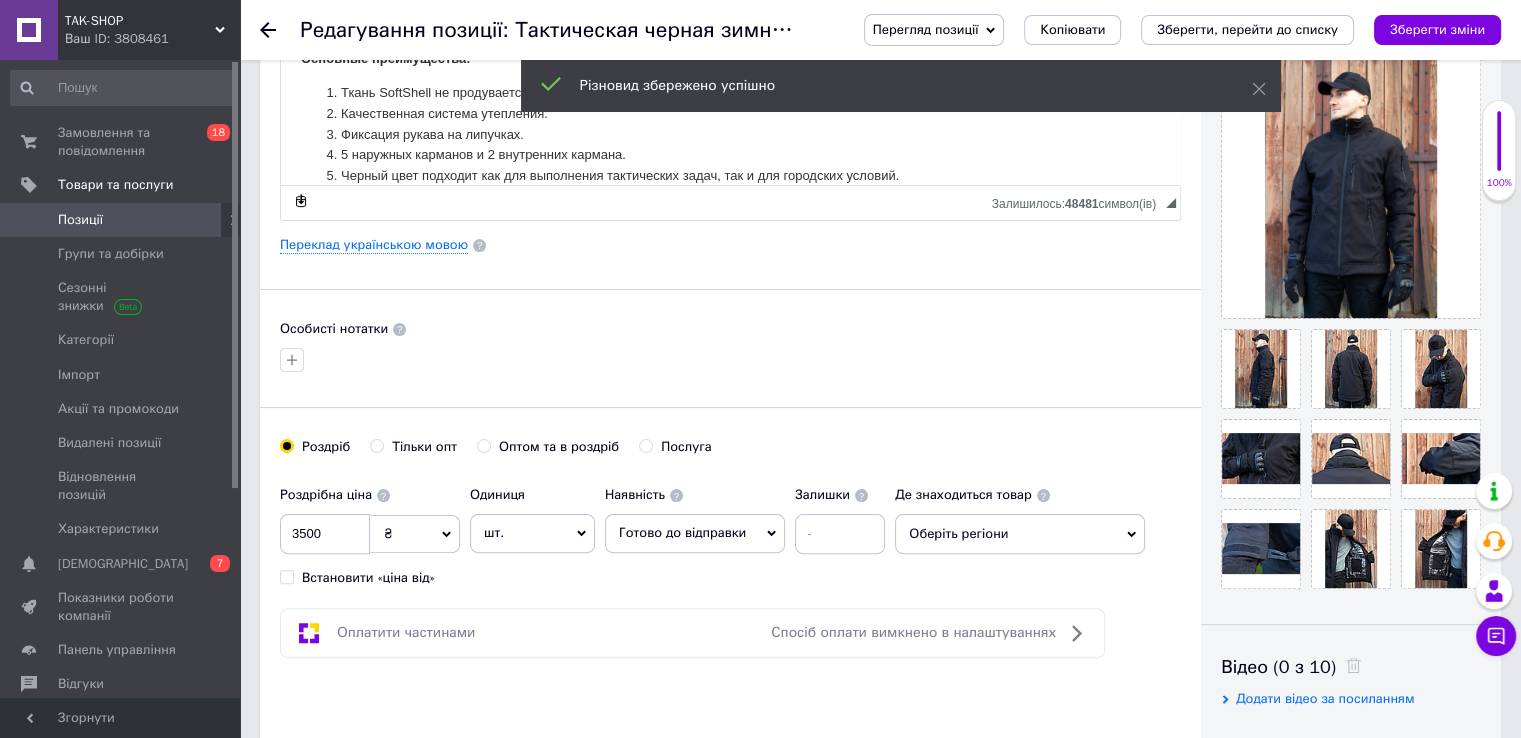 click on "Готово до відправки" at bounding box center [682, 532] 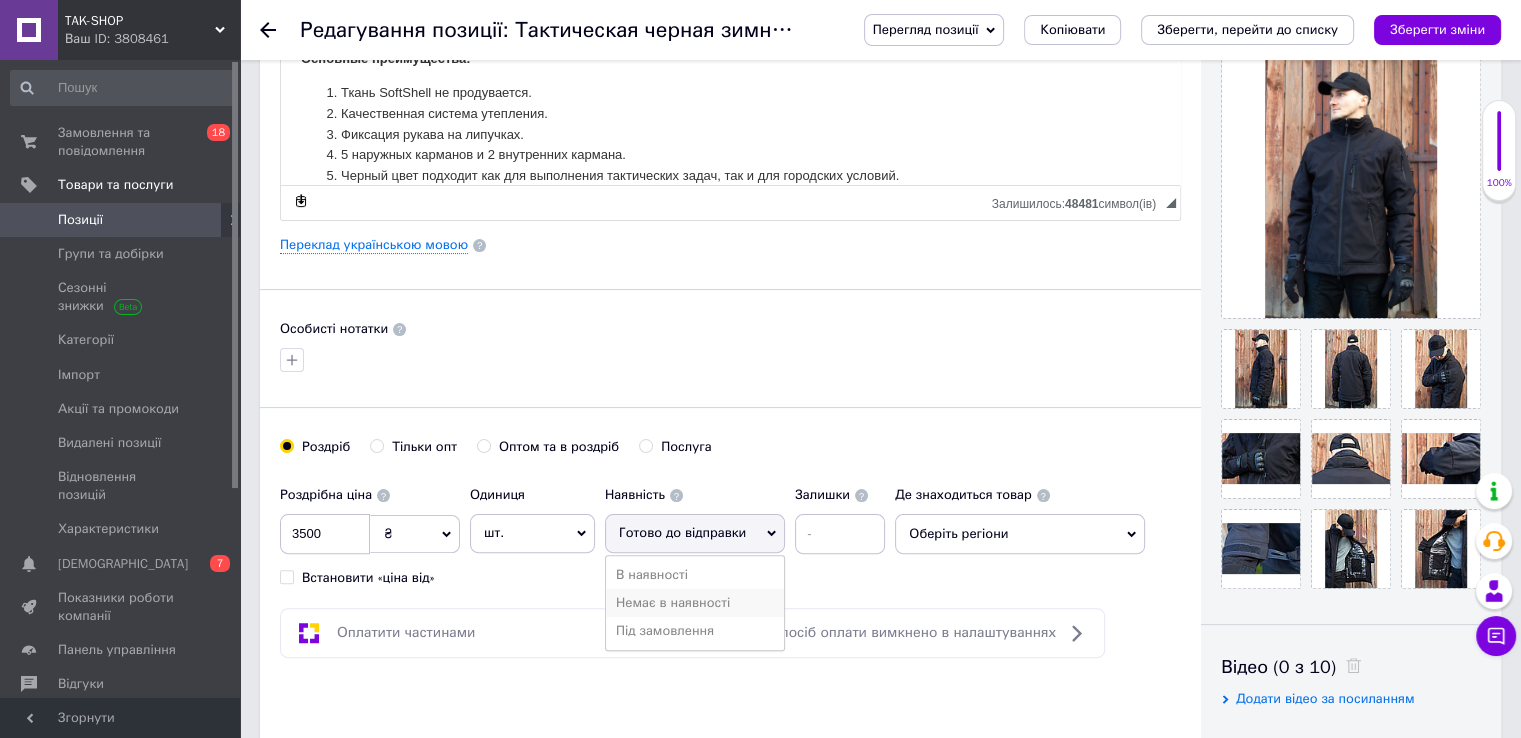 click on "Немає в наявності" at bounding box center (695, 603) 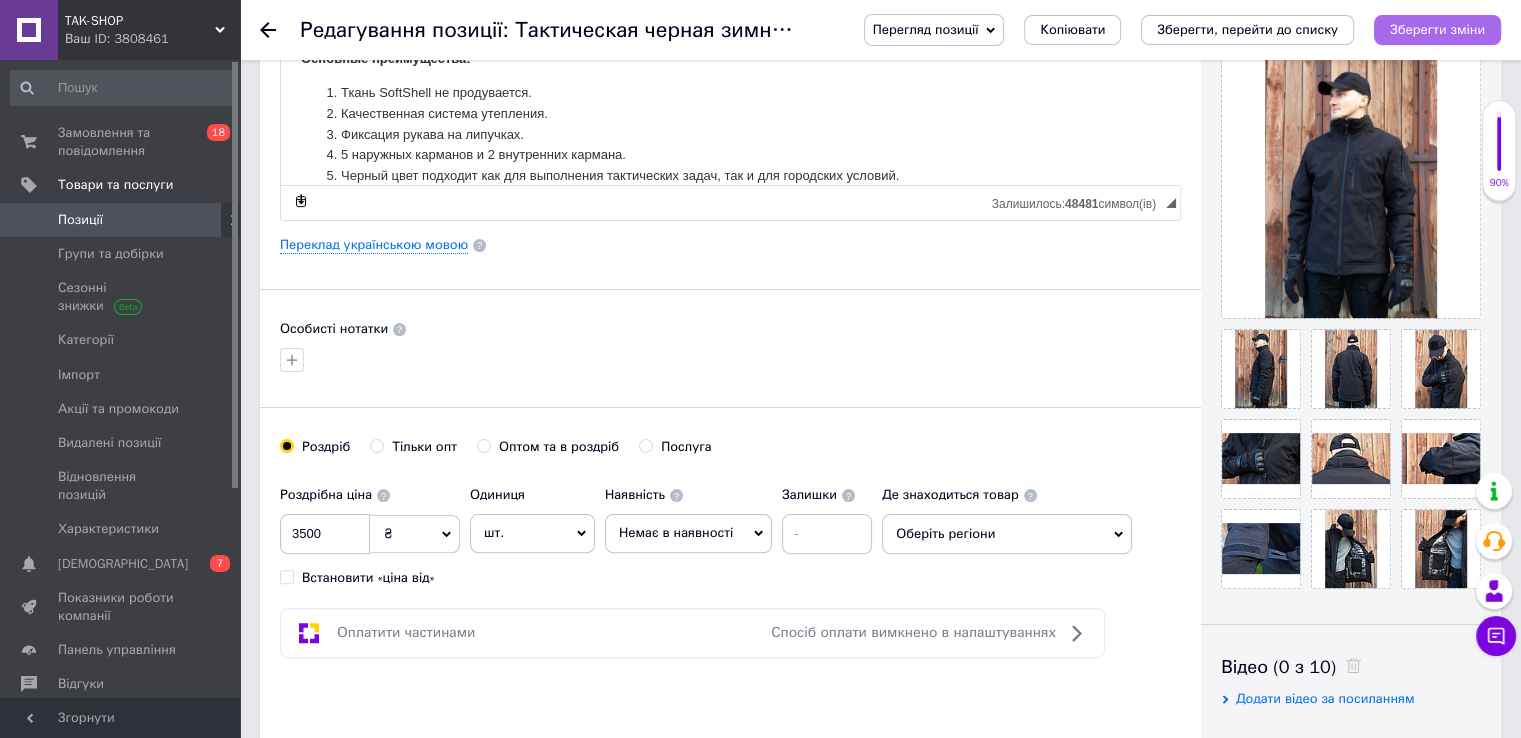 click on "Зберегти зміни" at bounding box center [1437, 29] 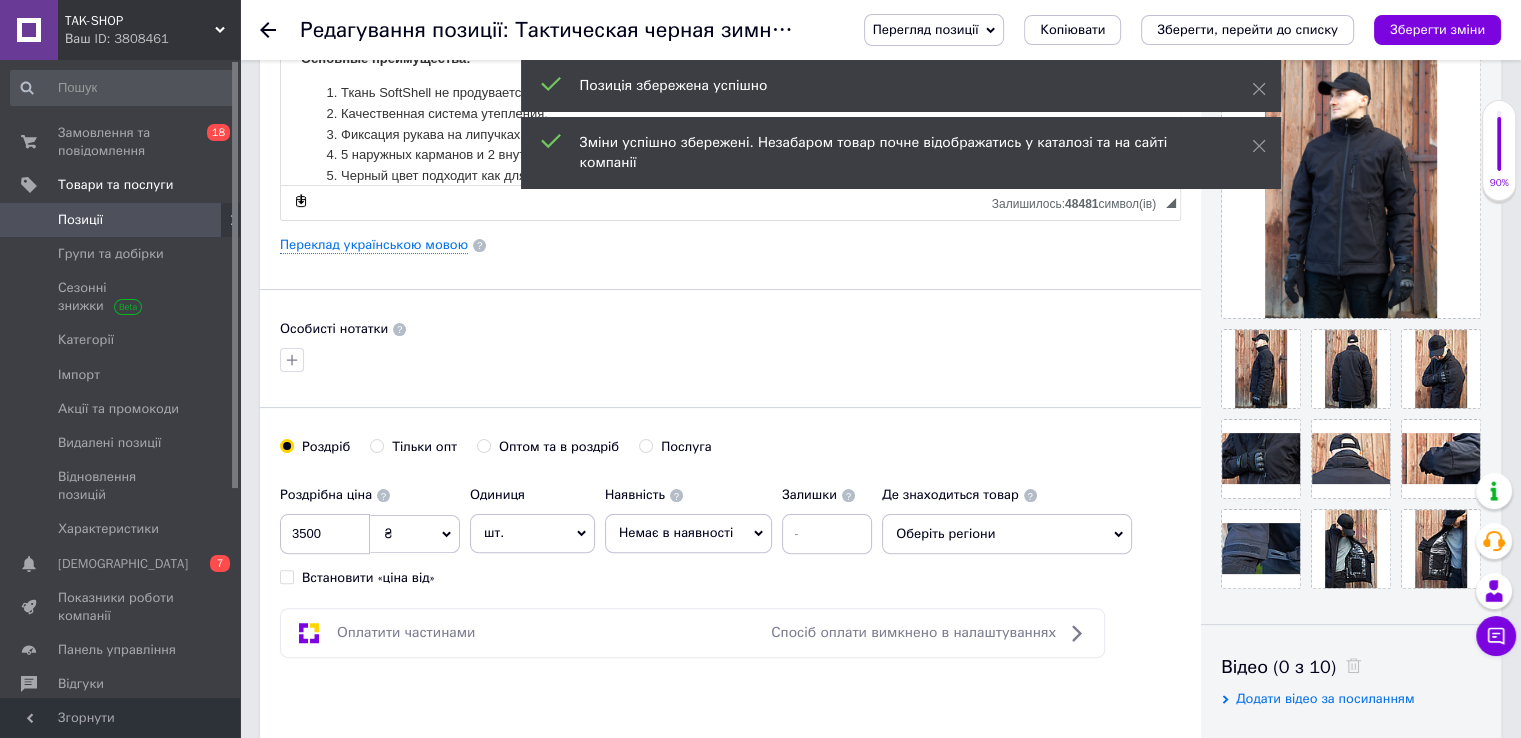 click on "Особисті нотатки" at bounding box center [730, 329] 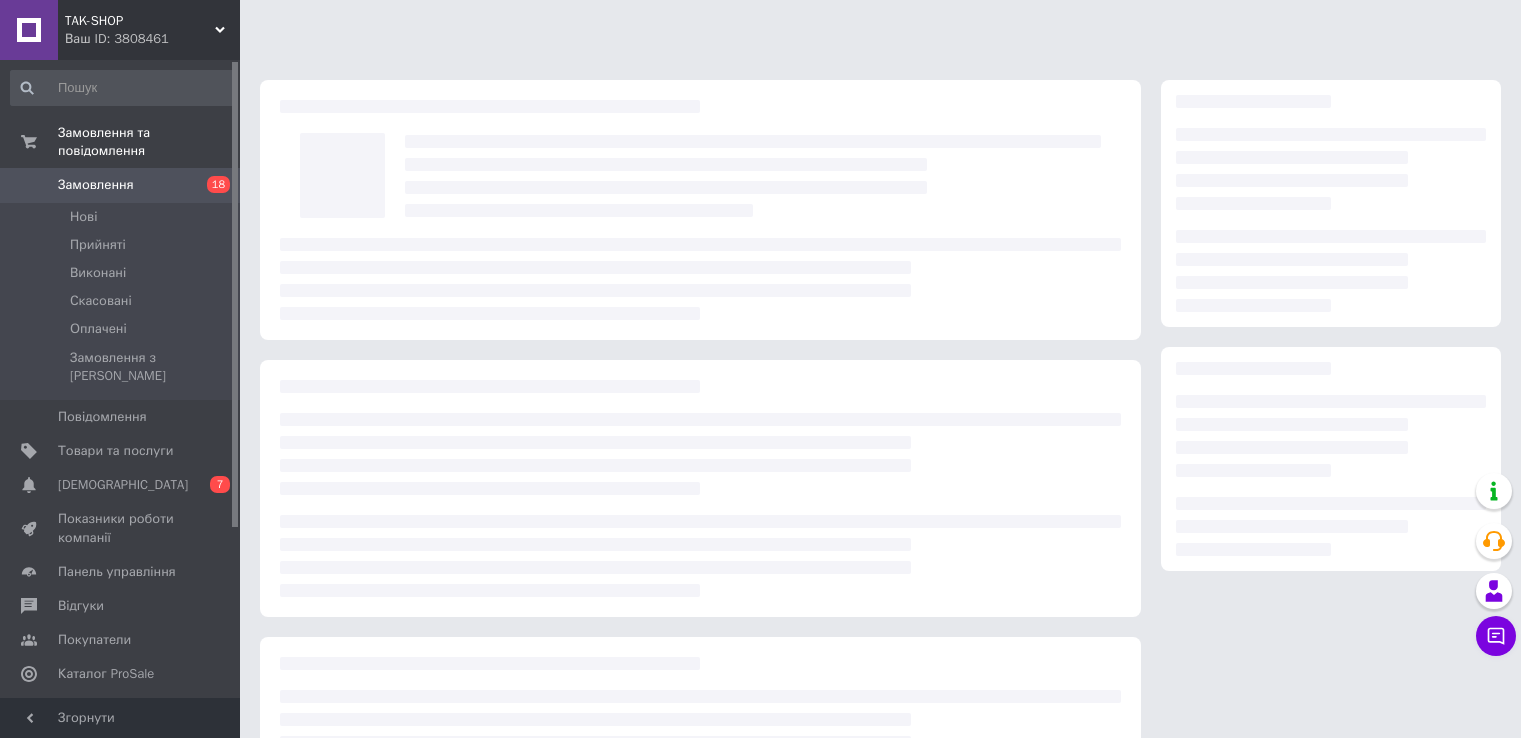 scroll, scrollTop: 0, scrollLeft: 0, axis: both 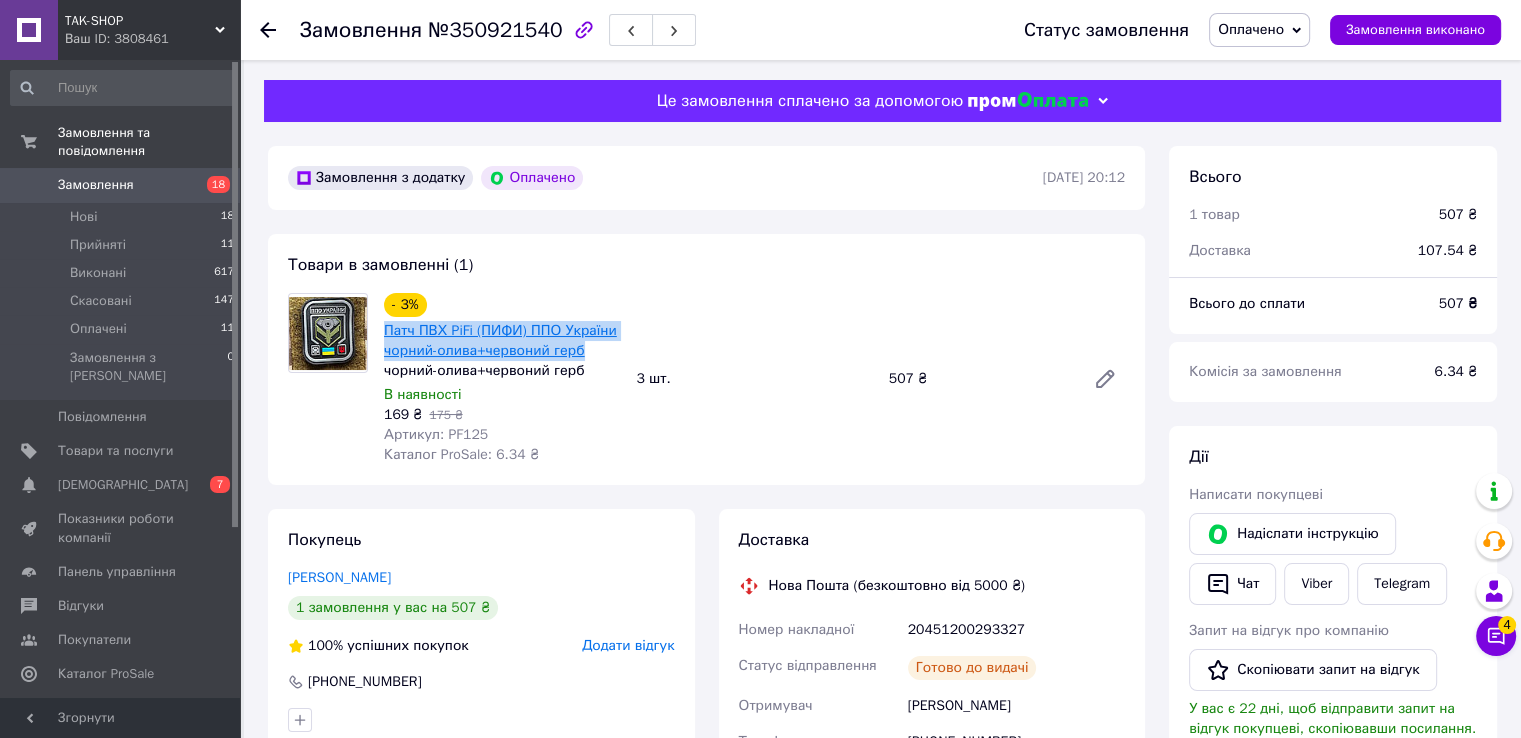 drag, startPoint x: 588, startPoint y: 346, endPoint x: 384, endPoint y: 333, distance: 204.4138 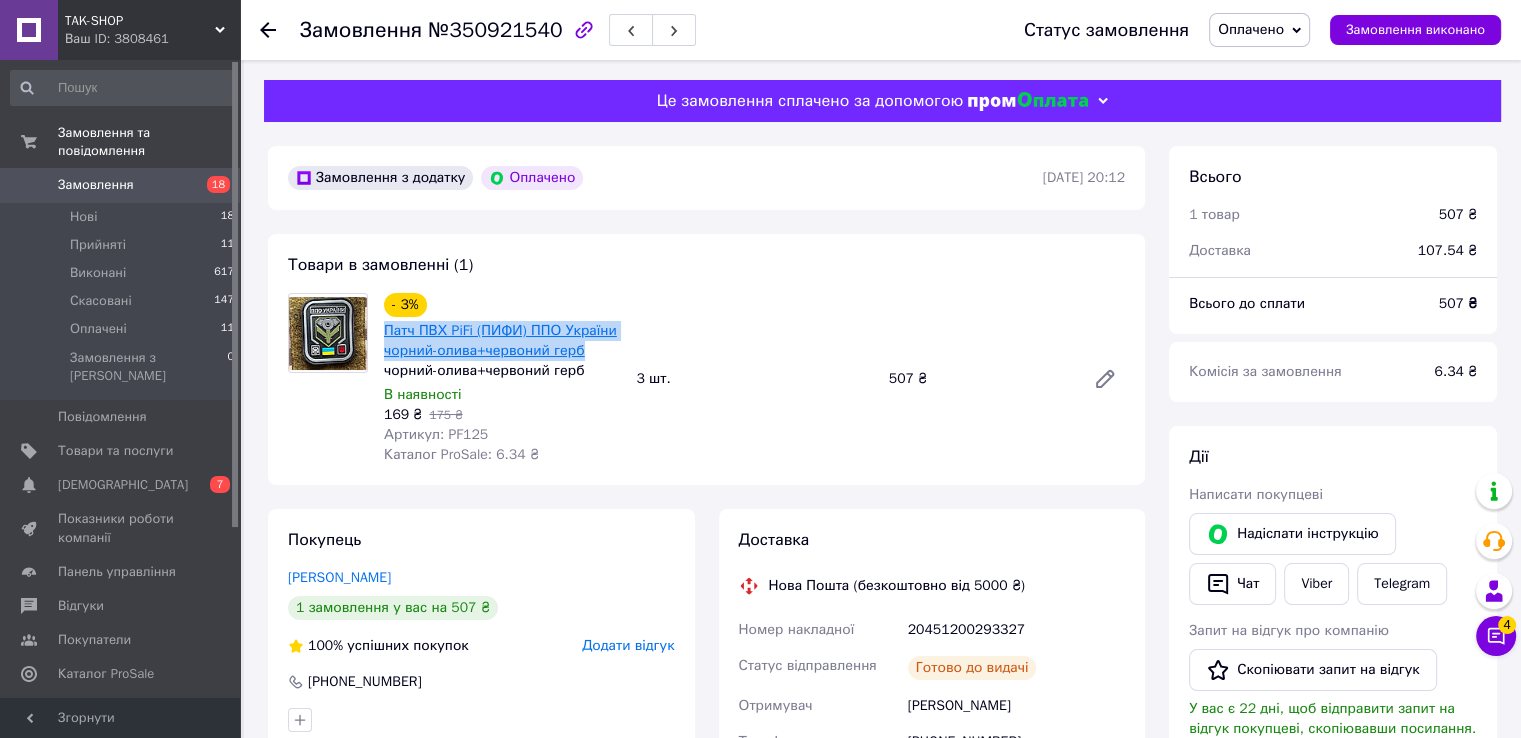 click on "Патч ПВХ PiFi (ПИФИ) ППО України чорний-олива+червоний герб" at bounding box center [502, 341] 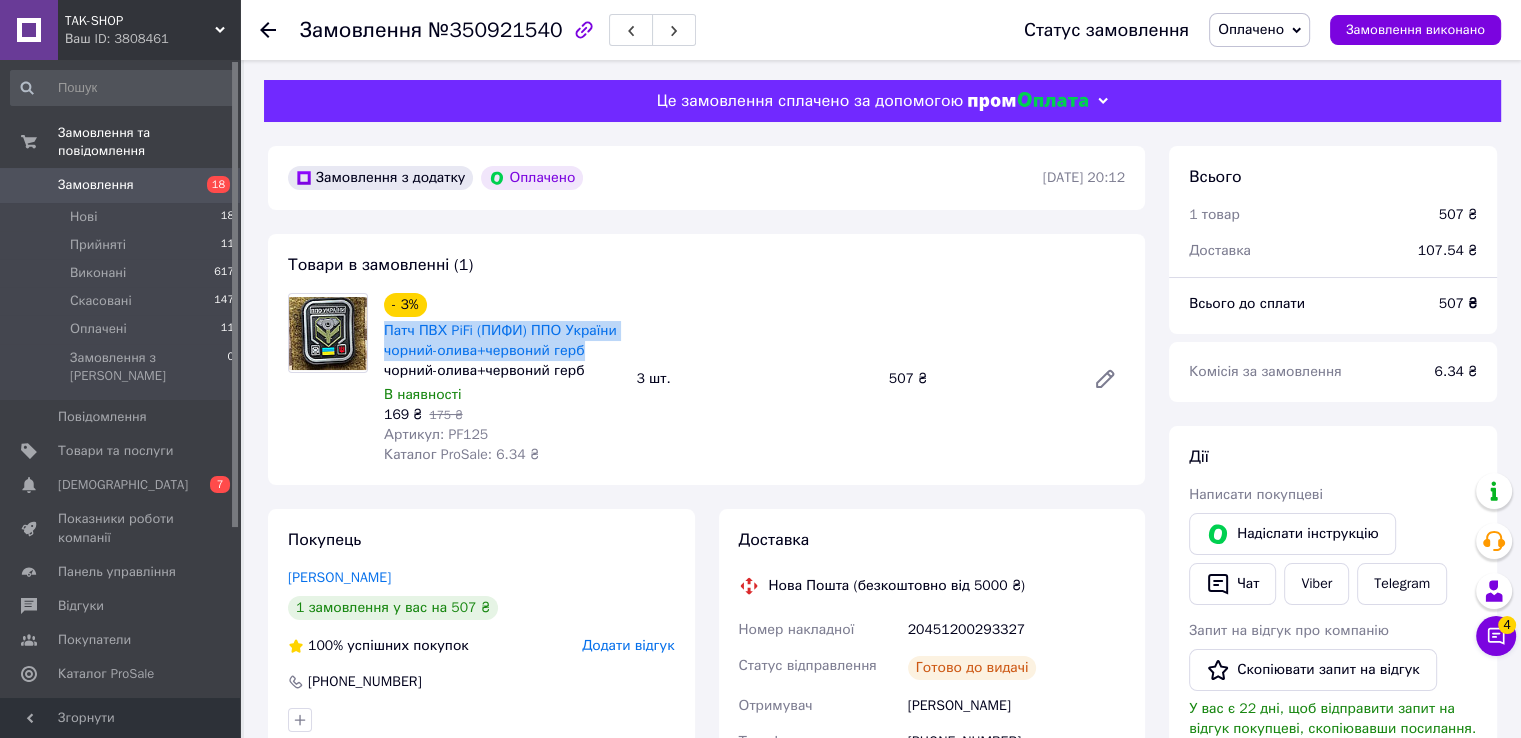 click at bounding box center [328, 333] 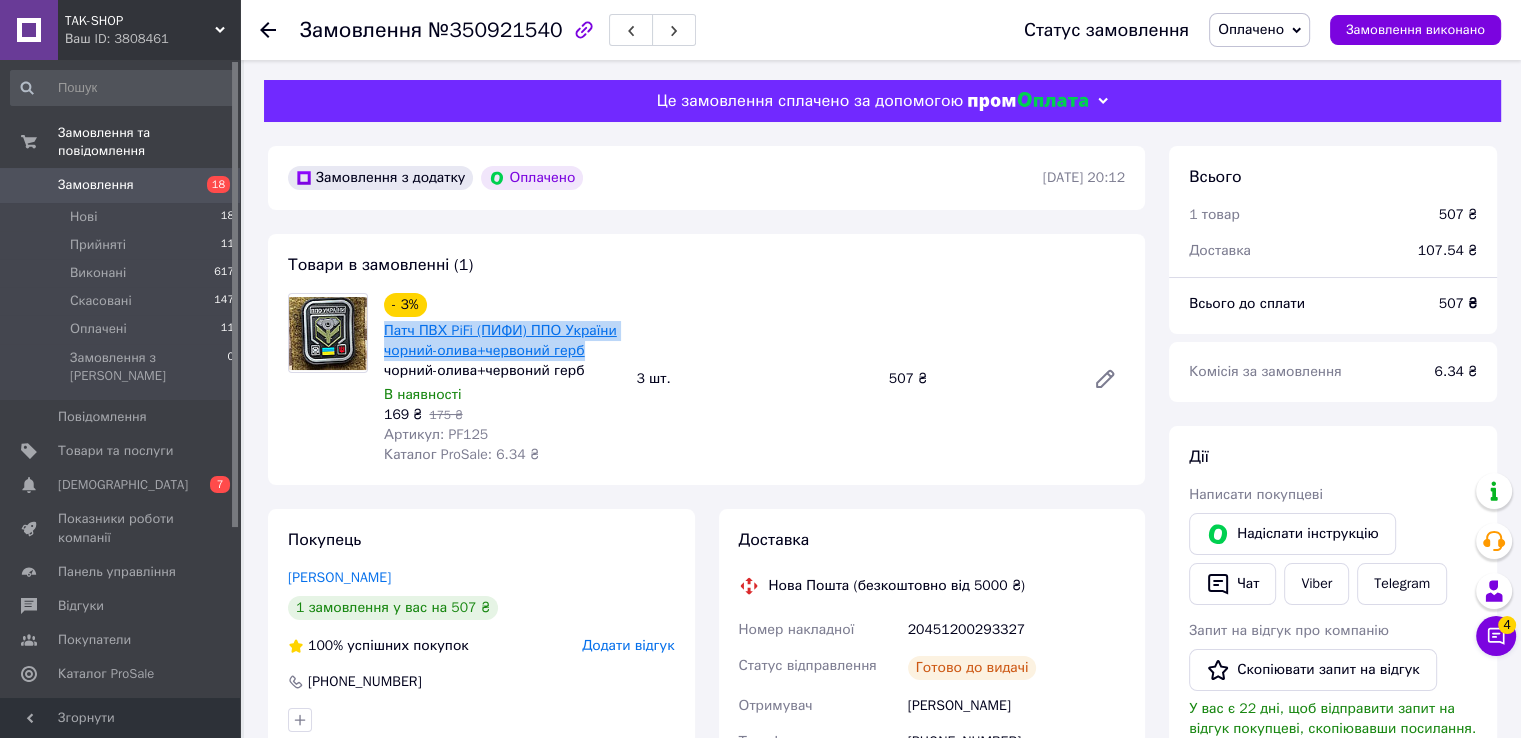click on "Патч ПВХ PiFi (ПИФИ) ППО України чорний-олива+червоний герб" at bounding box center [500, 340] 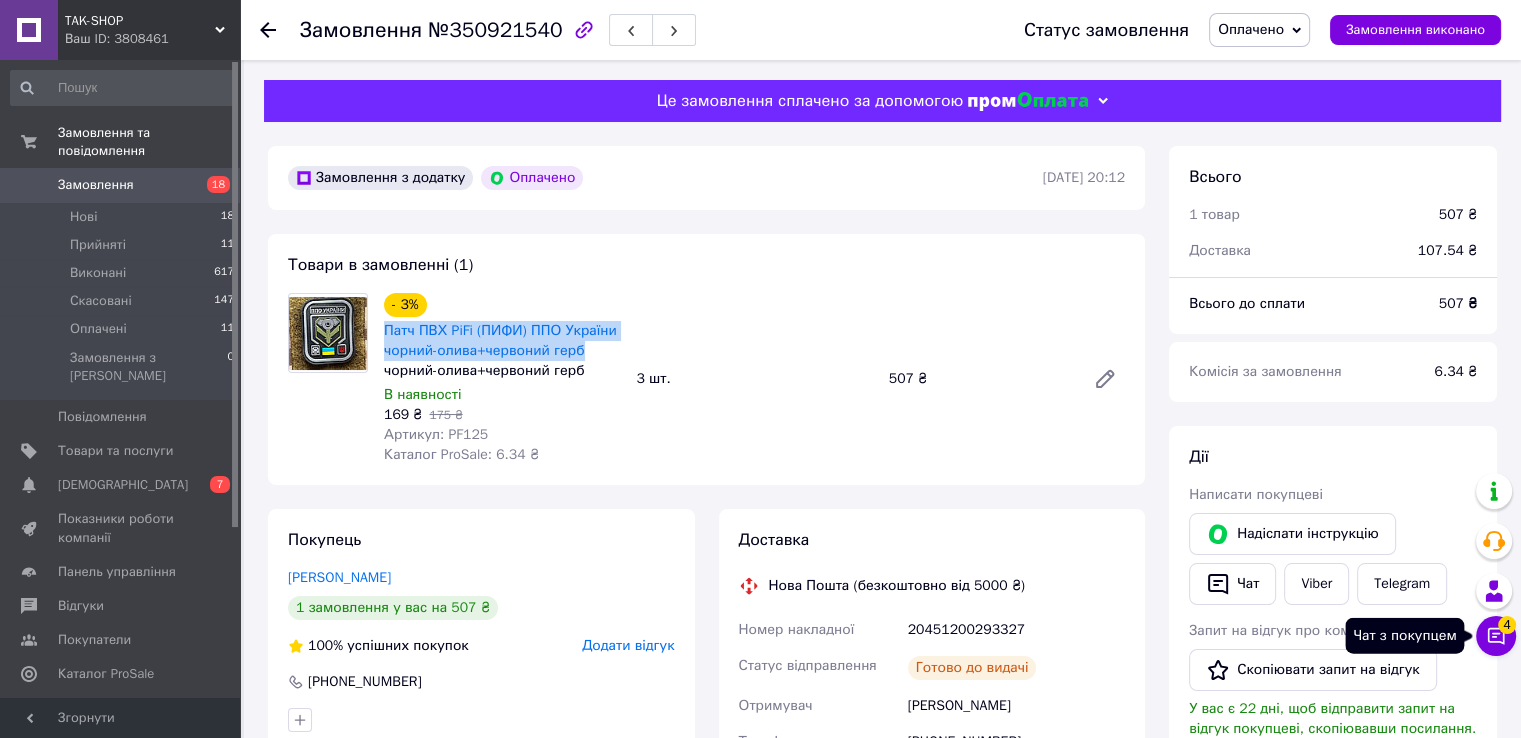 click on "Чат з покупцем 4" at bounding box center (1496, 636) 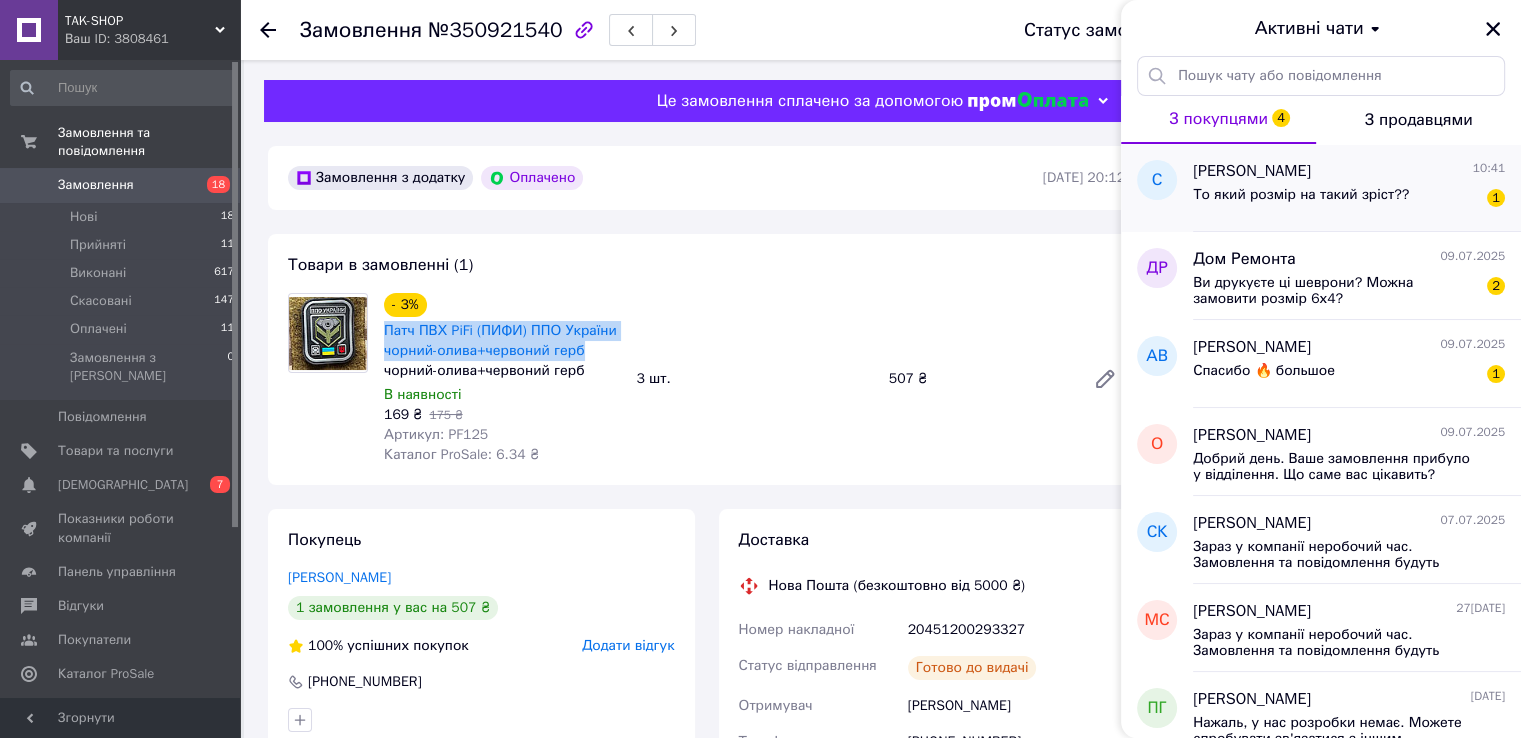 click on "Сергей  Ковалёв 10:41 То який розмір на такий зріст?? 1" at bounding box center (1357, 188) 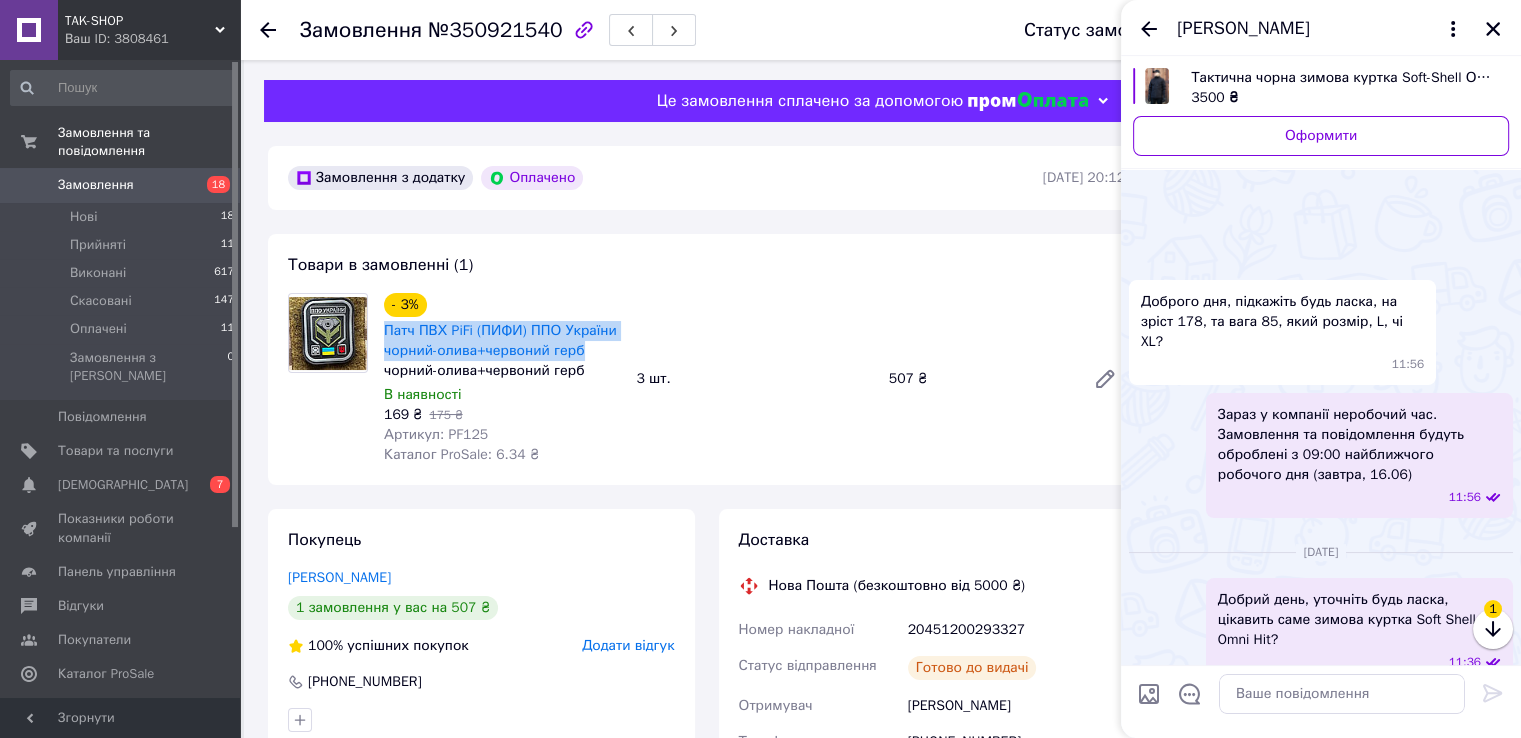 scroll, scrollTop: 363, scrollLeft: 0, axis: vertical 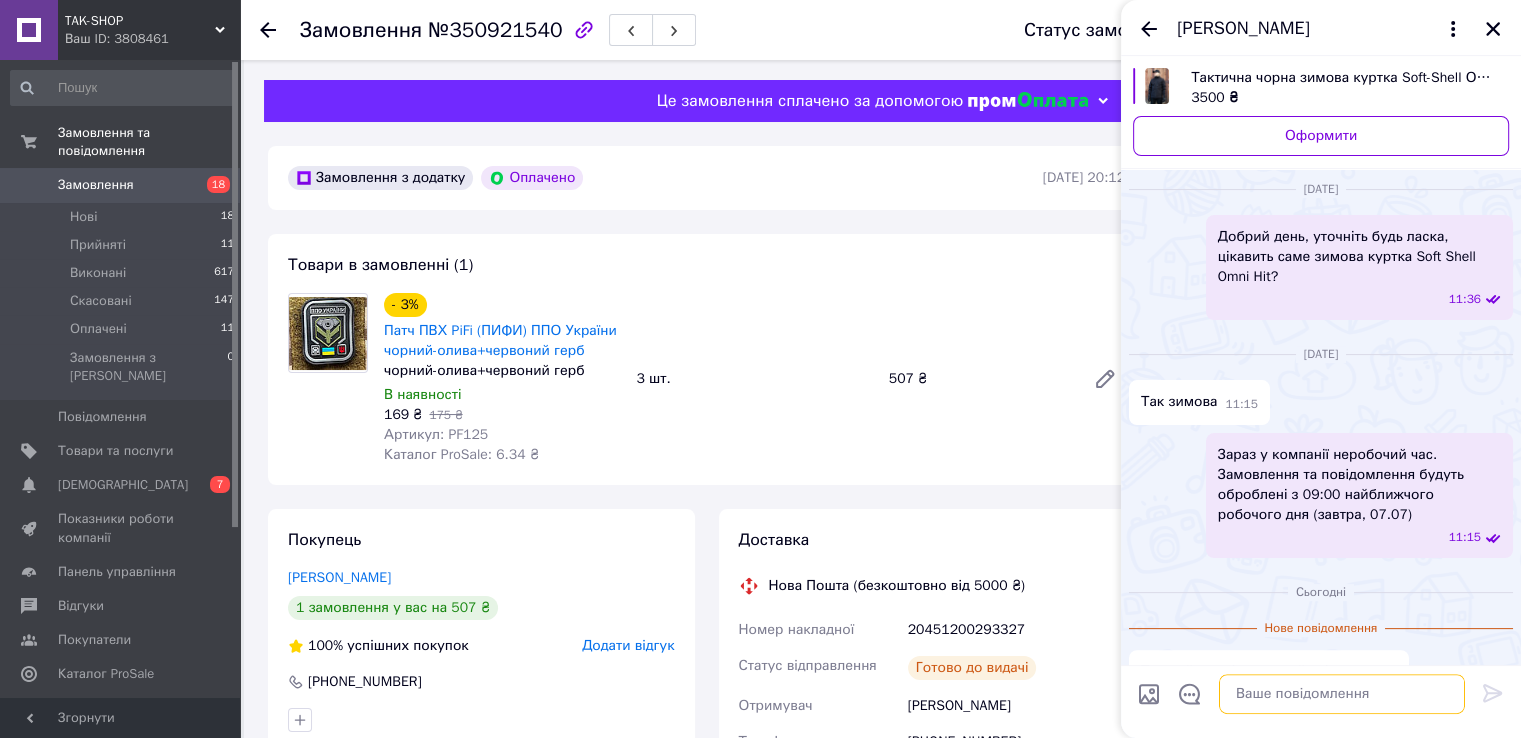 click at bounding box center [1342, 694] 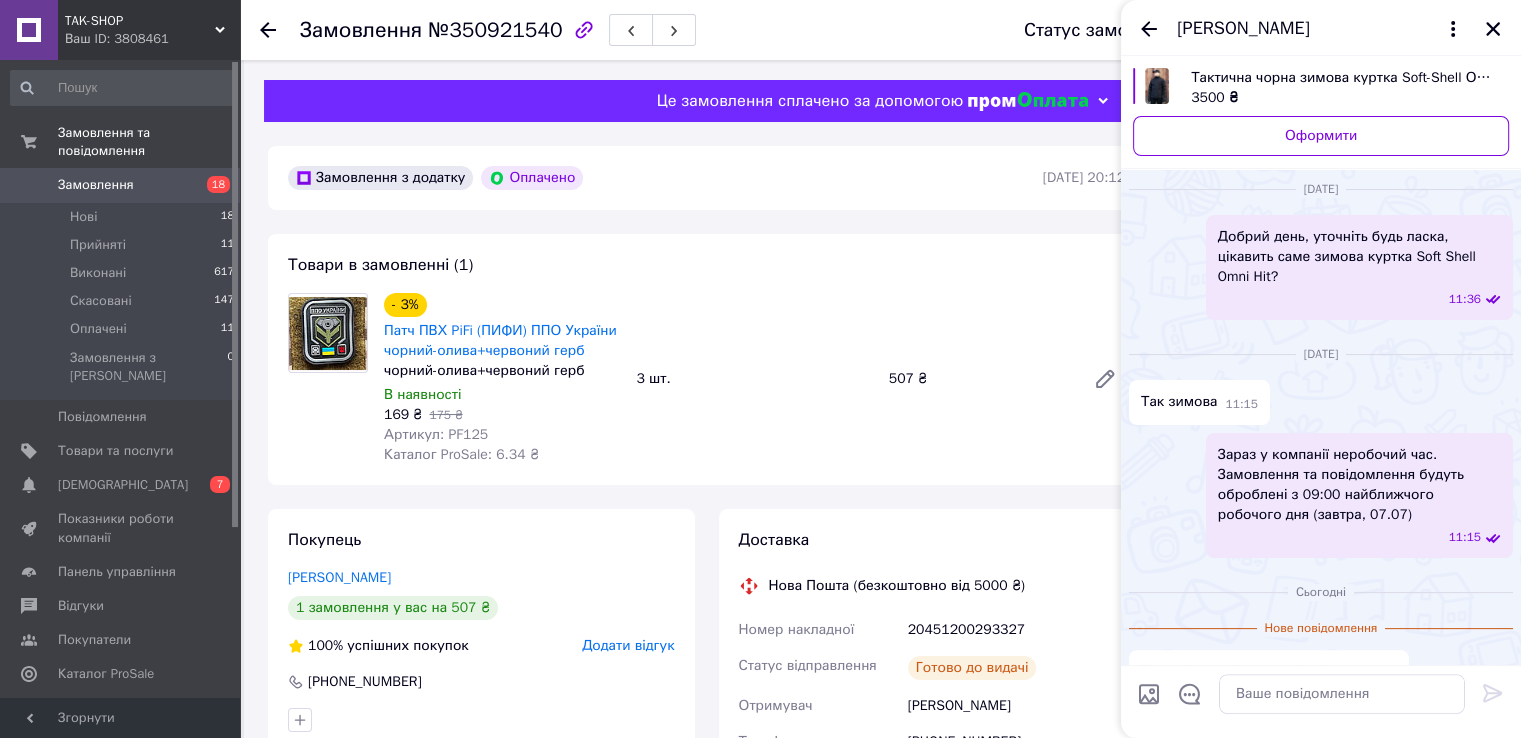 click at bounding box center [1342, 694] 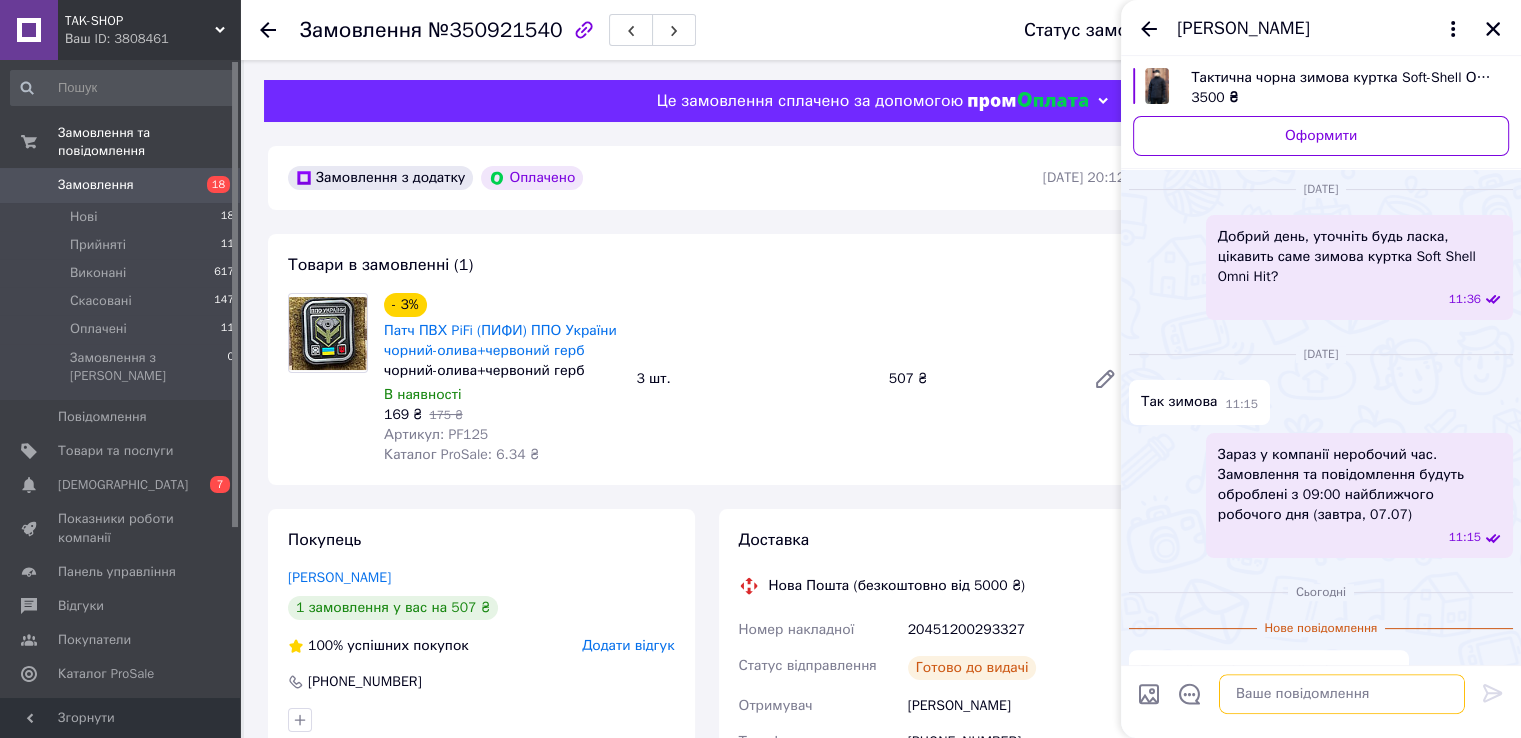 click at bounding box center (1342, 694) 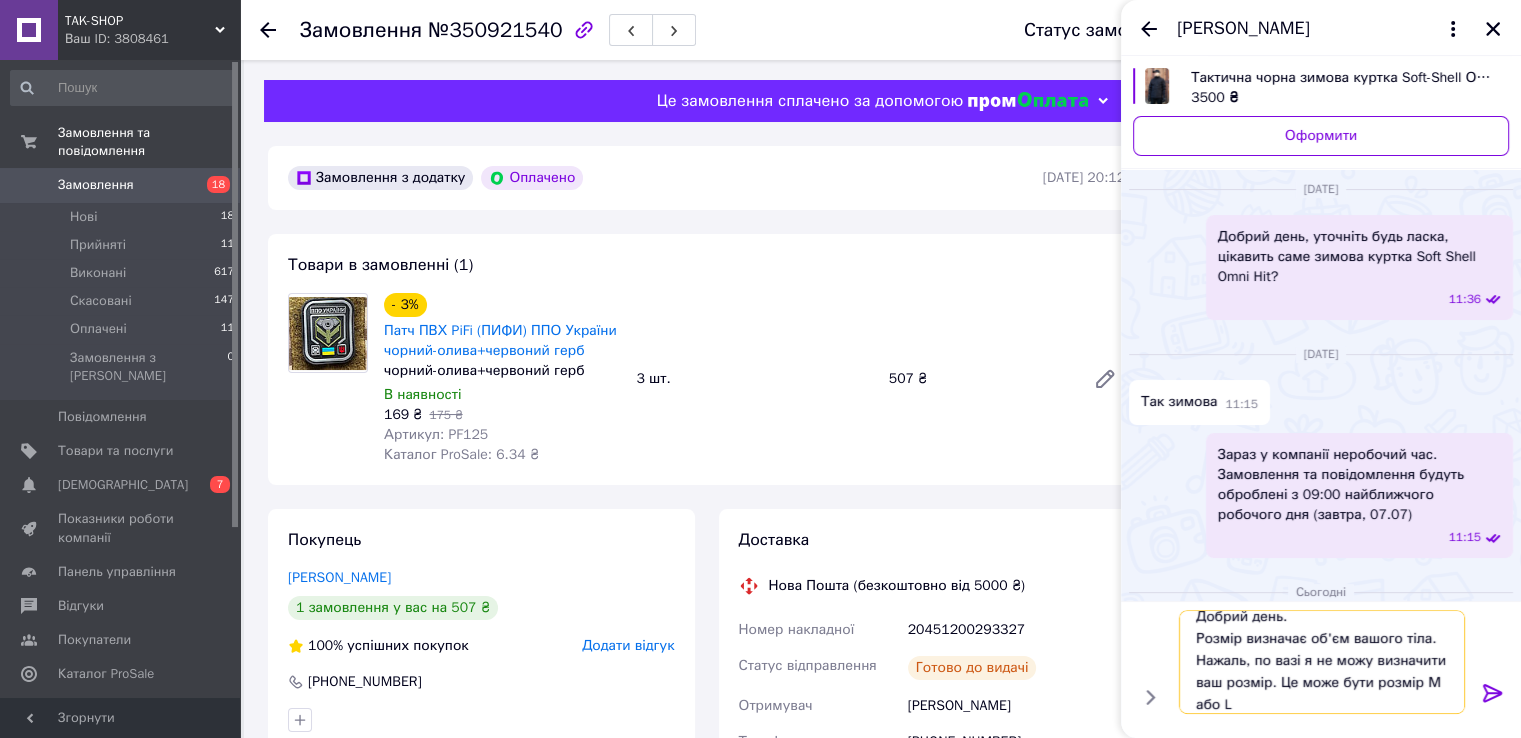 scroll, scrollTop: 36, scrollLeft: 0, axis: vertical 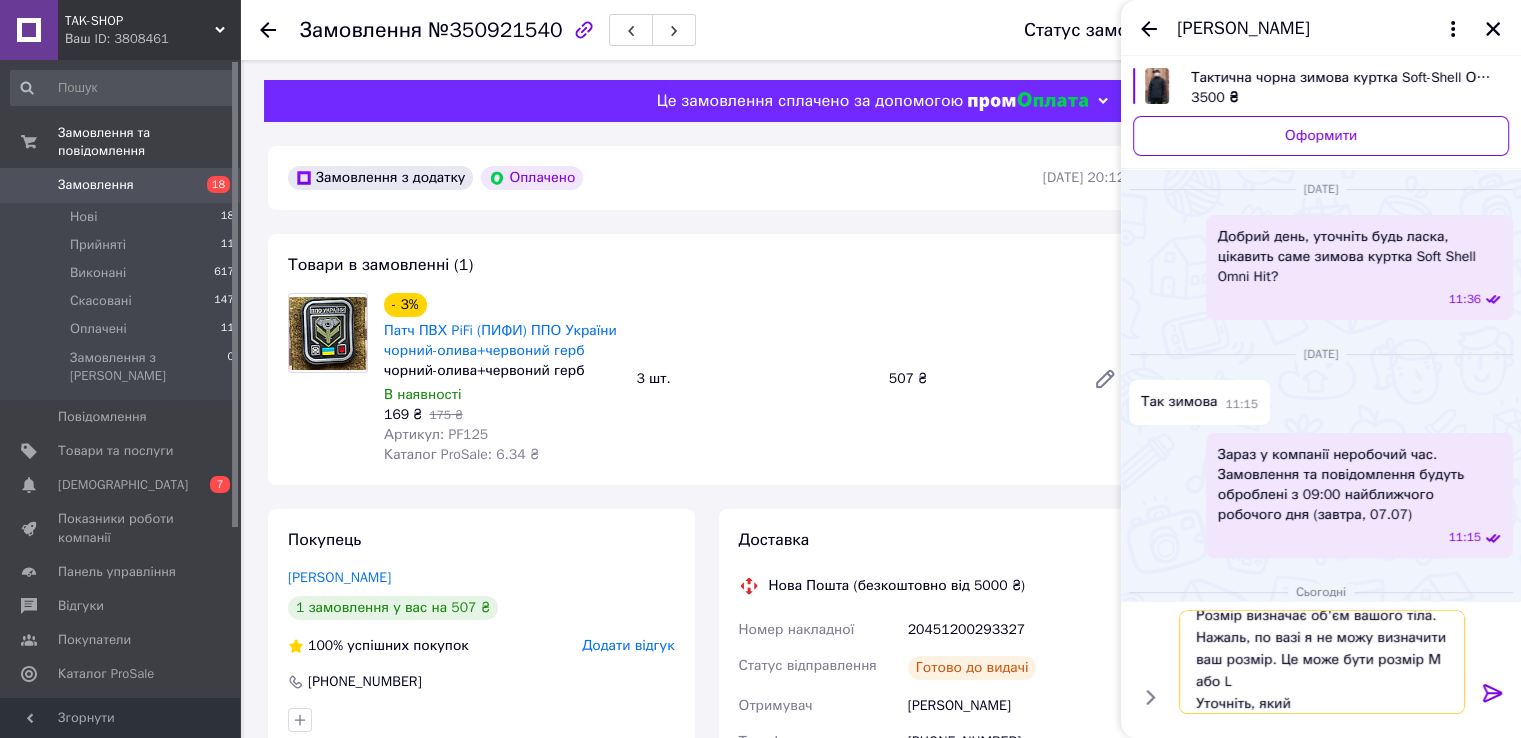 click on "Добрий день.
Розмір визначає об'єм вашого тіла. Нажаль, по вазі я не можу визначити ваш розмір. Це може бути розмір М або L
Уточніть, який" at bounding box center (1322, 662) 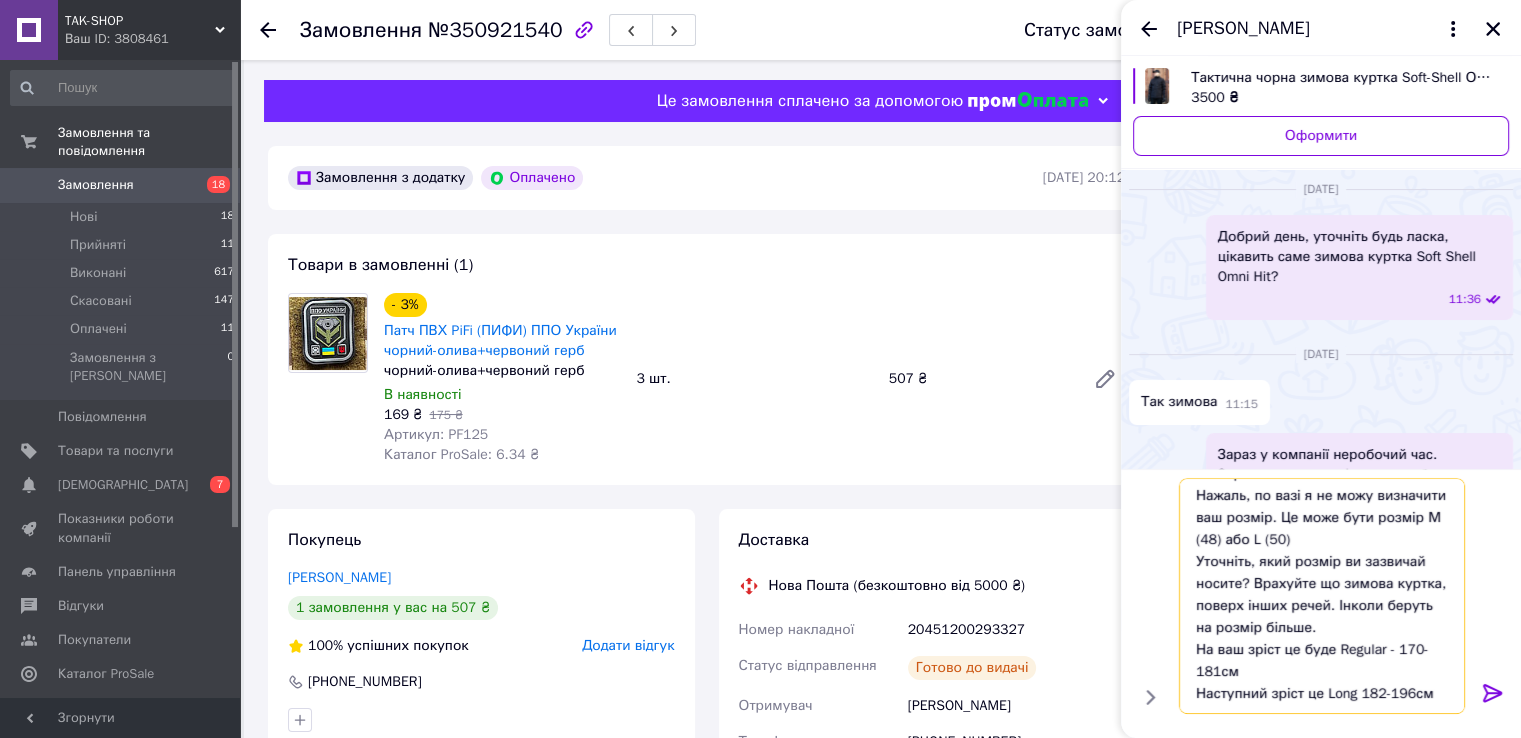 scroll, scrollTop: 80, scrollLeft: 0, axis: vertical 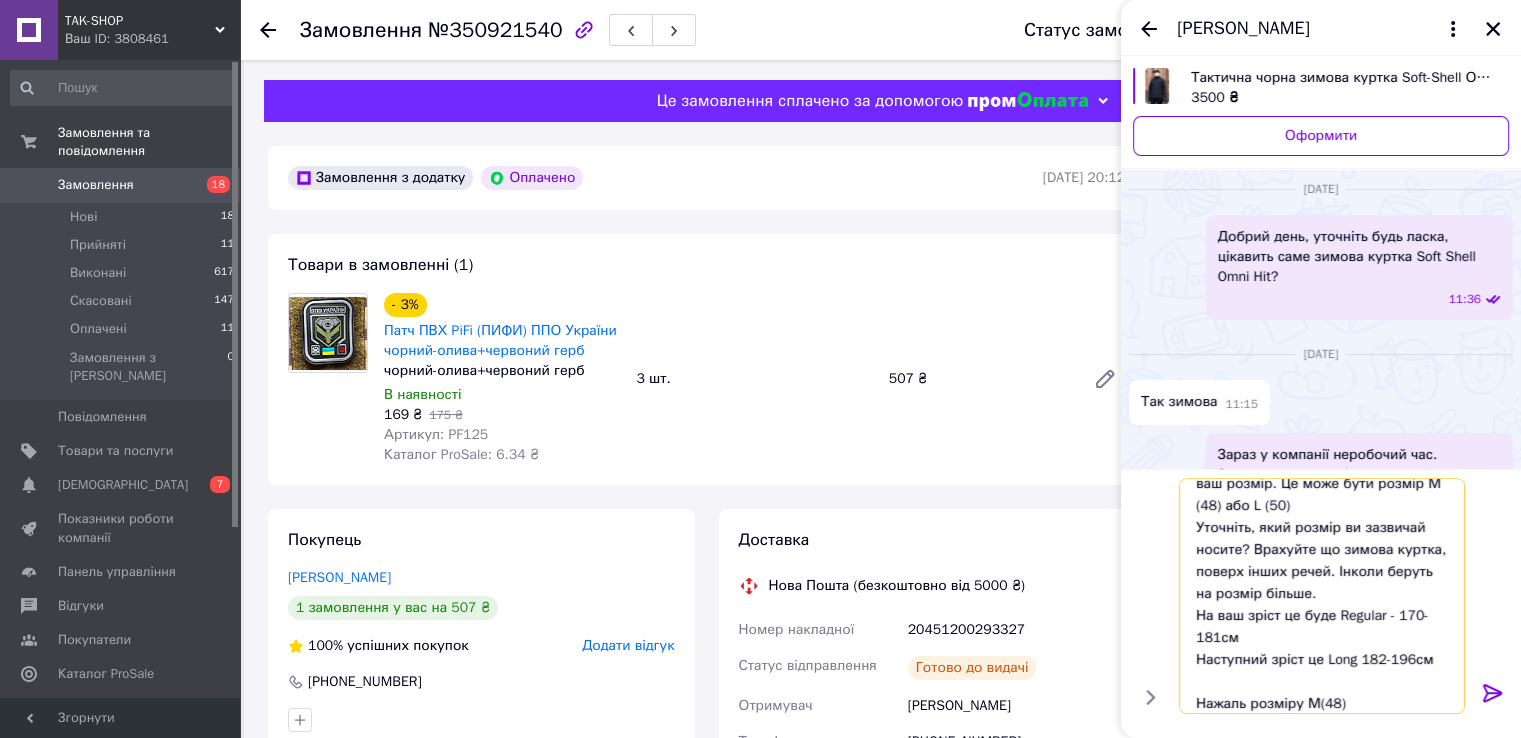 click on "Добрий день.
Розмір визначає об'єм вашого тіла. Нажаль, по вазі я не можу визначити ваш розмір. Це може бути розмір М (48) або L (50)
Уточніть, який розмір ви зазвичай носите? Врахуйте що зимова куртка, поверх інших речей. Інколи беруть на розмір більше.
На ваш зріст це буде Regular - 170-181см
Наступний зріст це Long 182-196см
Нажаль розміру М(48)" at bounding box center [1322, 596] 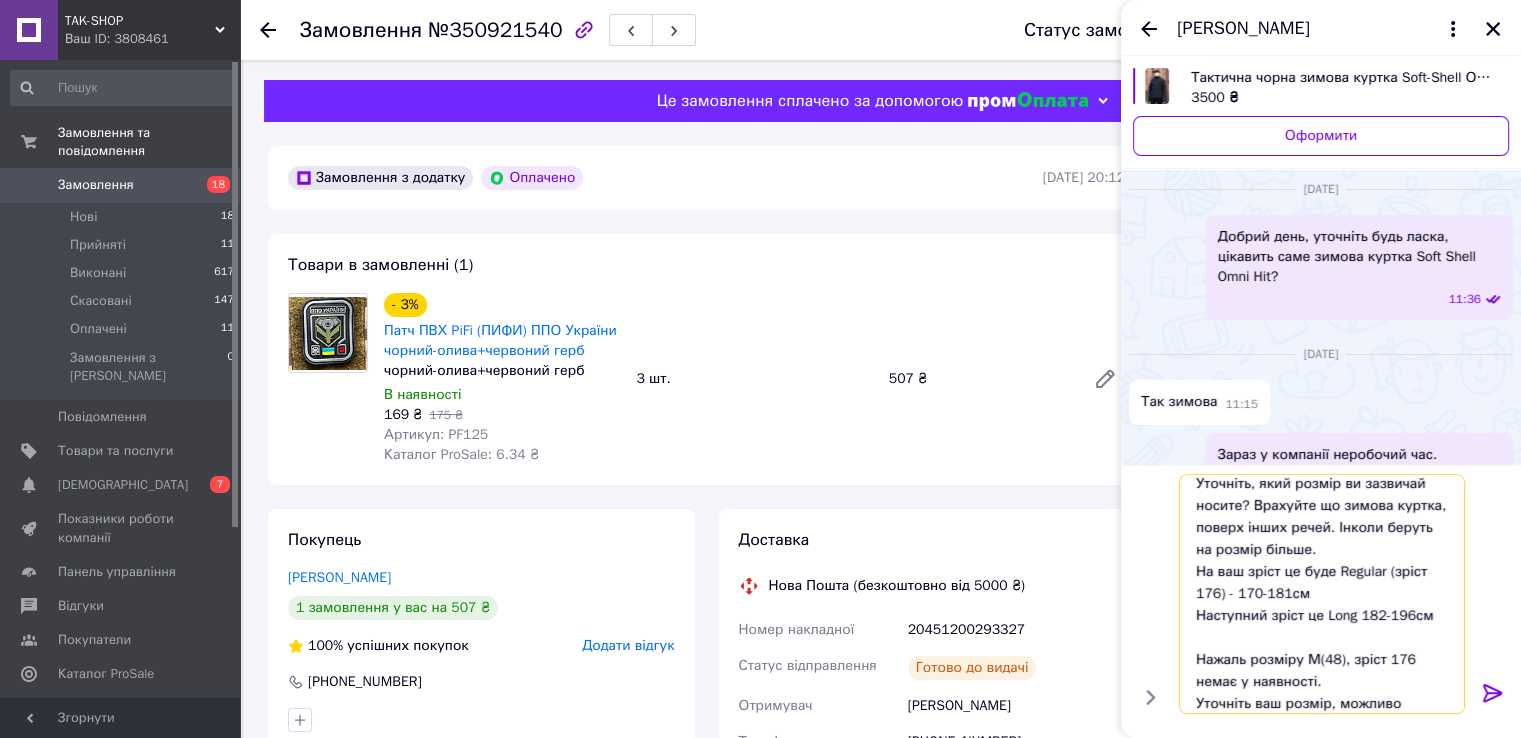 scroll, scrollTop: 141, scrollLeft: 0, axis: vertical 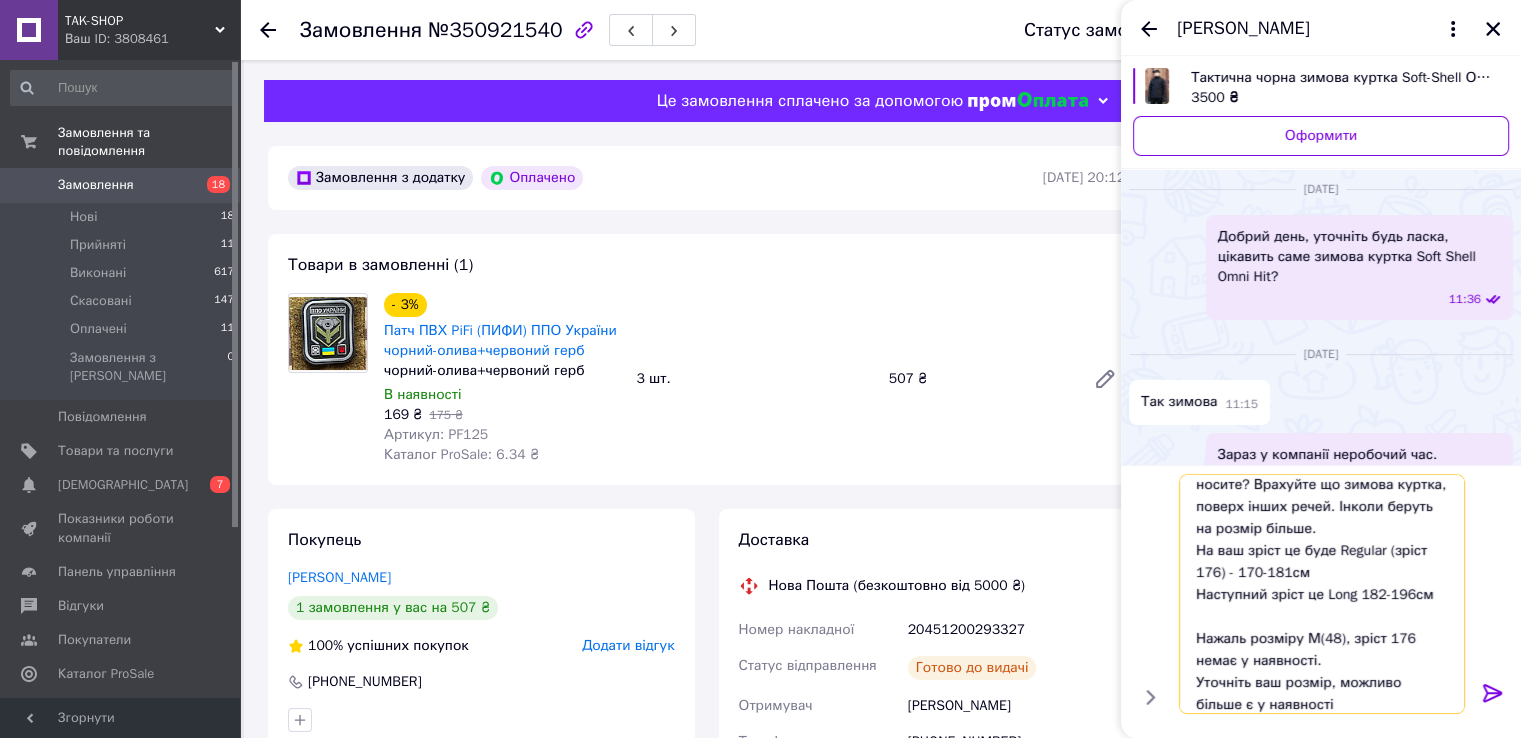 type on "Добрий день.
Розмір визначає об'єм вашого тіла. Нажаль, по вазі я не можу визначити ваш розмір. Це може бути розмір М (48) або L (50)
Уточніть, який розмір ви зазвичай носите? Врахуйте що зимова куртка, поверх інших речей. Інколи беруть на розмір більше.
На ваш зріст це буде Regular (зріст 176) - 170-181см
Наступний зріст це Long 182-196см
Нажаль розміру М(48), зріст 176 немає у наявності.
Уточніть ваш розмір, можливо більше є у наявності." 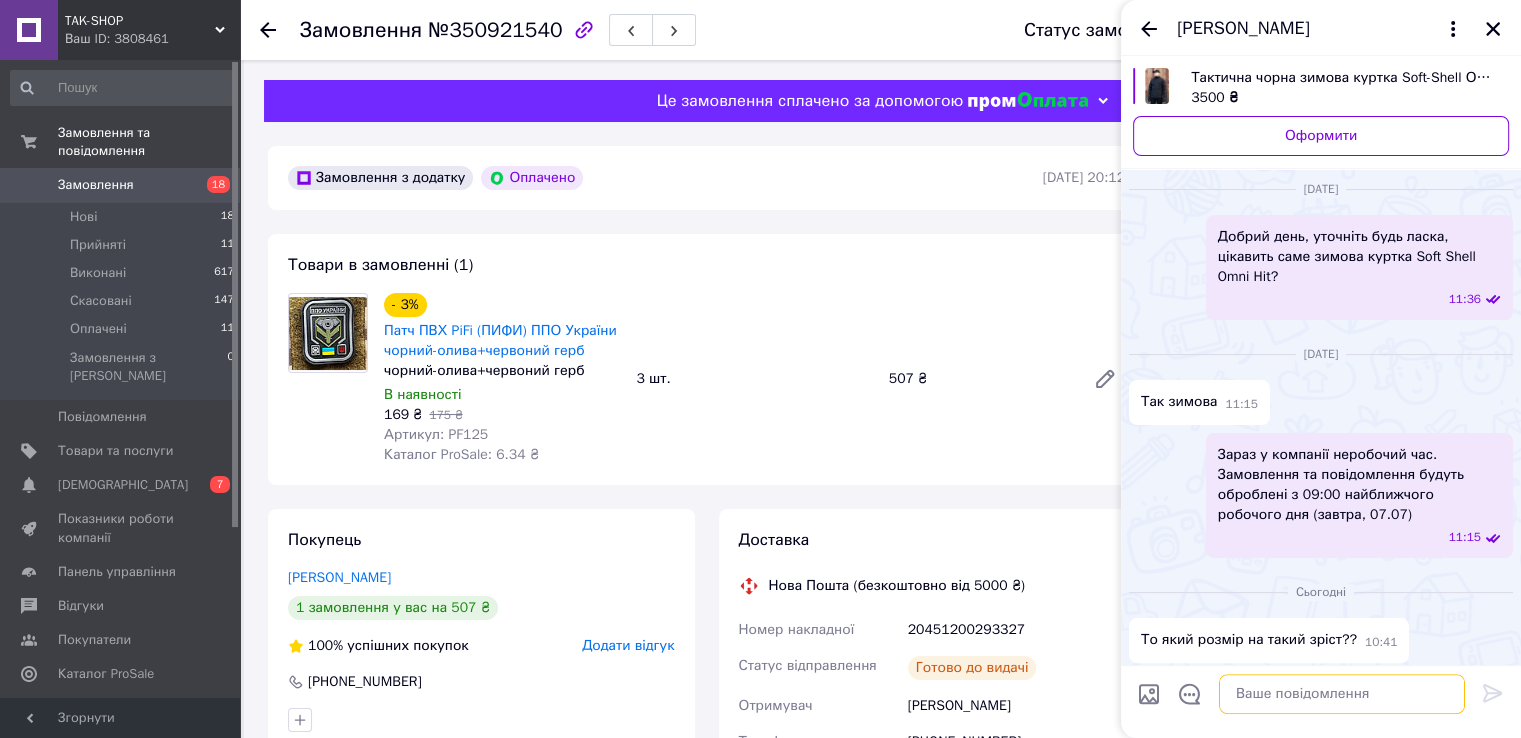scroll, scrollTop: 0, scrollLeft: 0, axis: both 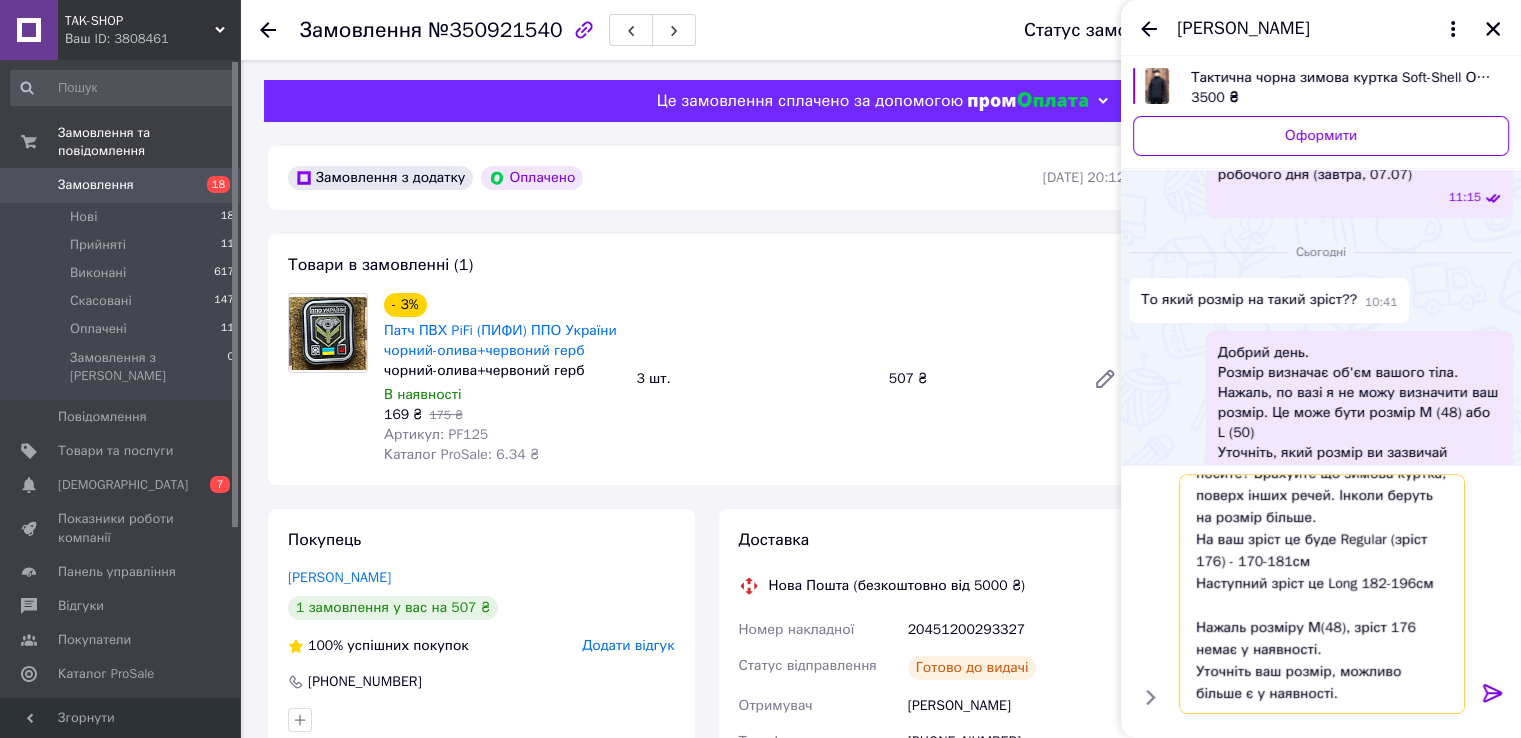 click on "Добрий день.
Розмір визначає об'єм вашого тіла. Нажаль, по вазі я не можу визначити ваш розмір. Це може бути розмір М (48) або L (50)
Уточніть, який розмір ви зазвичай носите? Врахуйте що зимова куртка, поверх інших речей. Інколи беруть на розмір більше.
На ваш зріст це буде Regular (зріст 176) - 170-181см
Наступний зріст це Long 182-196см
Нажаль розміру М(48), зріст 176 немає у наявності.
Уточніть ваш розмір, можливо більше є у наявності." at bounding box center [1322, 594] 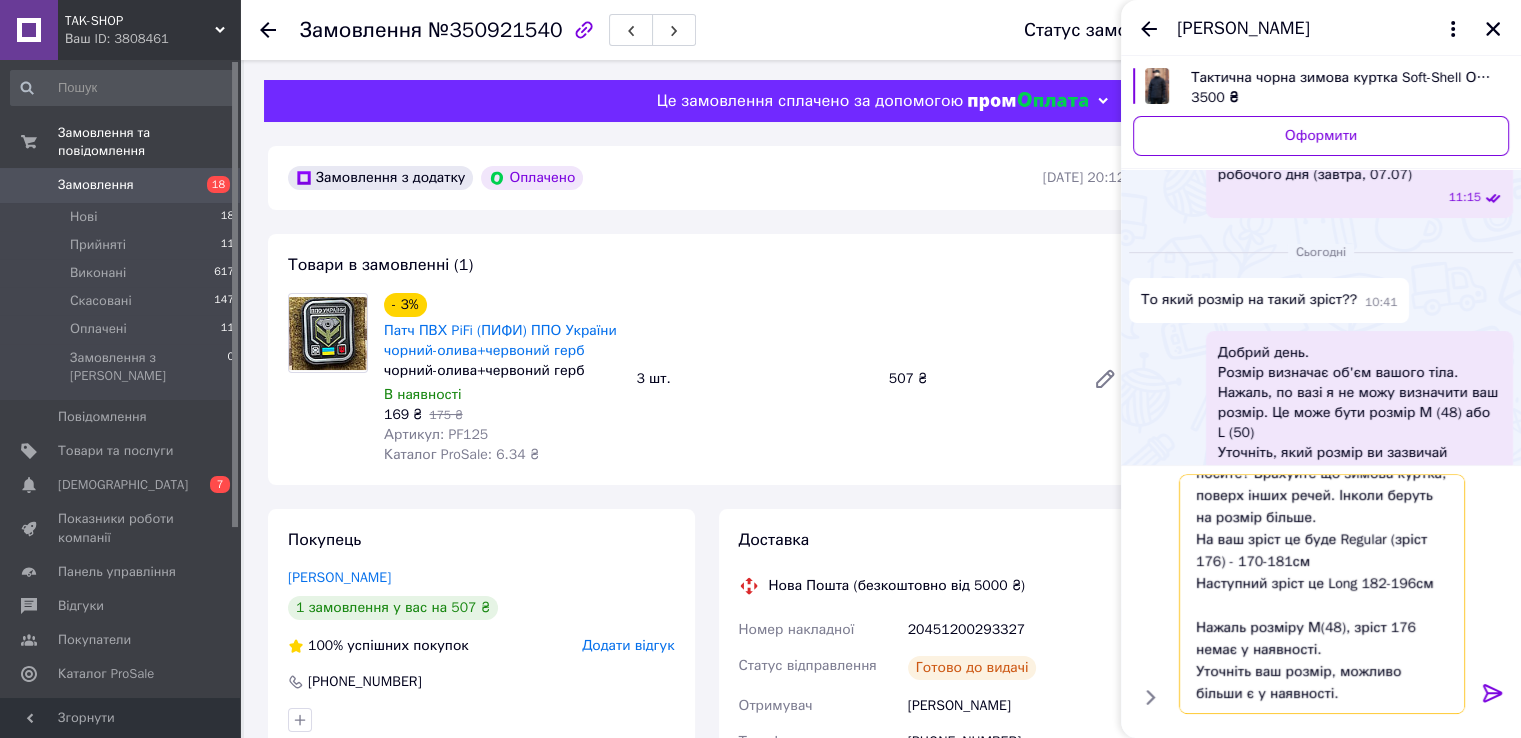 type on "Добрий день.
Розмір визначає об'єм вашого тіла. Нажаль, по вазі я не можу визначити ваш розмір. Це може бути розмір М (48) або L (50)
Уточніть, який розмір ви зазвичай носите? Врахуйте що зимова куртка, поверх інших речей. Інколи беруть на розмір більше.
На ваш зріст це буде Regular (зріст 176) - 170-181см
Наступний зріст це Long 182-196см
Нажаль розміру М(48), зріст 176 немає у наявності.
Уточніть ваш розмір, можливо більший є у наявності." 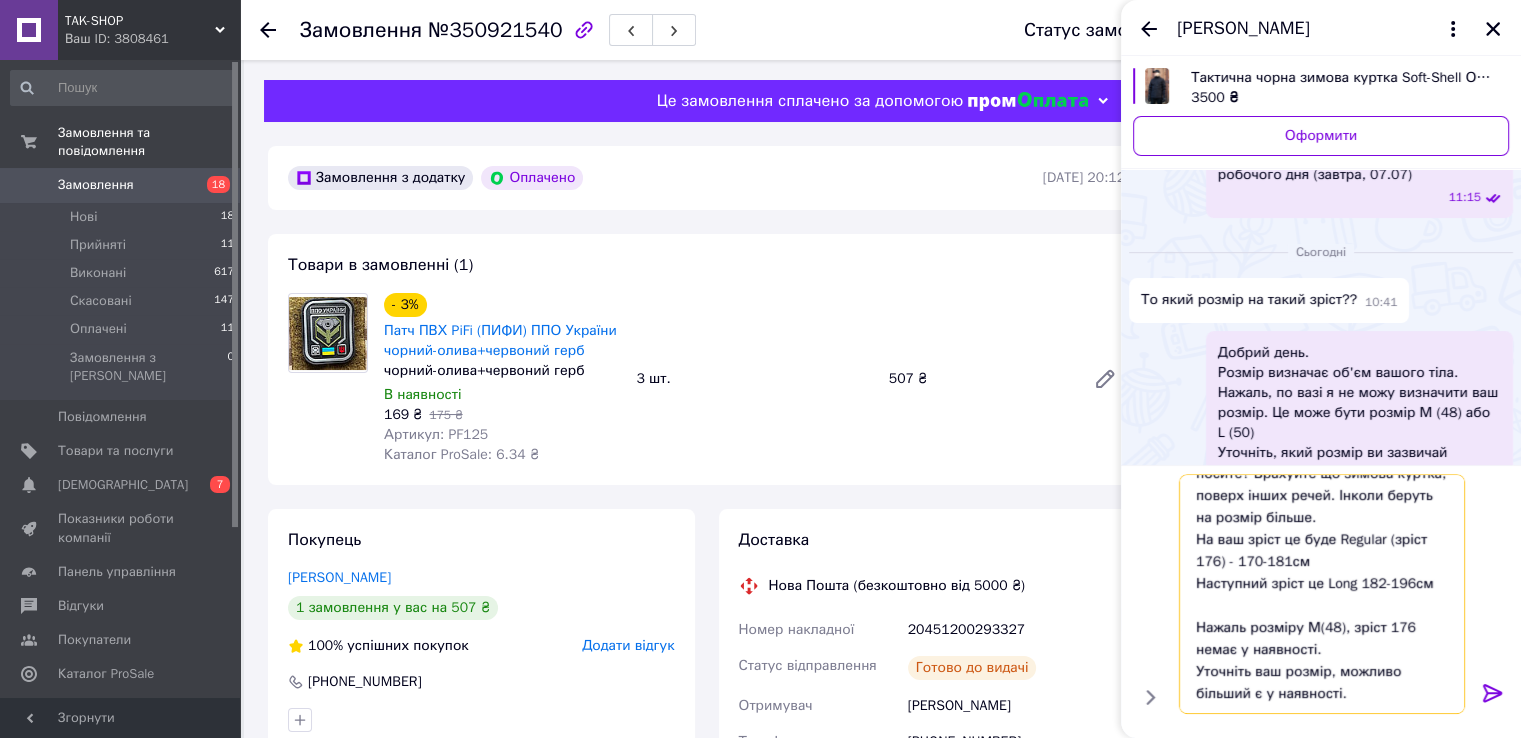 type 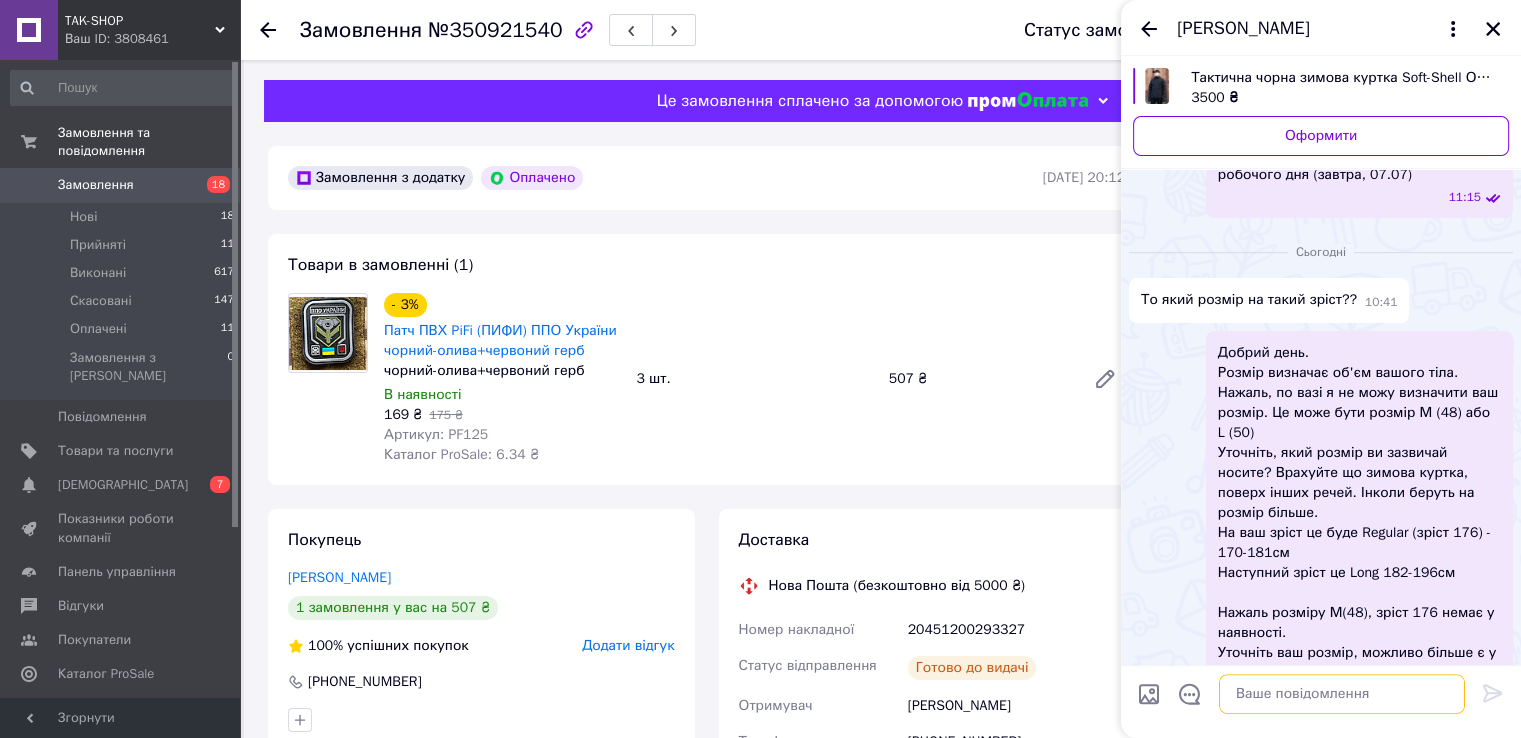 scroll, scrollTop: 0, scrollLeft: 0, axis: both 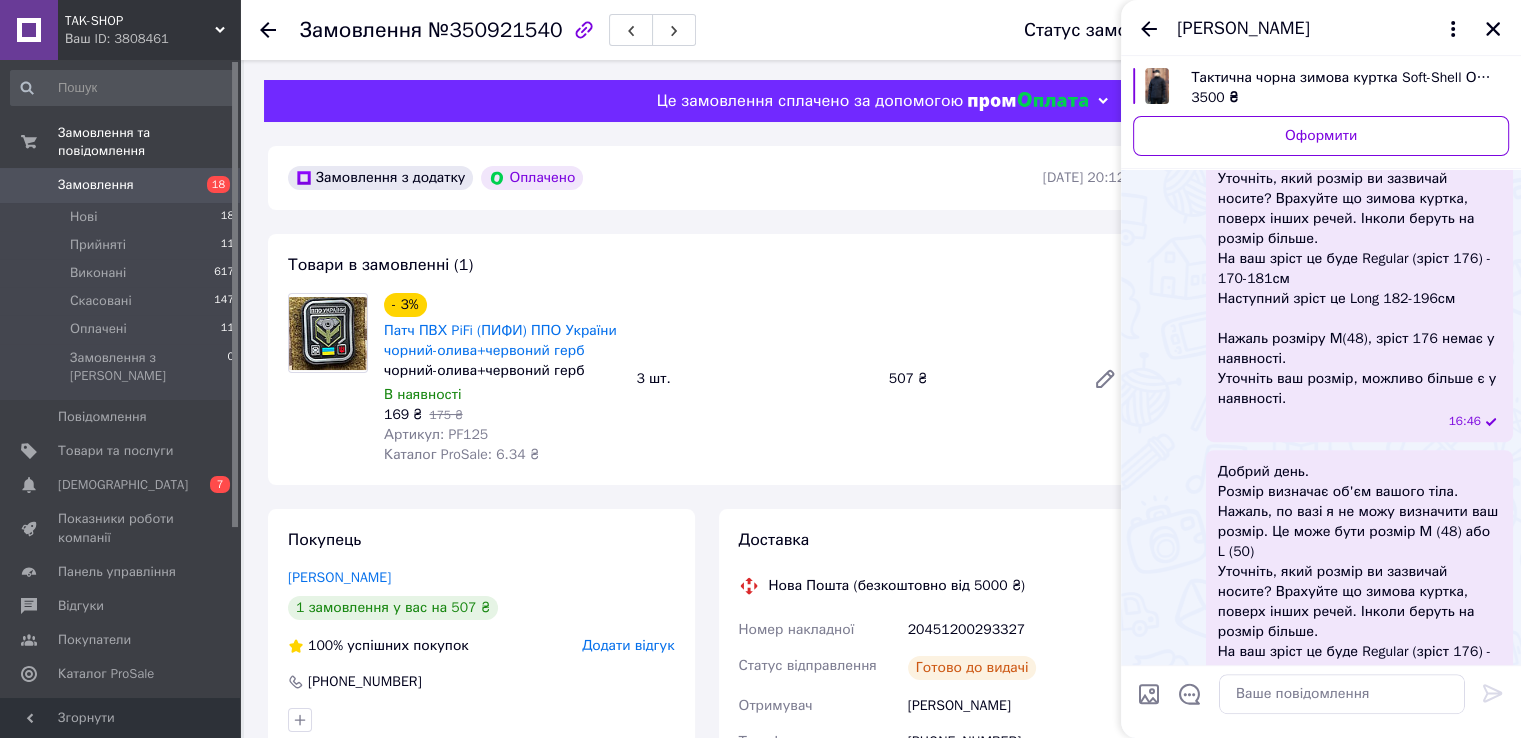 drag, startPoint x: 1300, startPoint y: 592, endPoint x: 1360, endPoint y: 541, distance: 78.74643 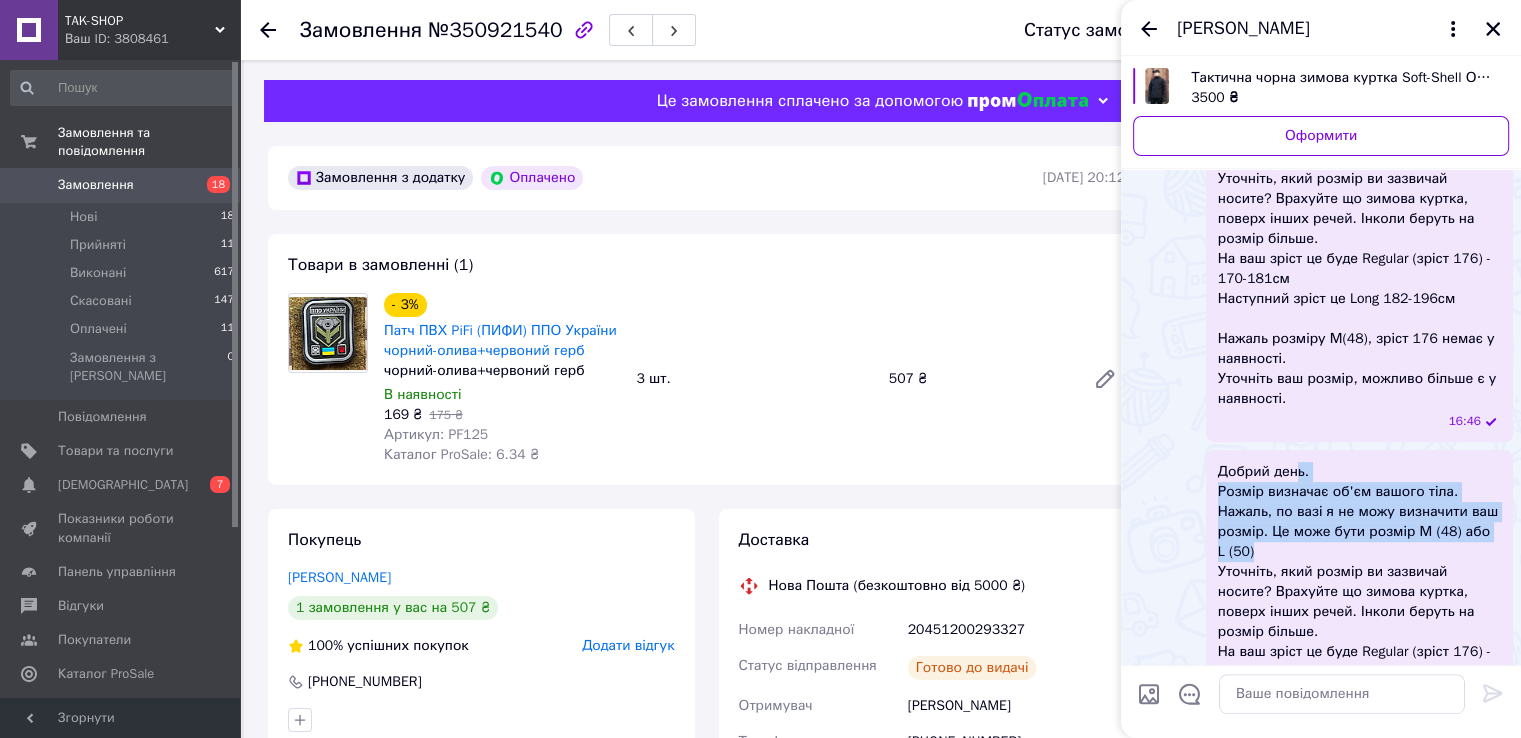 drag, startPoint x: 1299, startPoint y: 487, endPoint x: 1292, endPoint y: 401, distance: 86.28442 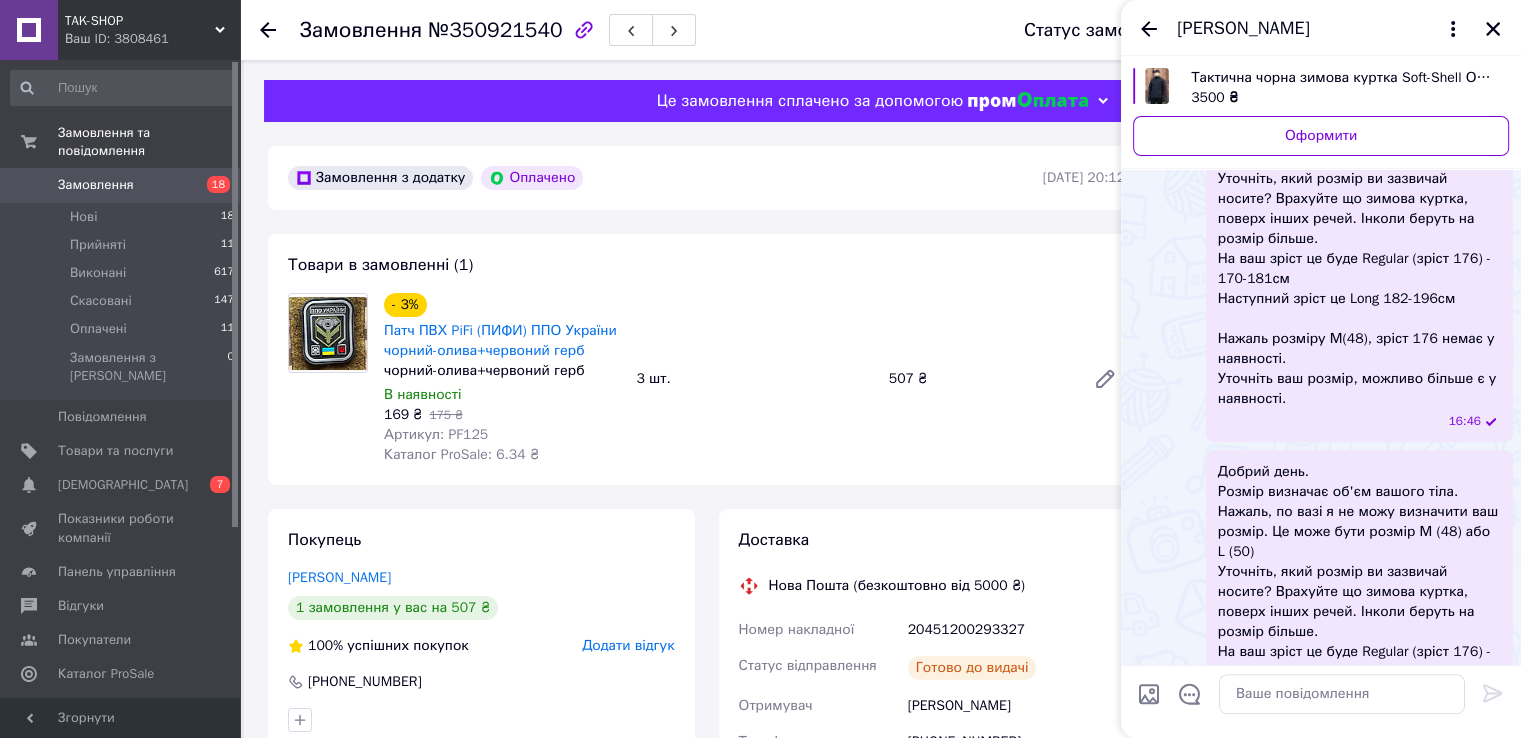 drag, startPoint x: 1240, startPoint y: 318, endPoint x: 1234, endPoint y: 295, distance: 23.769728 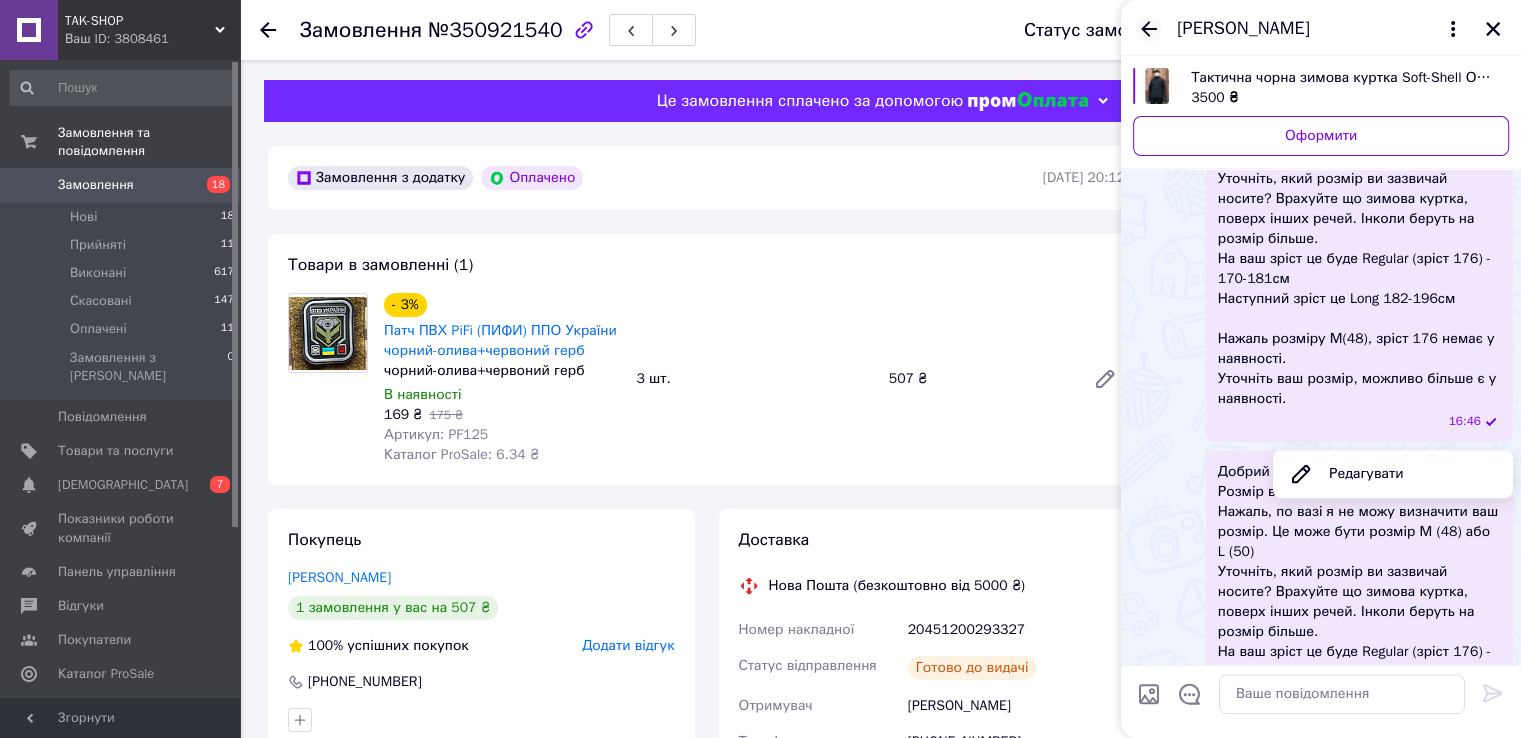 click 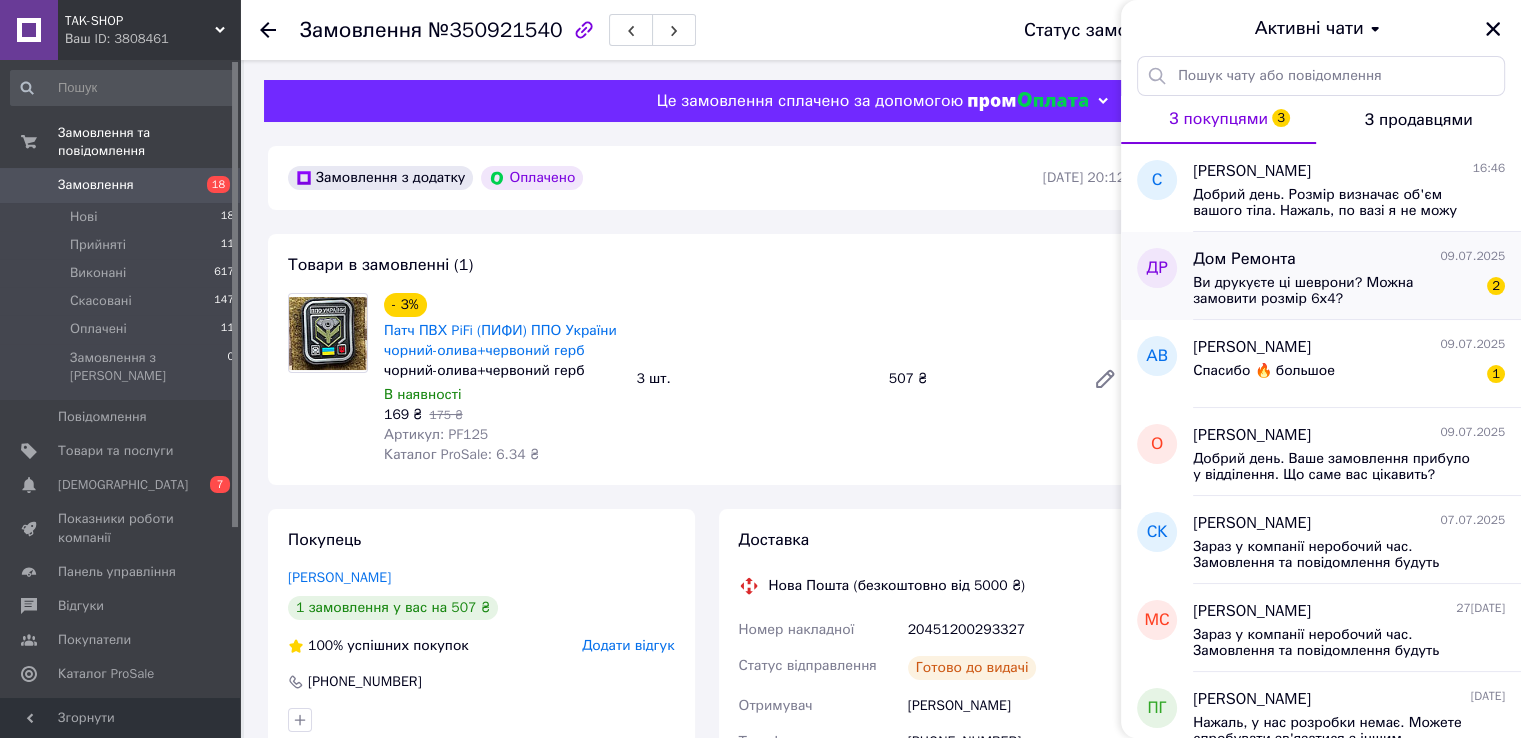 click on "Ви друкуєте ці шеврони? Можна замовити розмір 6х4?" at bounding box center [1335, 291] 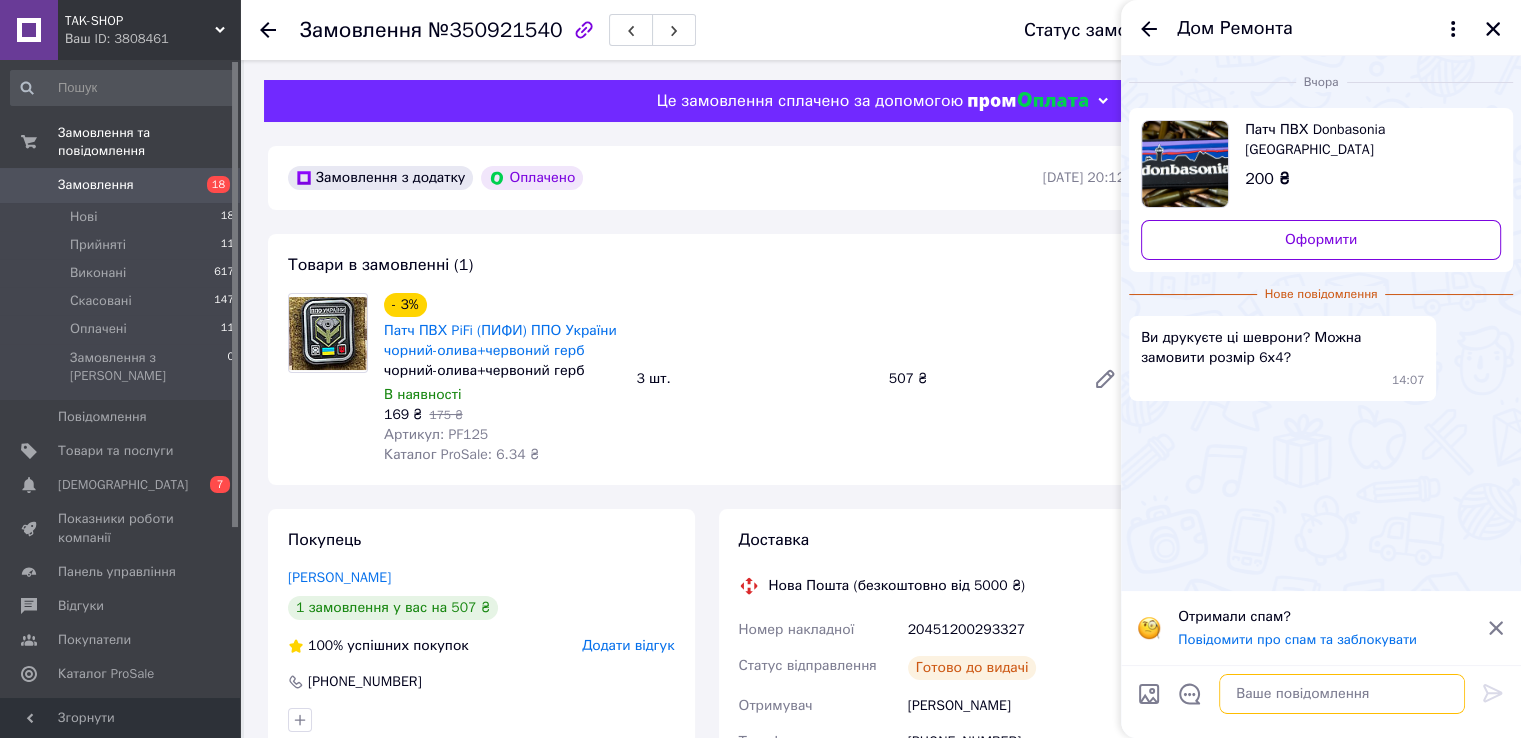 click at bounding box center (1342, 694) 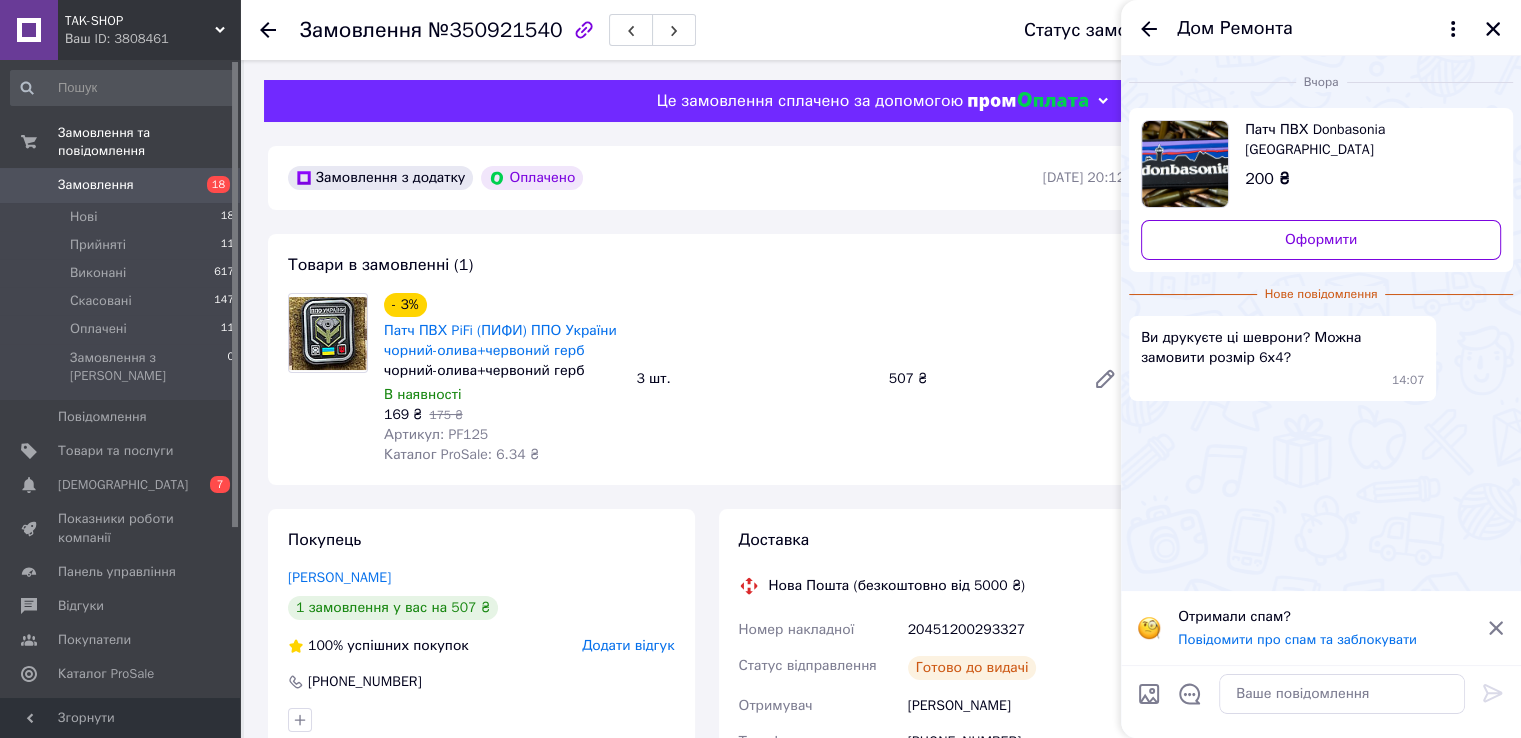 click at bounding box center (1185, 164) 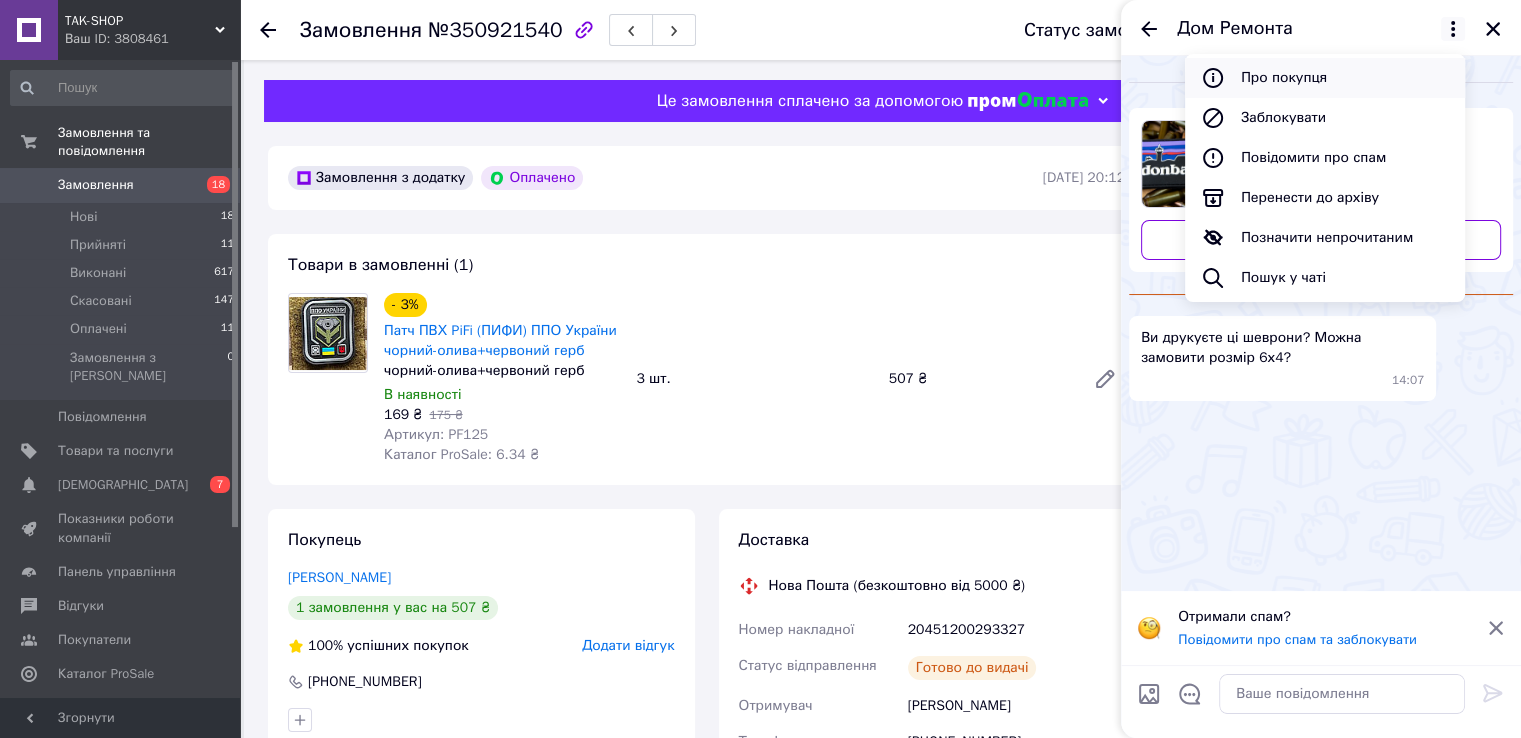 click on "Про покупця" at bounding box center (1325, 78) 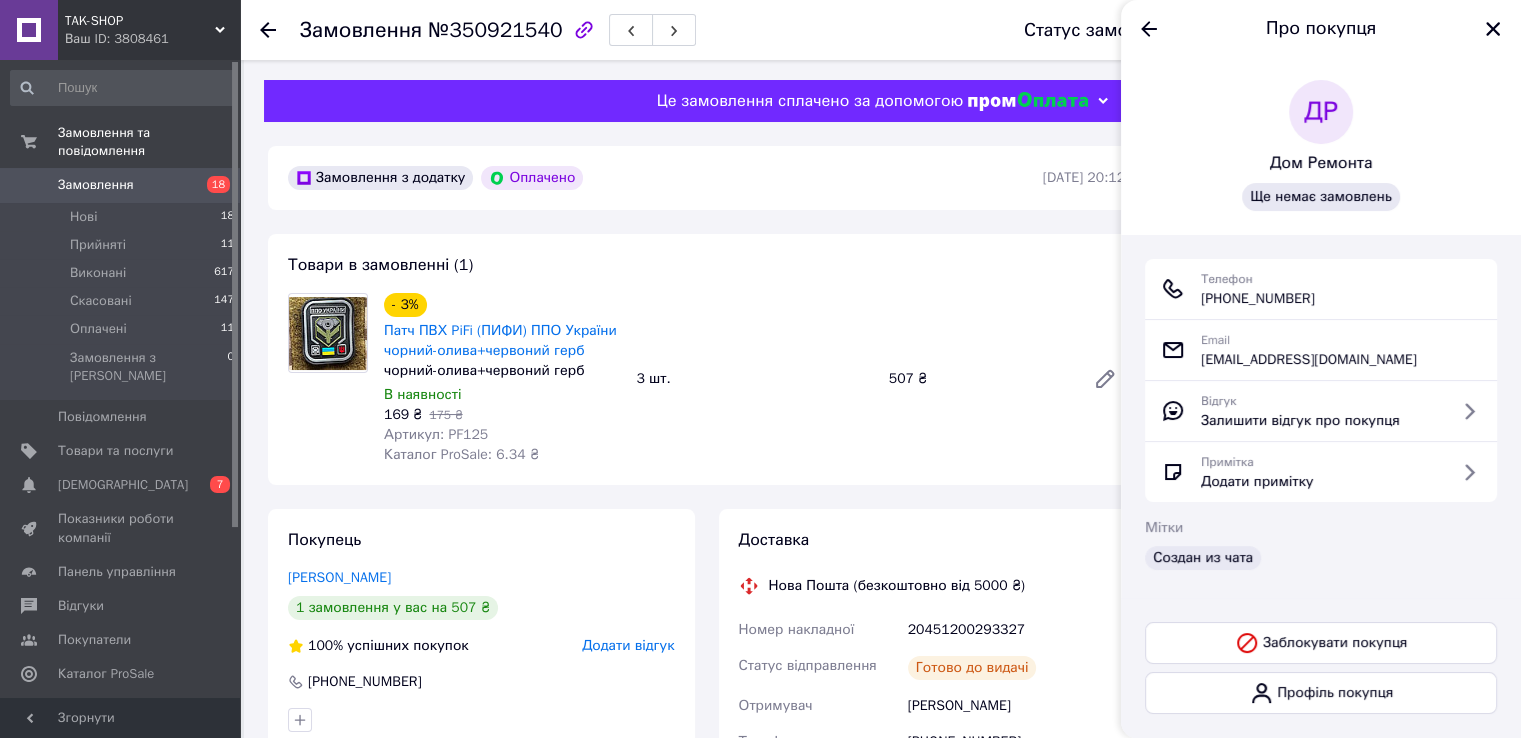 click on "Про покупця" at bounding box center (1321, 28) 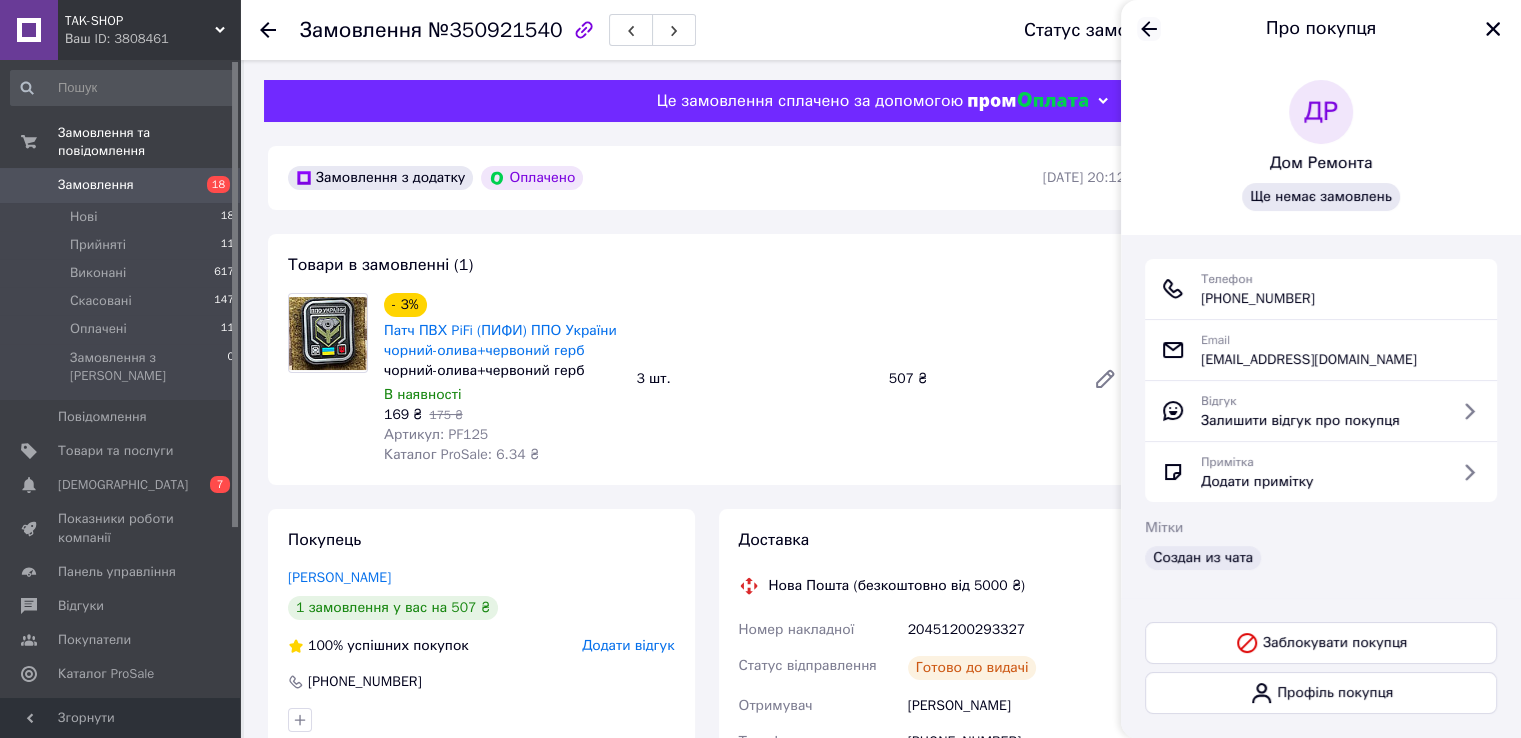 click 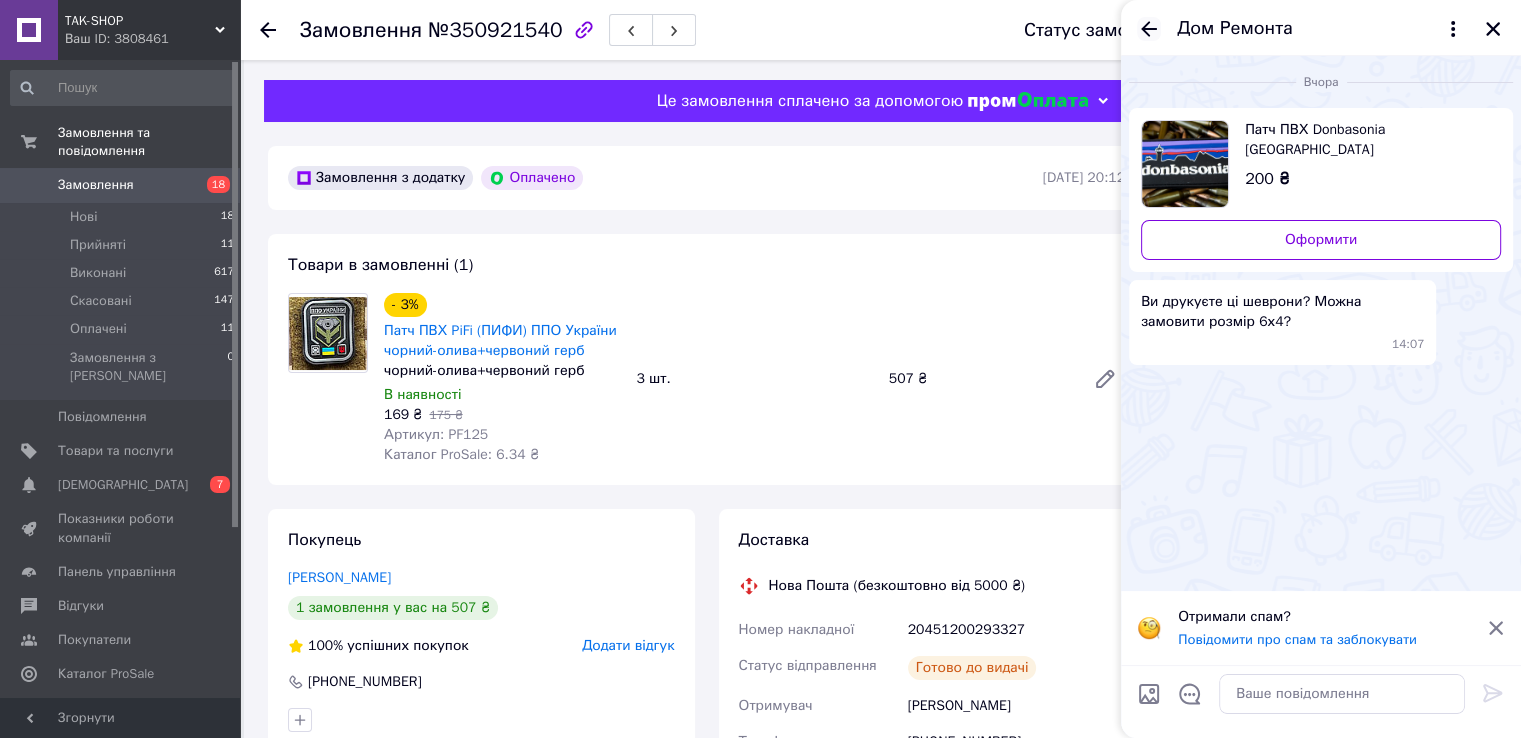 click 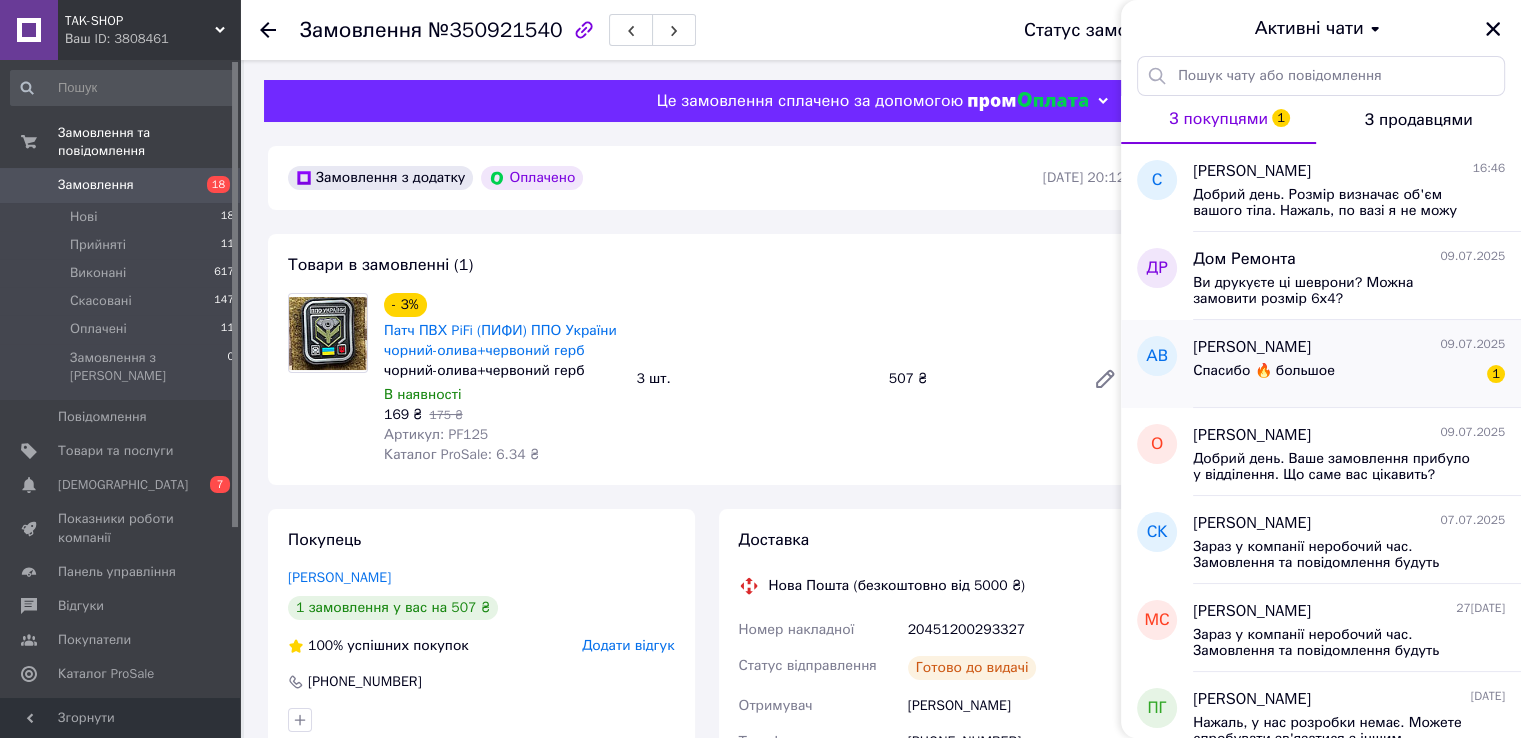 click on "Спасибо 🔥 большое 1" at bounding box center [1349, 375] 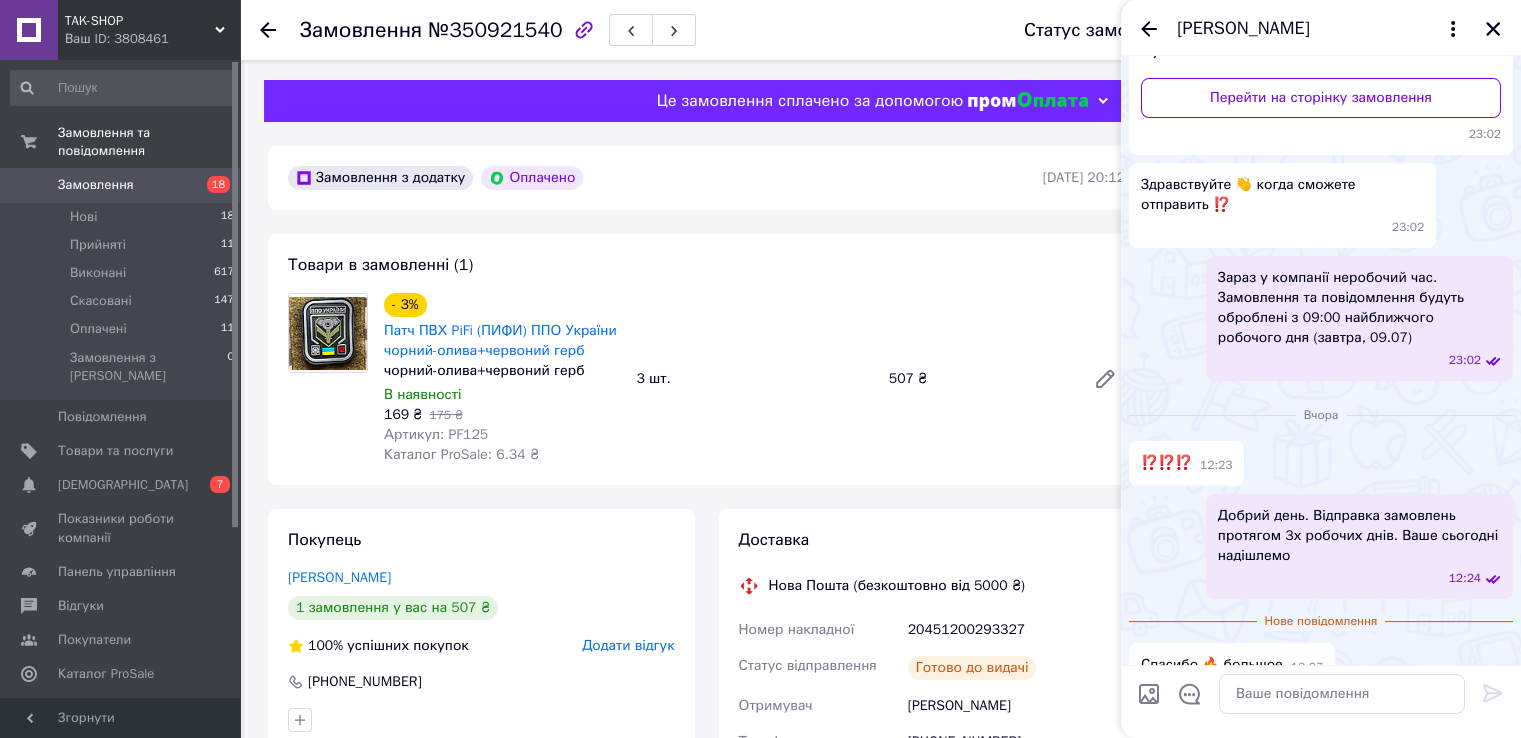 scroll, scrollTop: 318, scrollLeft: 0, axis: vertical 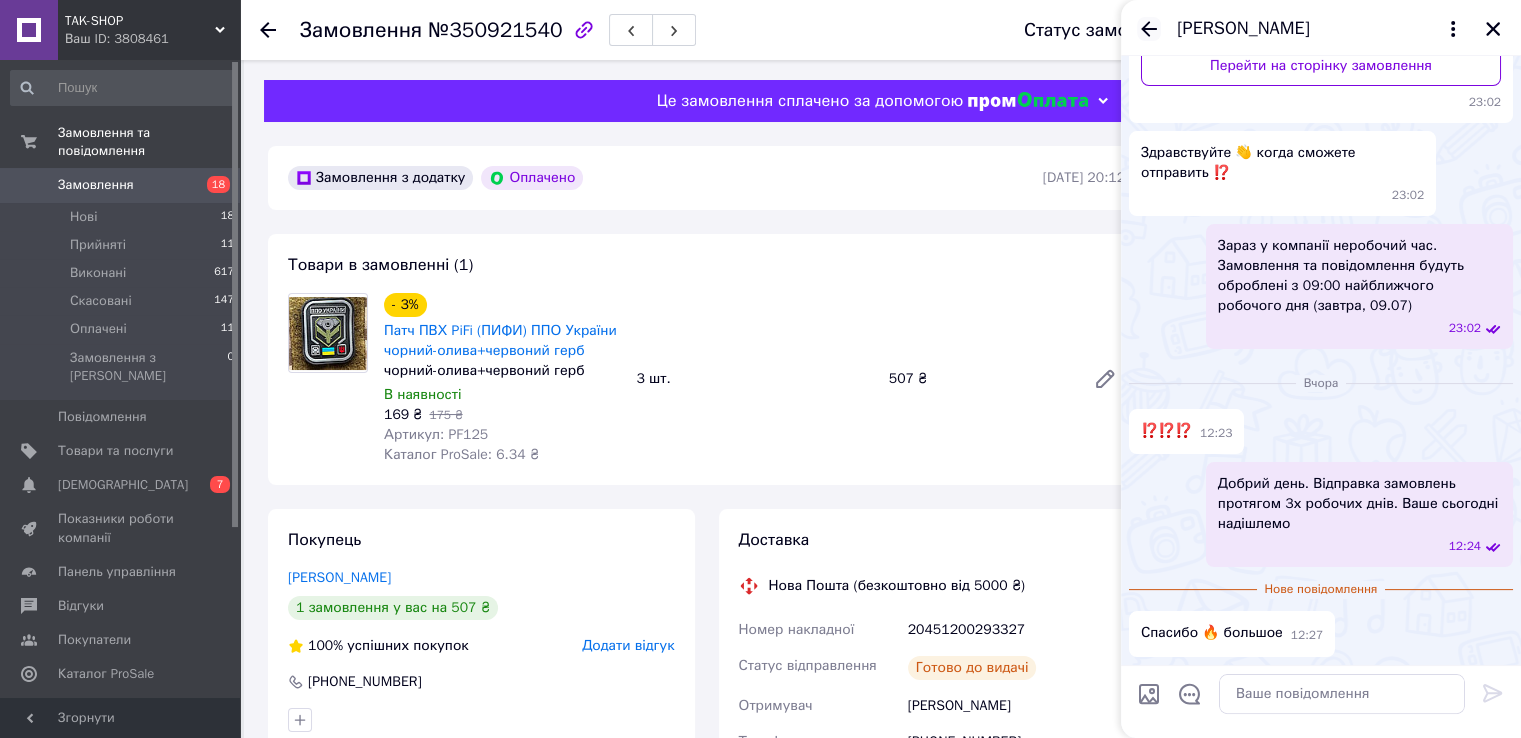 click 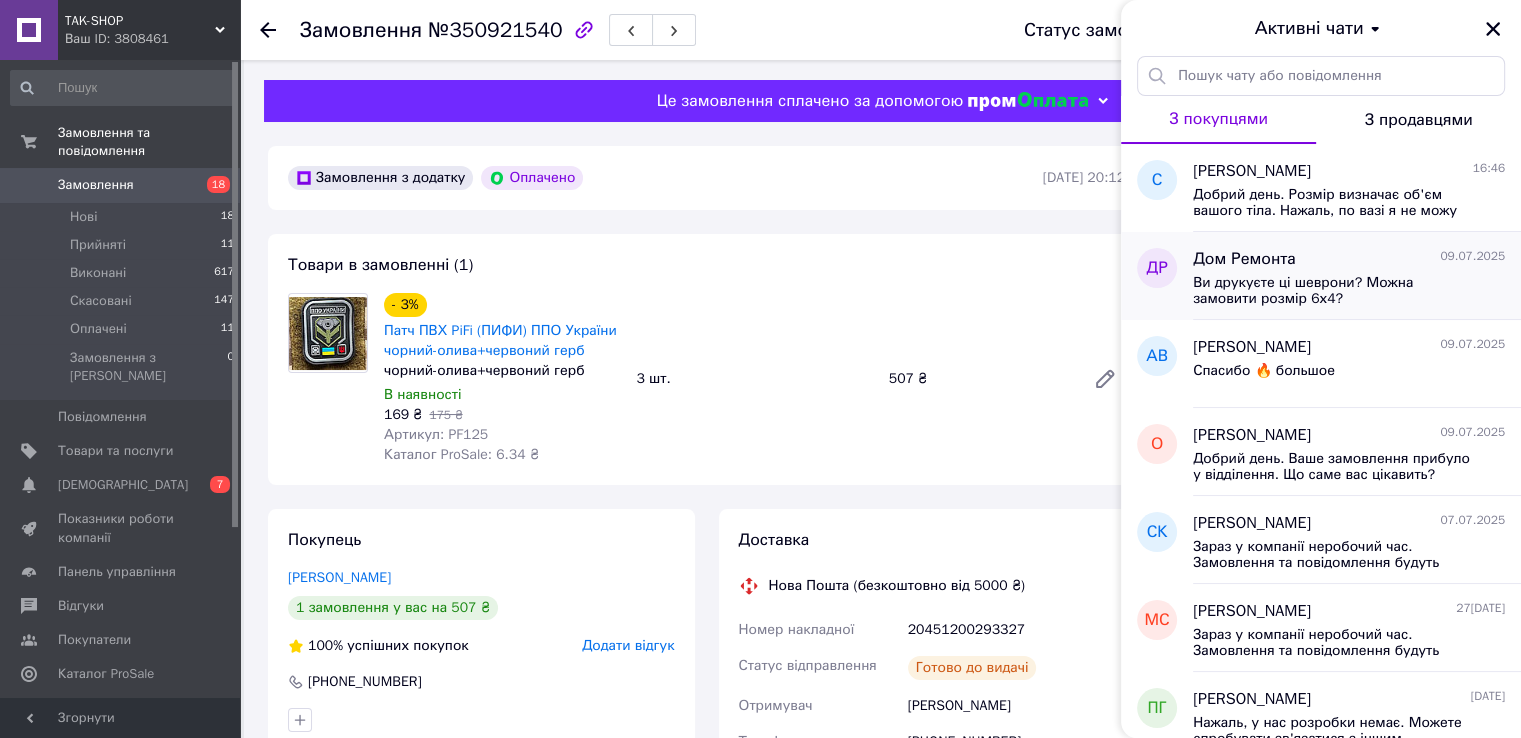 click on "Ви друкуєте ці шеврони? Можна замовити розмір 6х4?" at bounding box center (1335, 291) 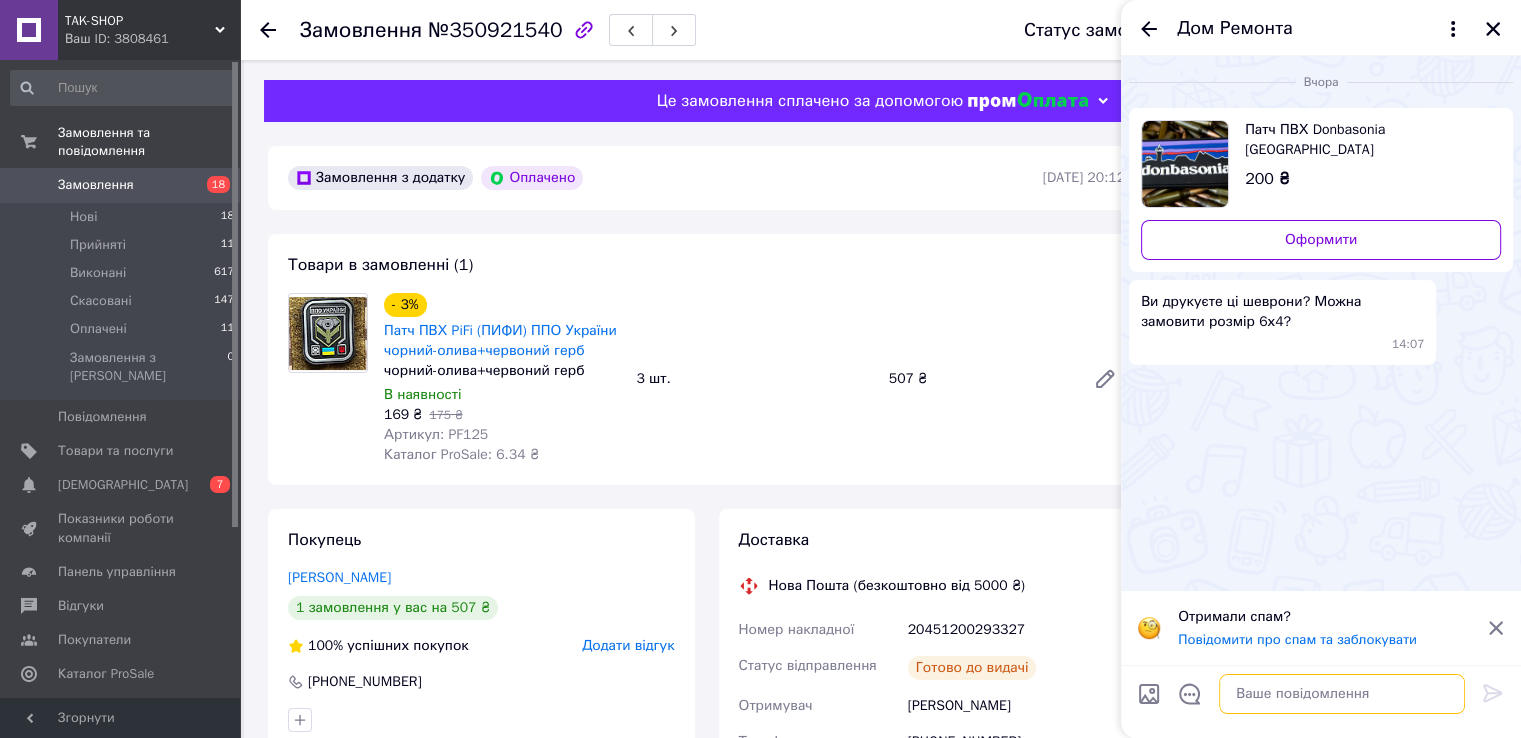 click at bounding box center (1342, 694) 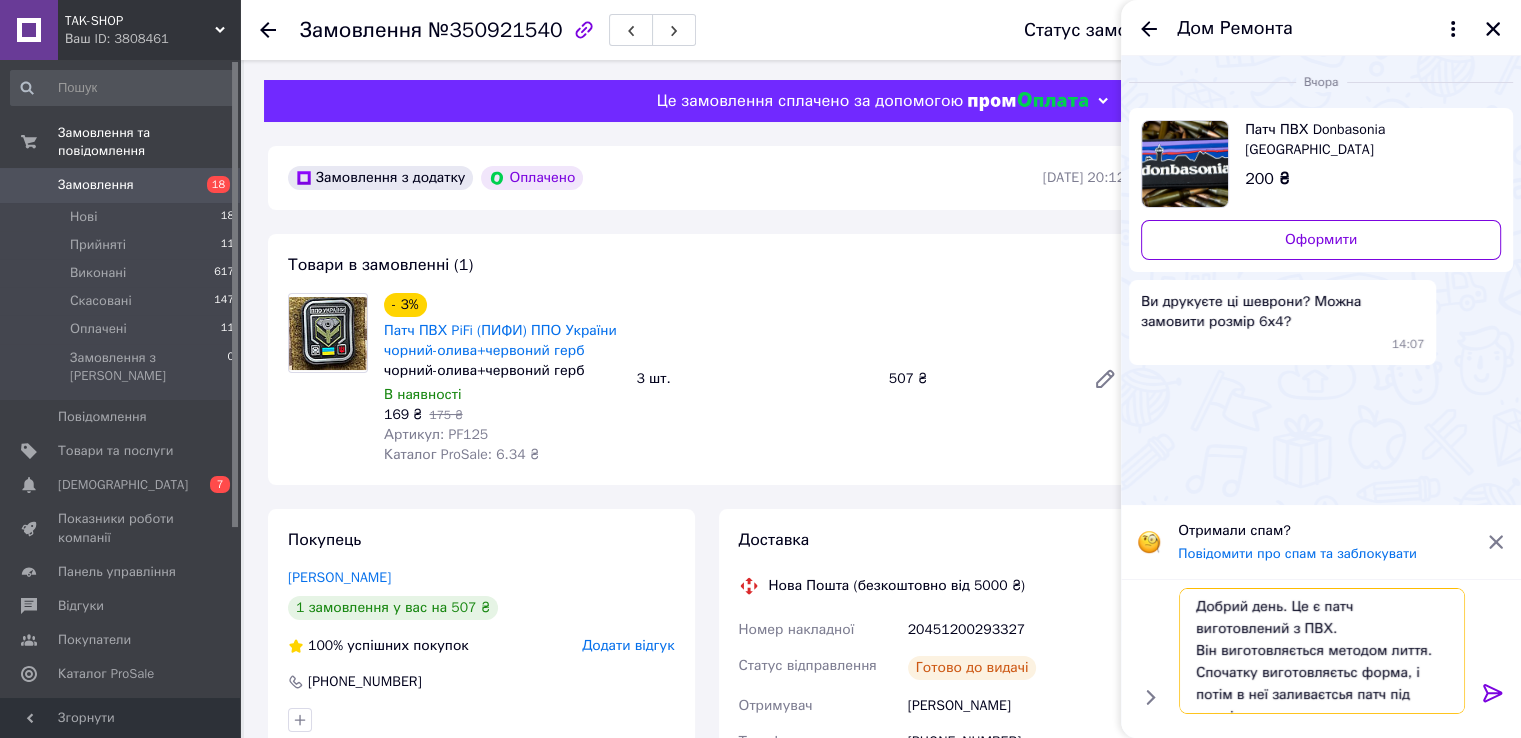 scroll, scrollTop: 13, scrollLeft: 0, axis: vertical 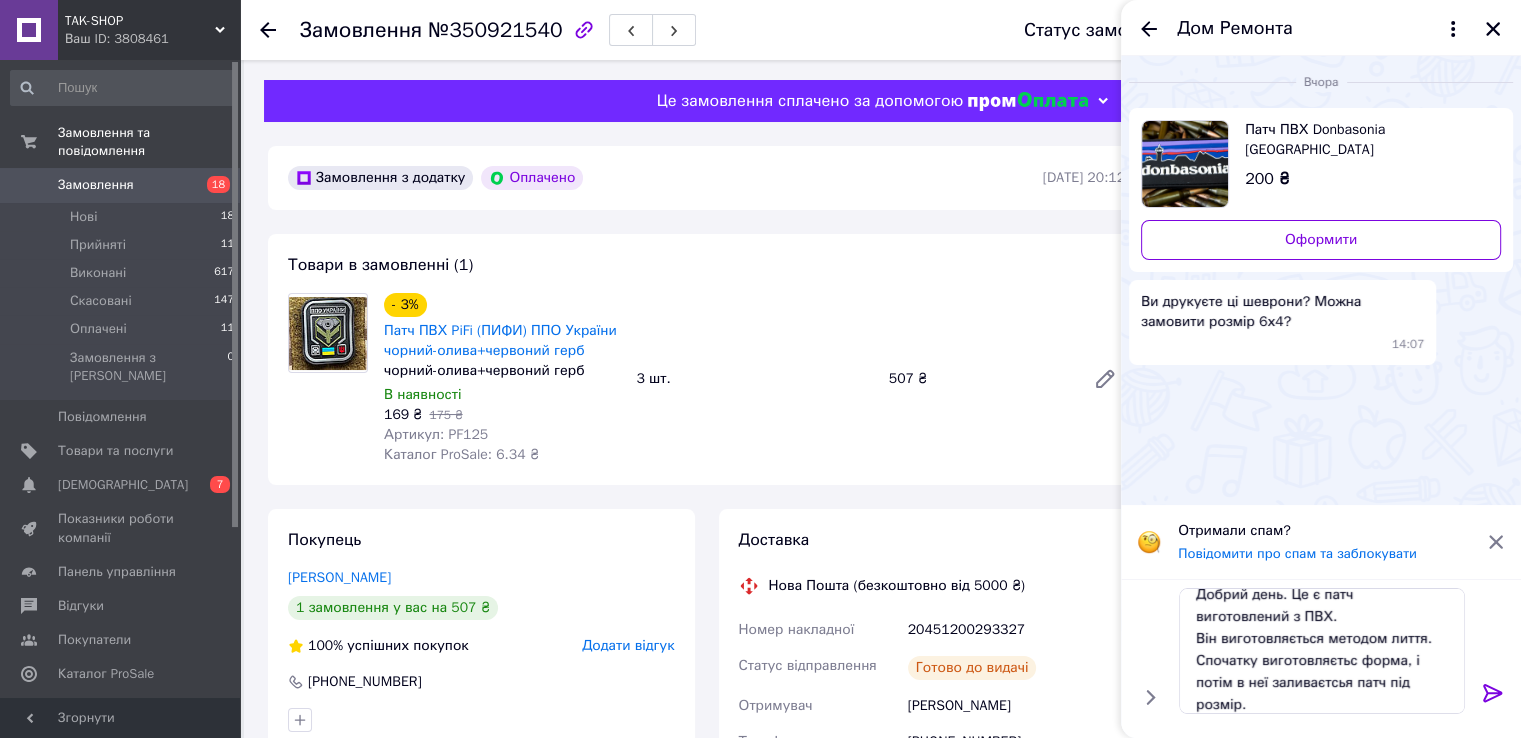 click on "Патч ПВХ Donbasonia [GEOGRAPHIC_DATA]" at bounding box center [1365, 140] 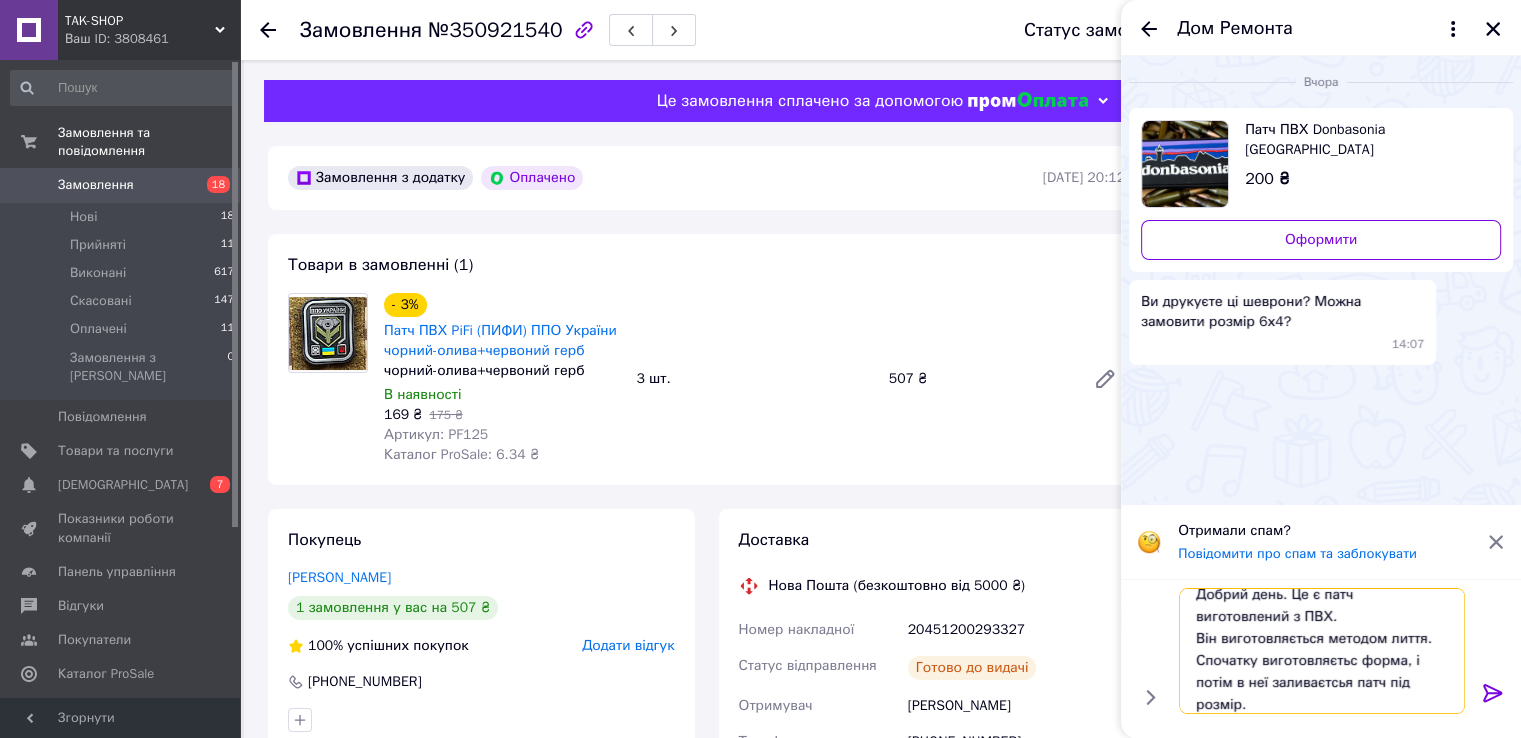 click on "Добрий день. Це є патч виготовлений з ПВХ.
Він виготовляється методом лиття.
Спочатку виготовляєтьс форма, і потім в неї заливаєтсья патч під розмір.
В нас" at bounding box center [1322, 651] 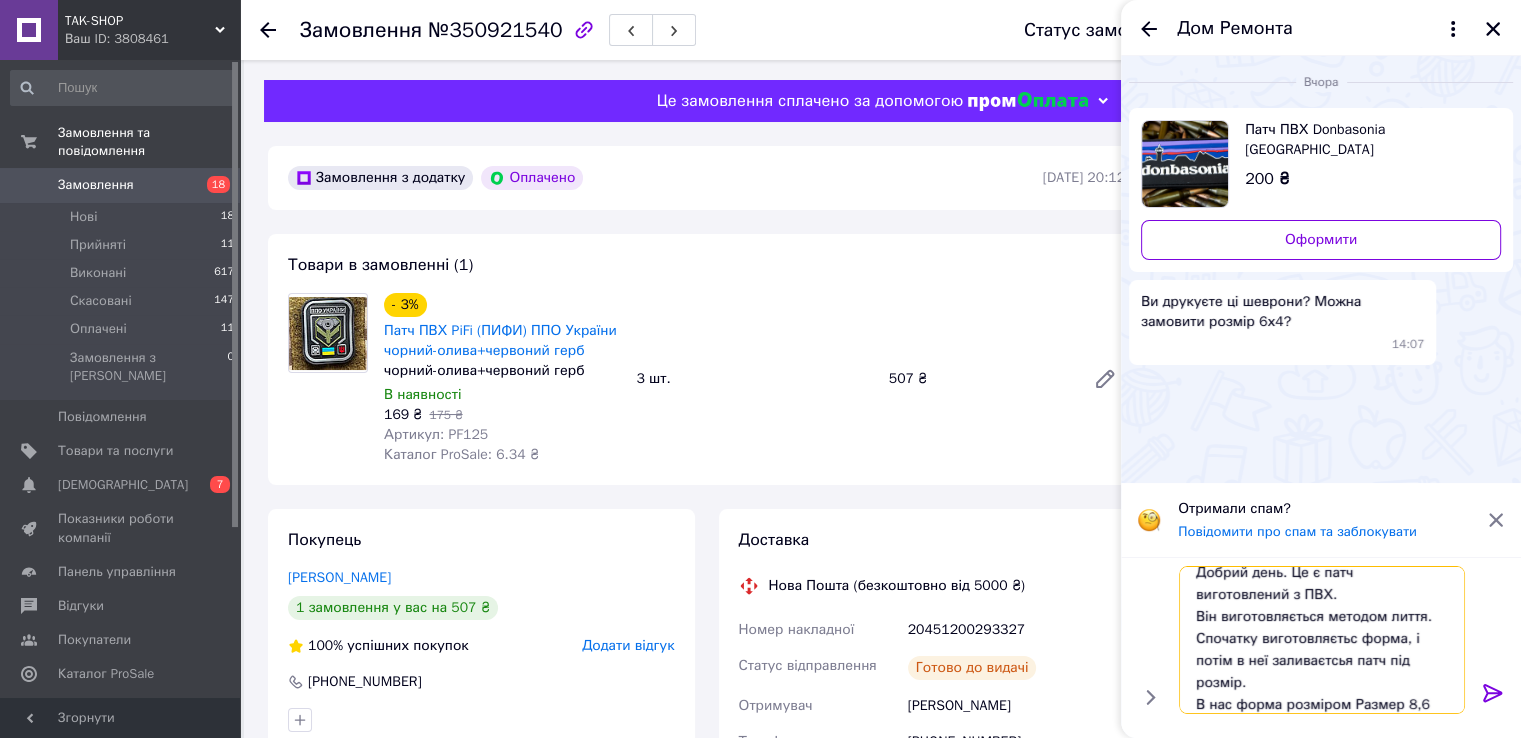 drag, startPoint x: 1390, startPoint y: 686, endPoint x: 1347, endPoint y: 690, distance: 43.185646 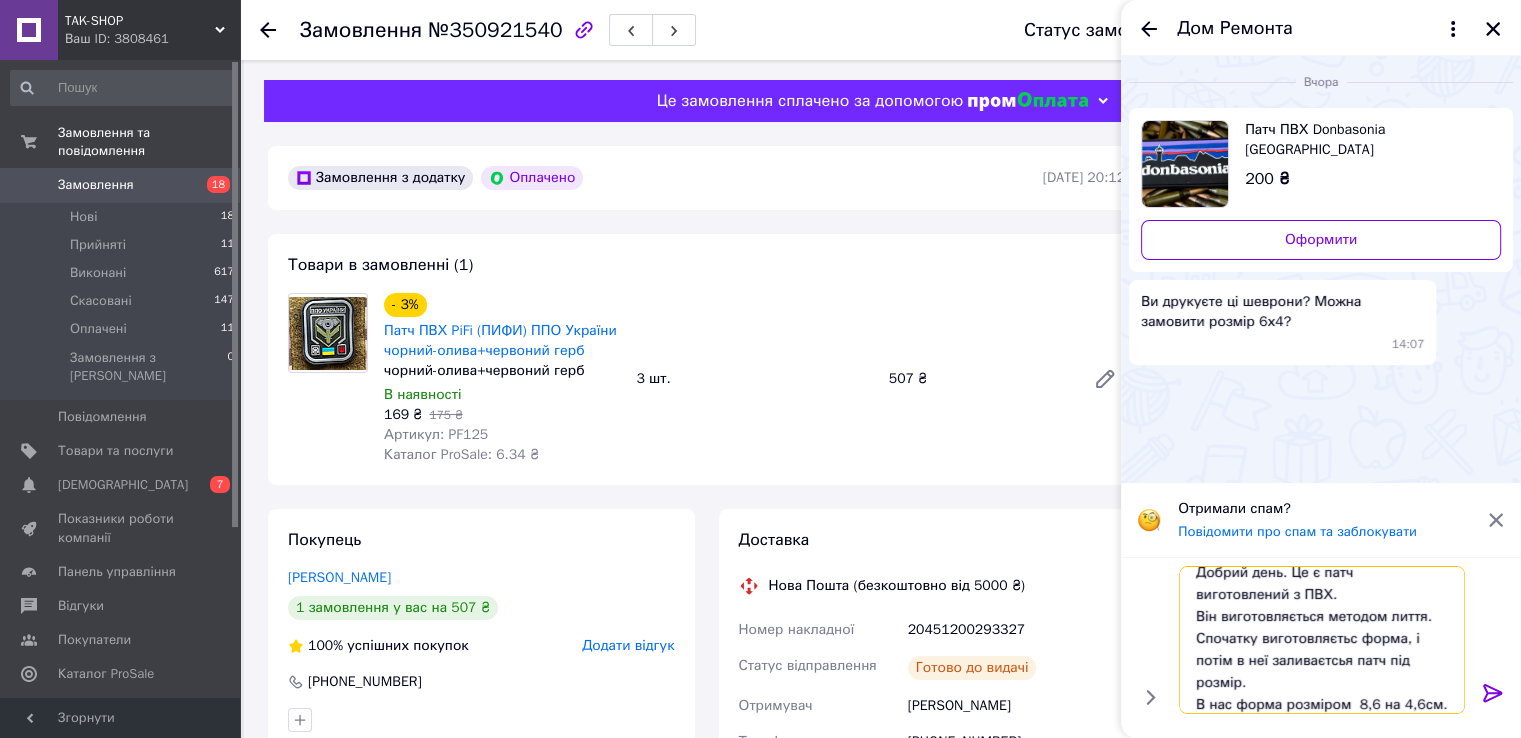 scroll, scrollTop: 1, scrollLeft: 0, axis: vertical 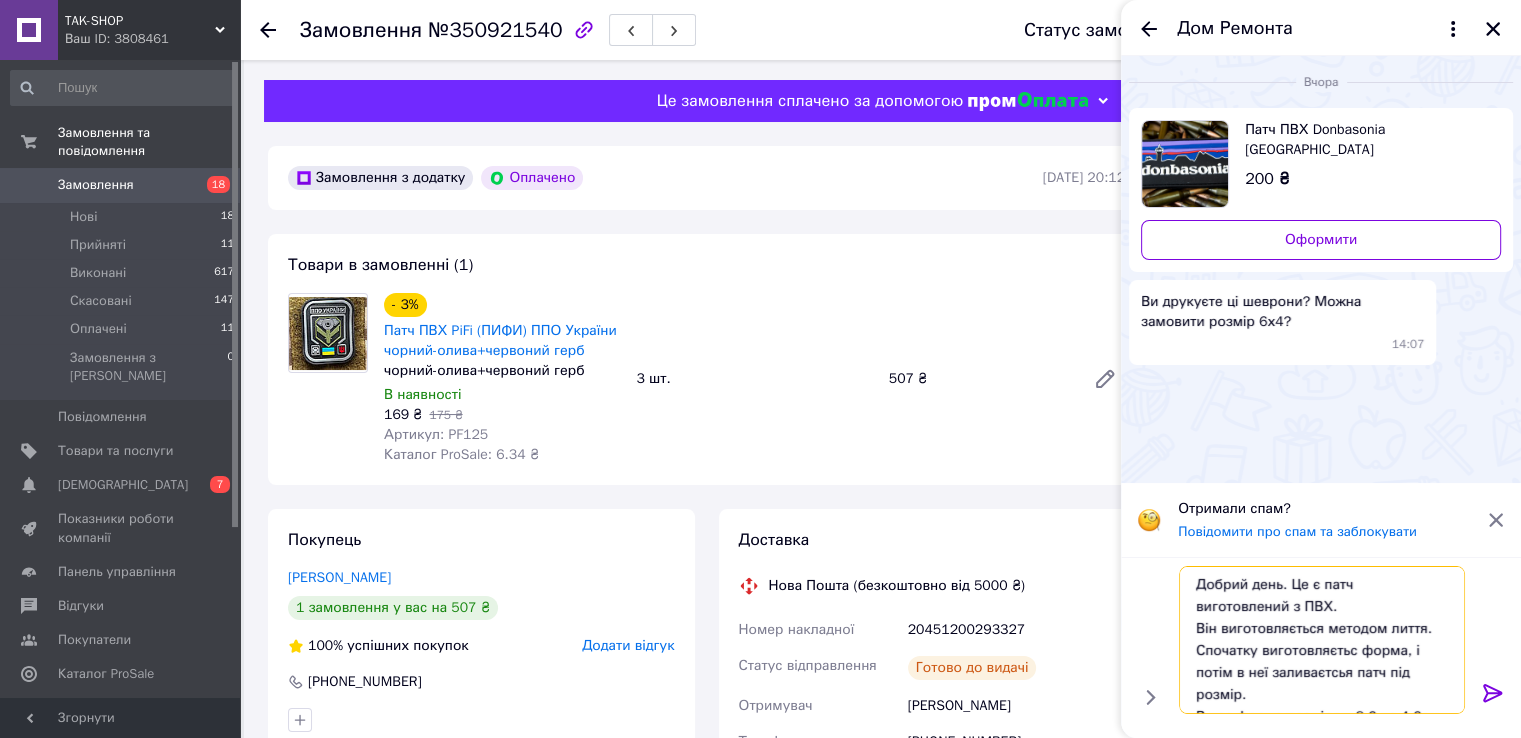 click on "Добрий день. Це є патч виготовлений з ПВХ.
Він виготовляється методом лиття.
Спочатку виготовляєтьс форма, і потім в неї заливаєтсья патч під розмір.
В нас форма розміром 8,6 на 4,6см." at bounding box center [1322, 640] 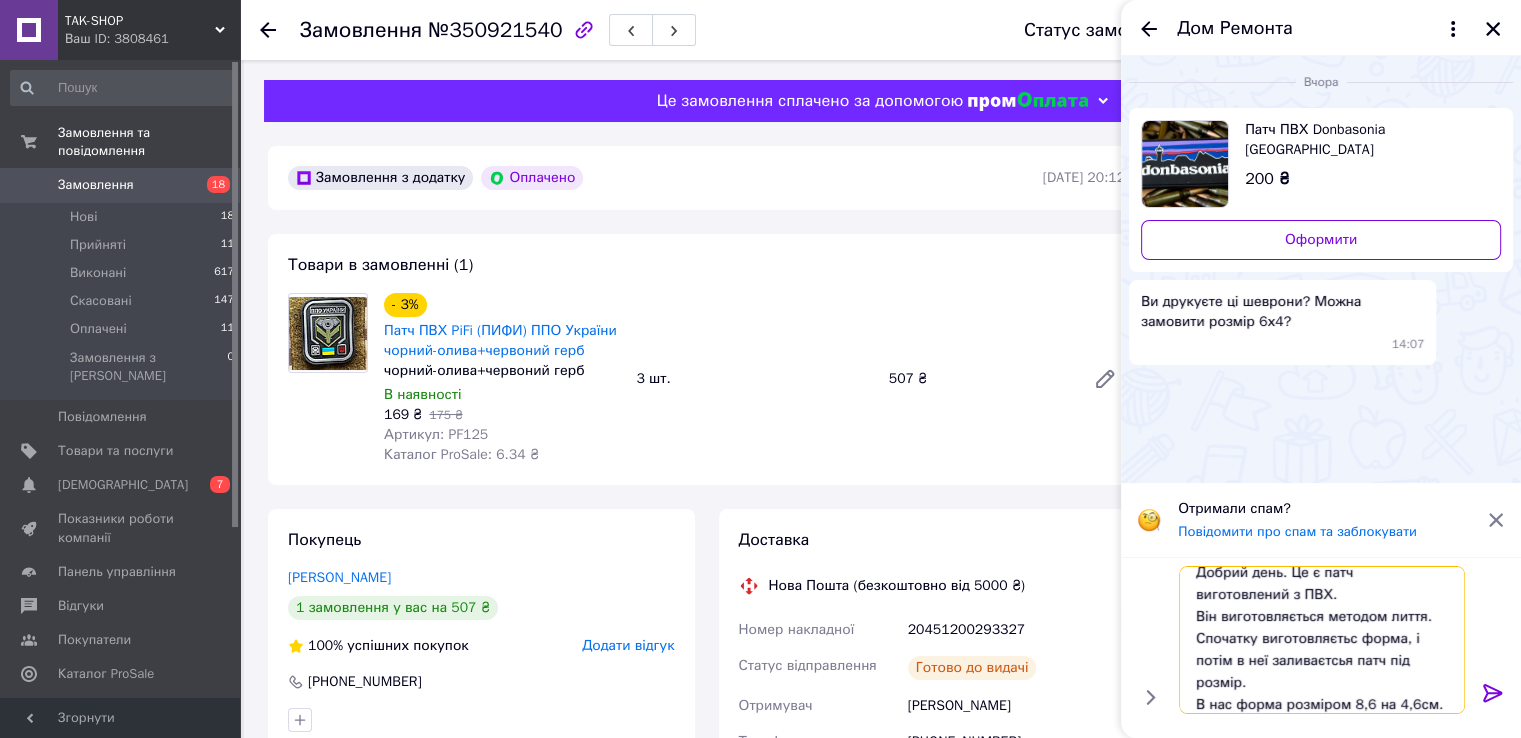 scroll, scrollTop: 36, scrollLeft: 0, axis: vertical 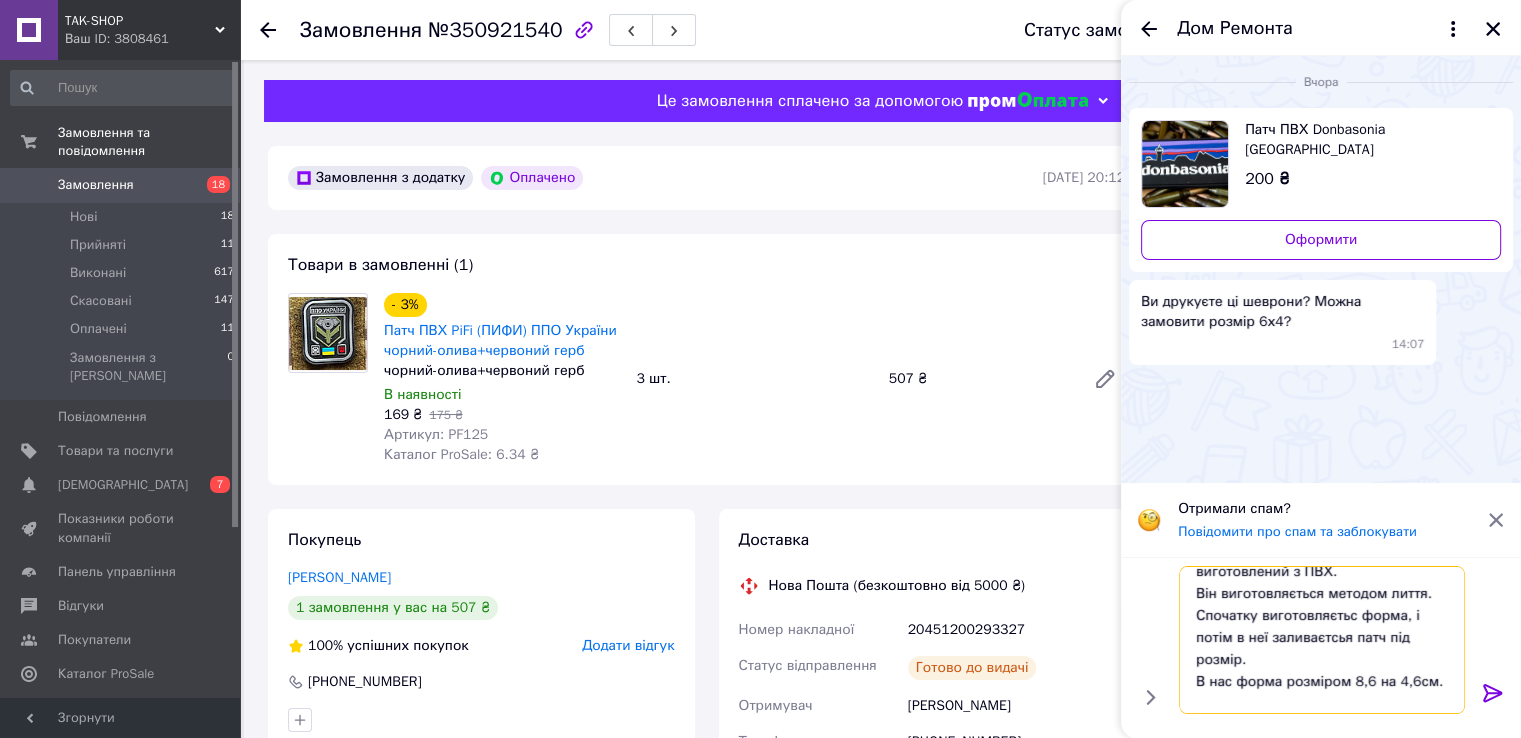 click on "Добрий день. Це є патч виготовлений з ПВХ.
Він виготовляється методом лиття.
Спочатку виготовляєтьс форма, і потім в неї заливаєтсья патч під розмір.
В нас форма розміром 8,6 на 4,6см.
То" at bounding box center (1322, 640) 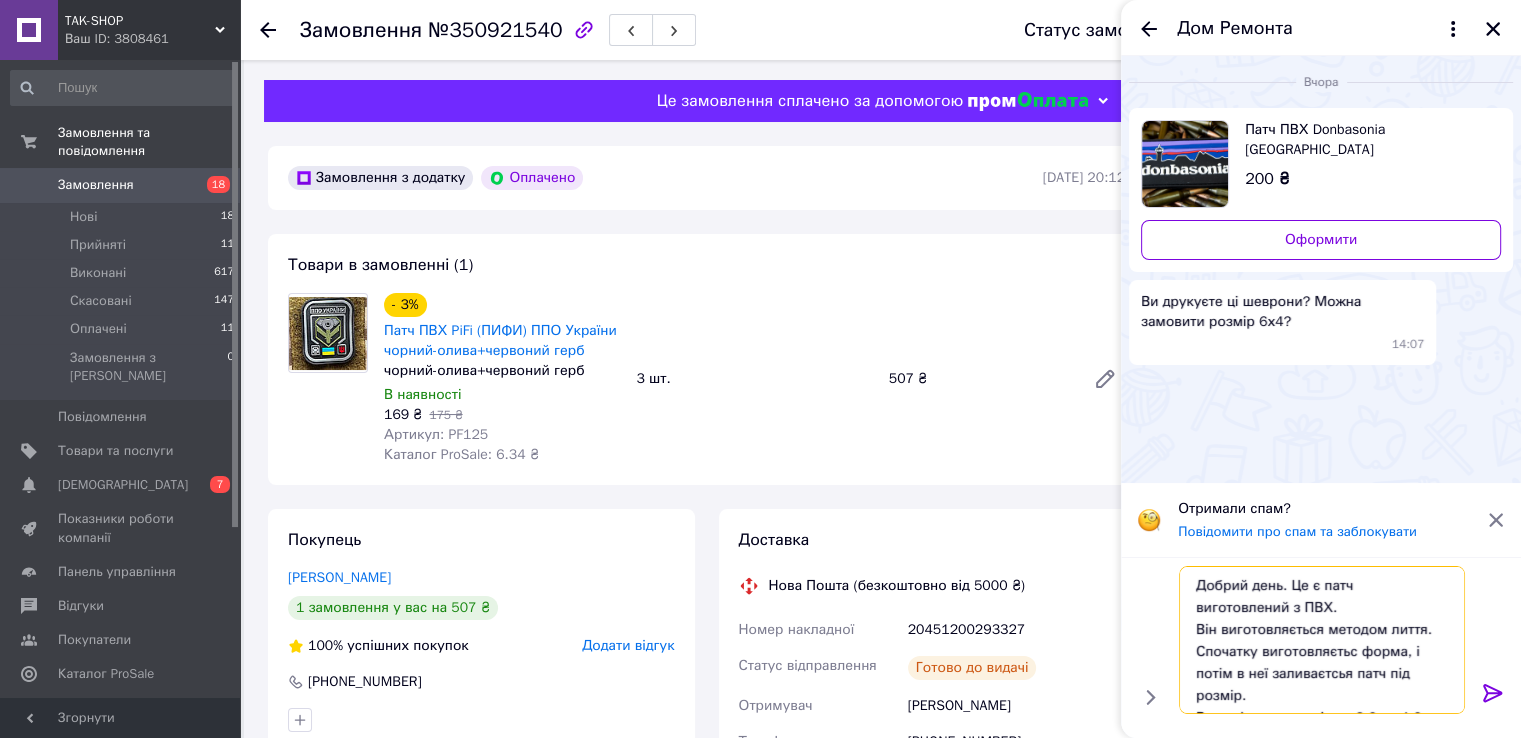 click on "Добрий день. Це є патч виготовлений з ПВХ.
Він виготовляється методом лиття.
Спочатку виготовляєтьс форма, і потім в неї заливаєтсья патч під розмір.
В нас форма розміром 8,6 на 4,6см.
То" at bounding box center [1322, 640] 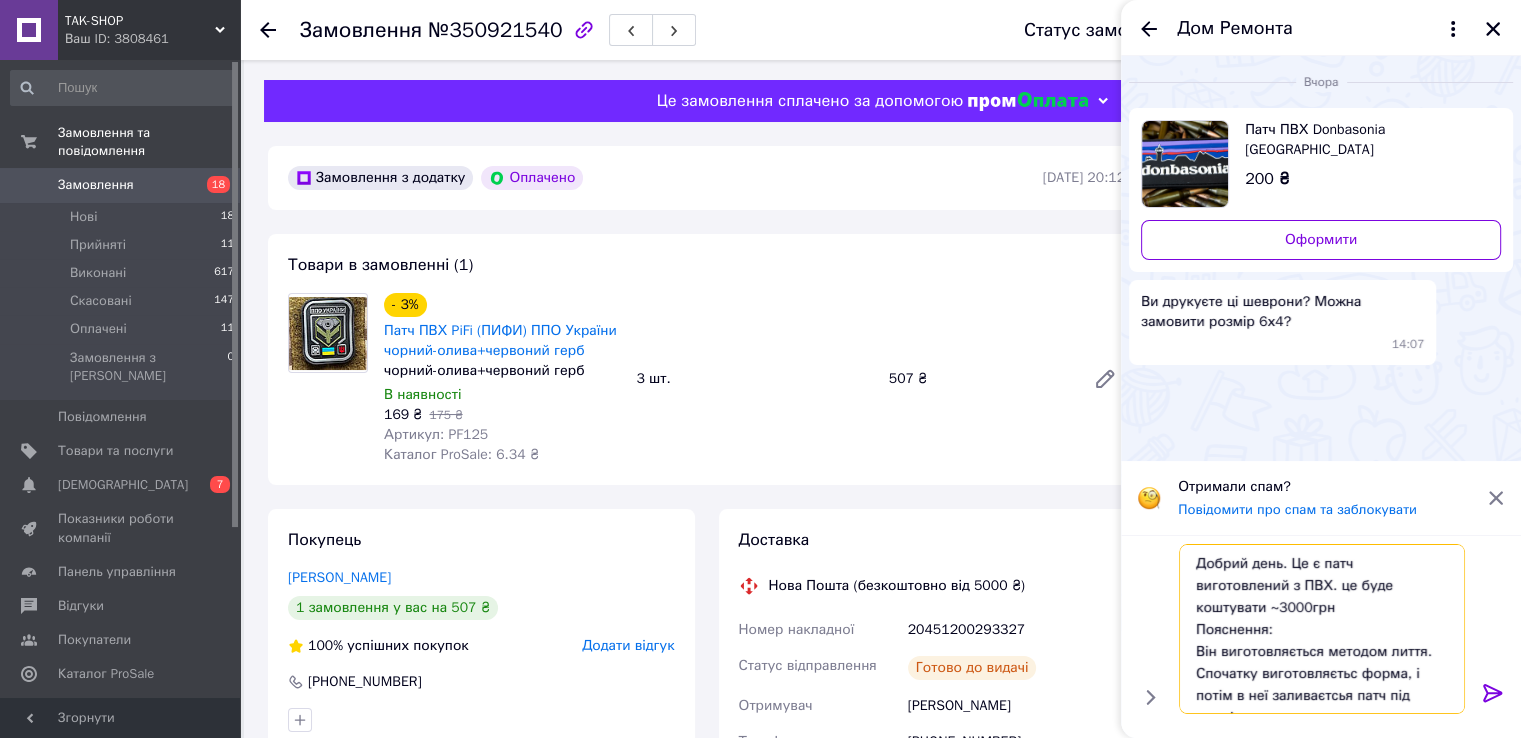 scroll, scrollTop: 45, scrollLeft: 0, axis: vertical 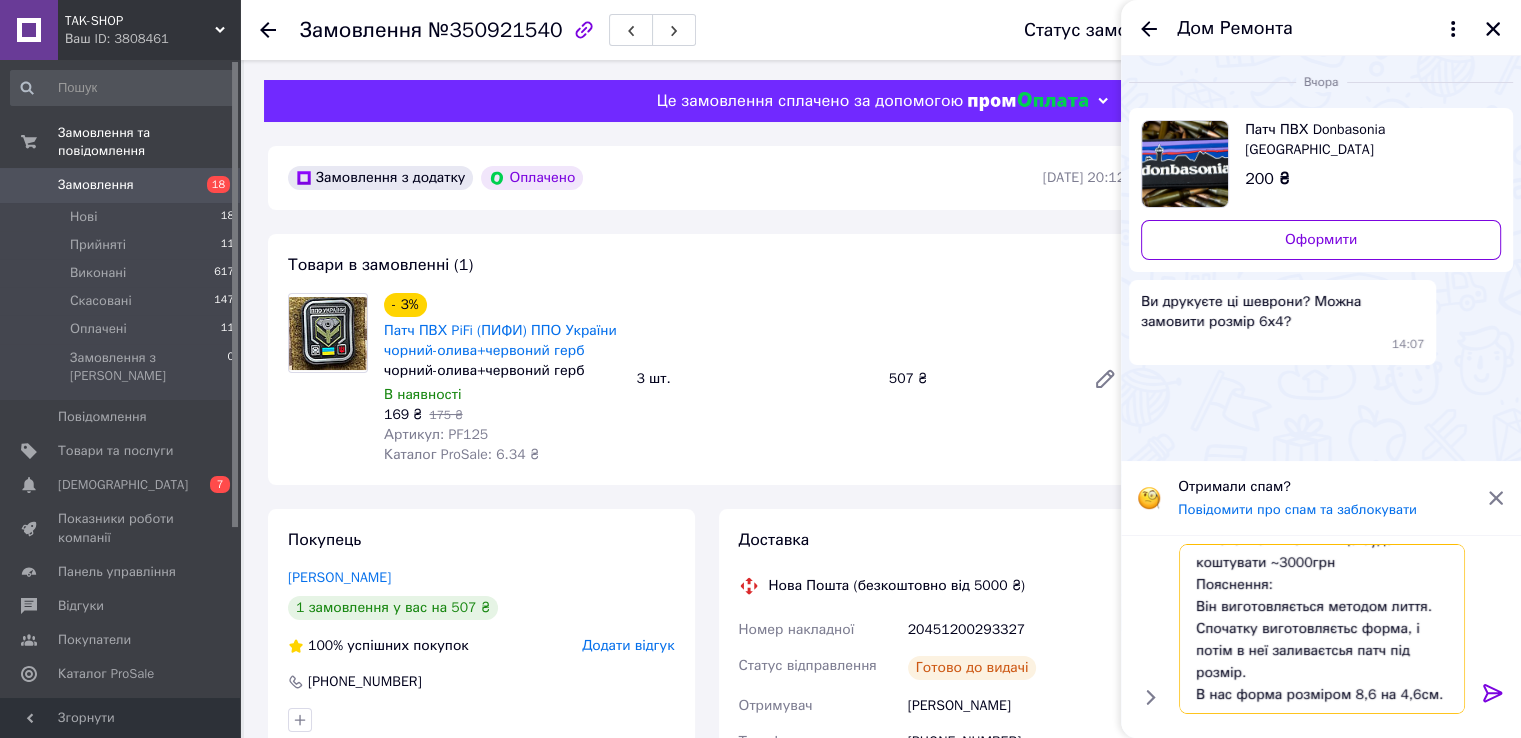 drag, startPoint x: 1211, startPoint y: 686, endPoint x: 1187, endPoint y: 681, distance: 24.5153 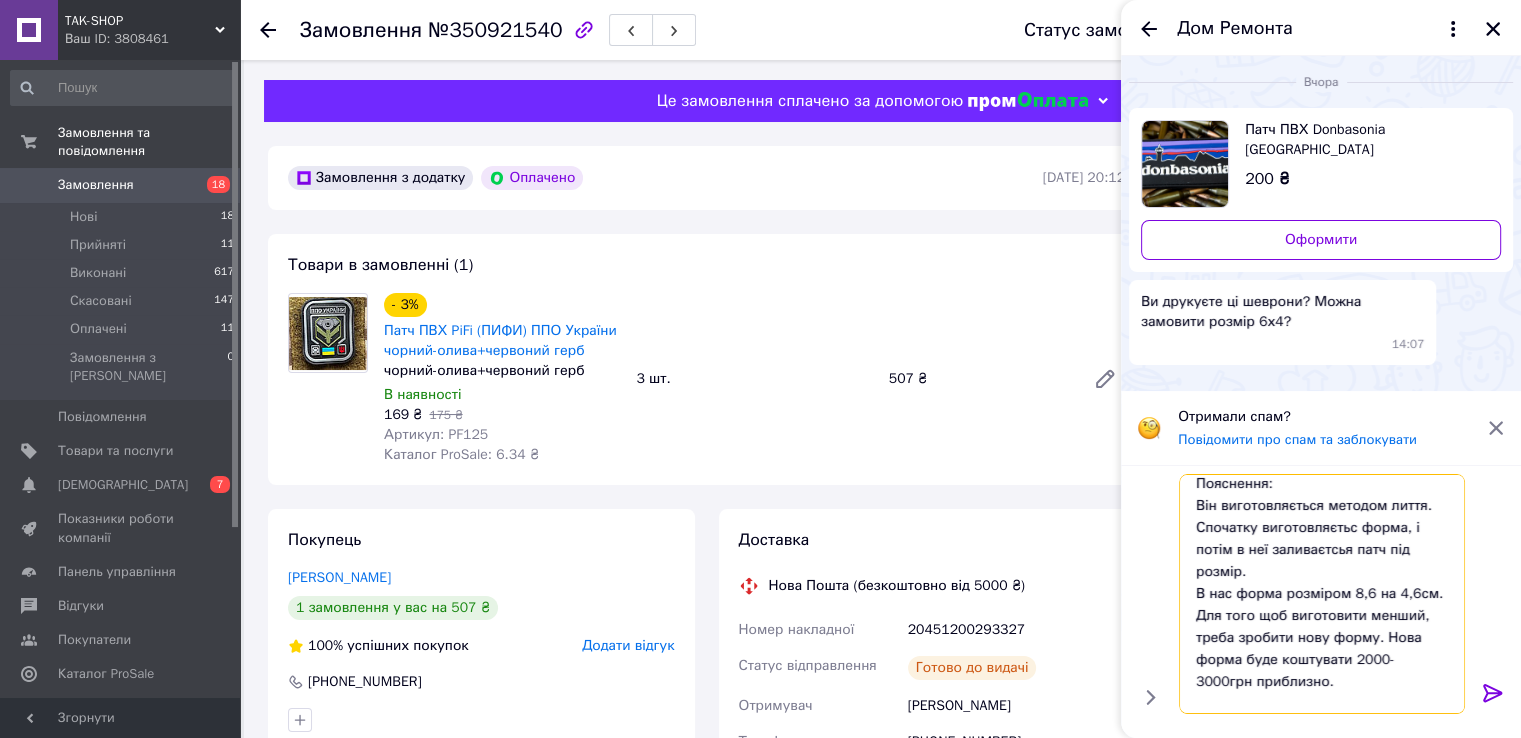 scroll, scrollTop: 97, scrollLeft: 0, axis: vertical 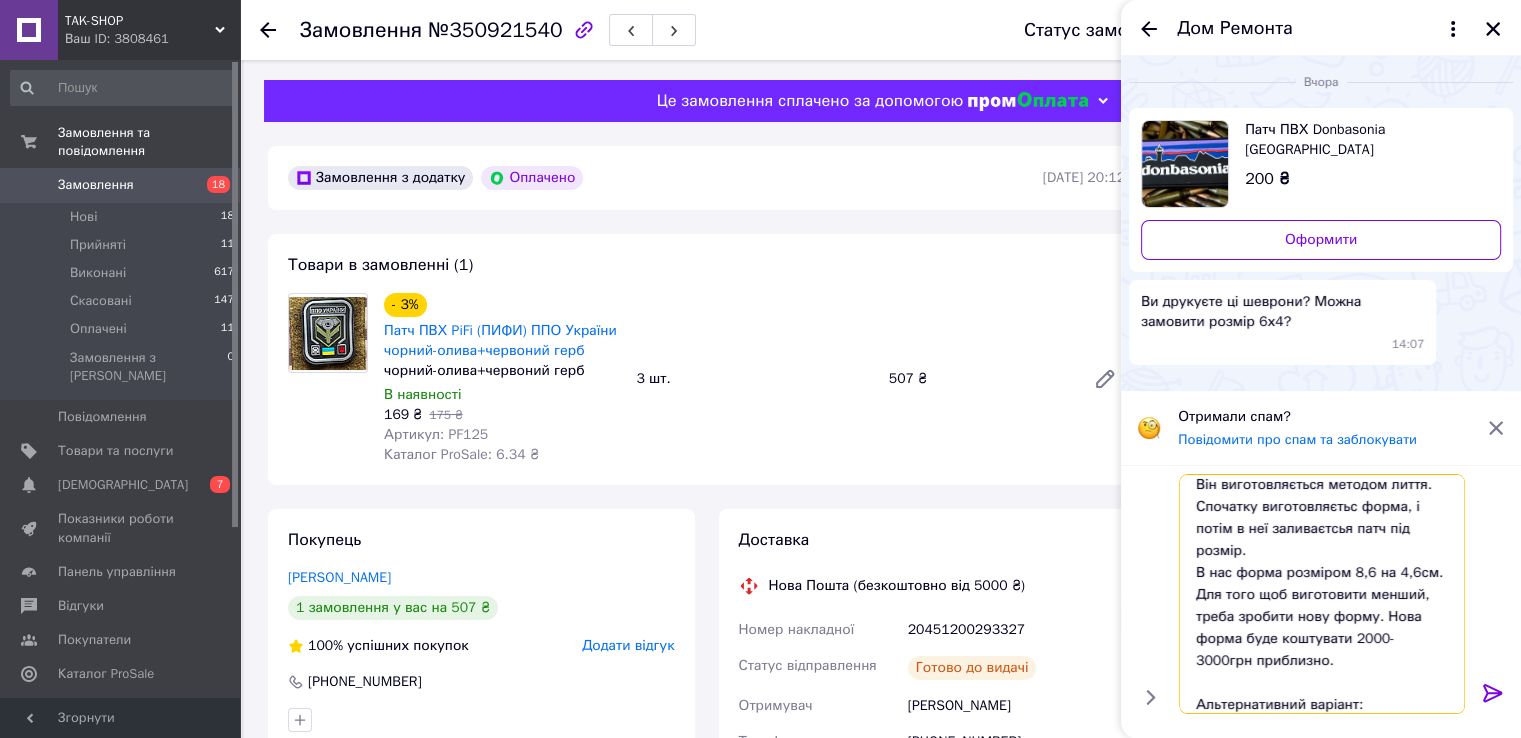 paste on "https://prom.ua/p2087553640-shevron-vyshityj-donbassoniya.html" 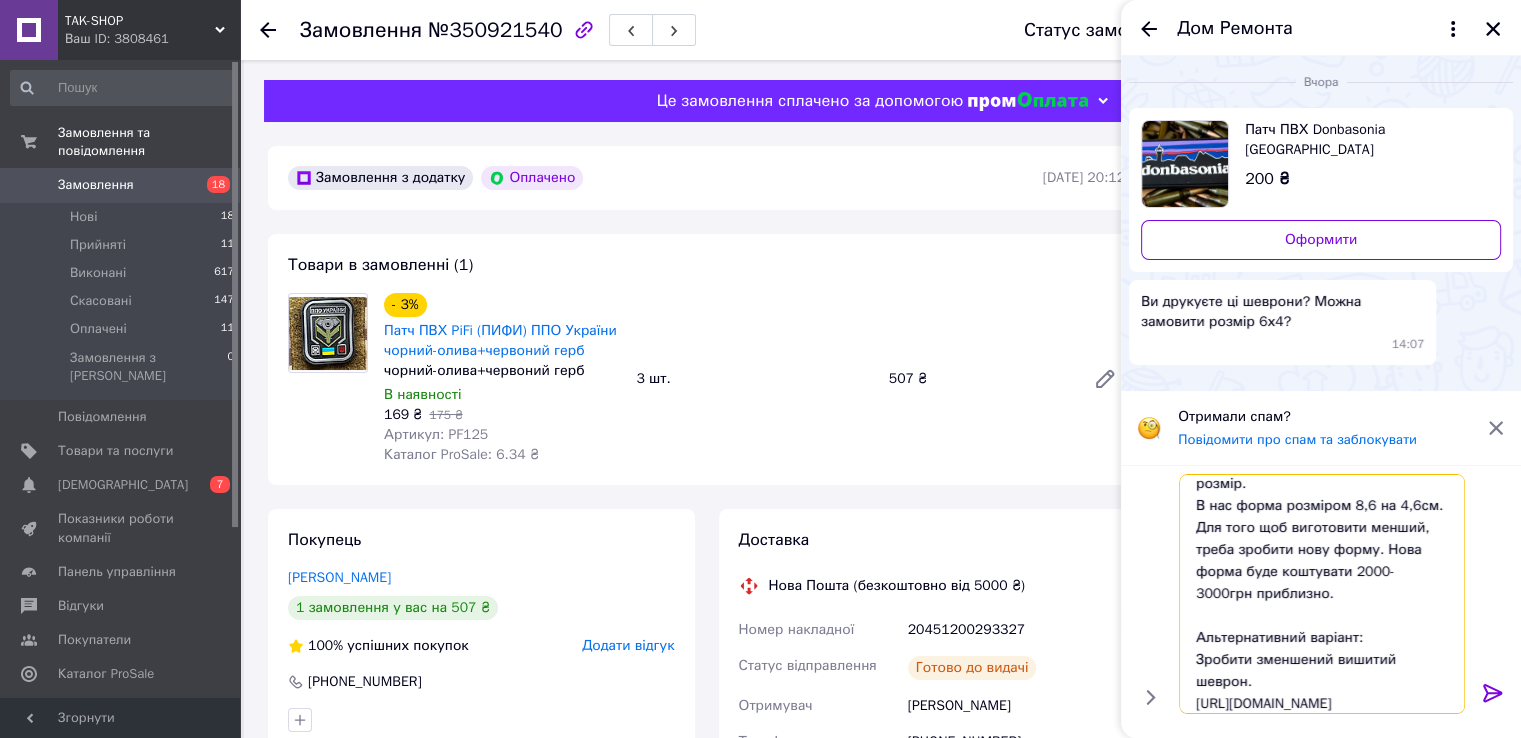 scroll, scrollTop: 185, scrollLeft: 0, axis: vertical 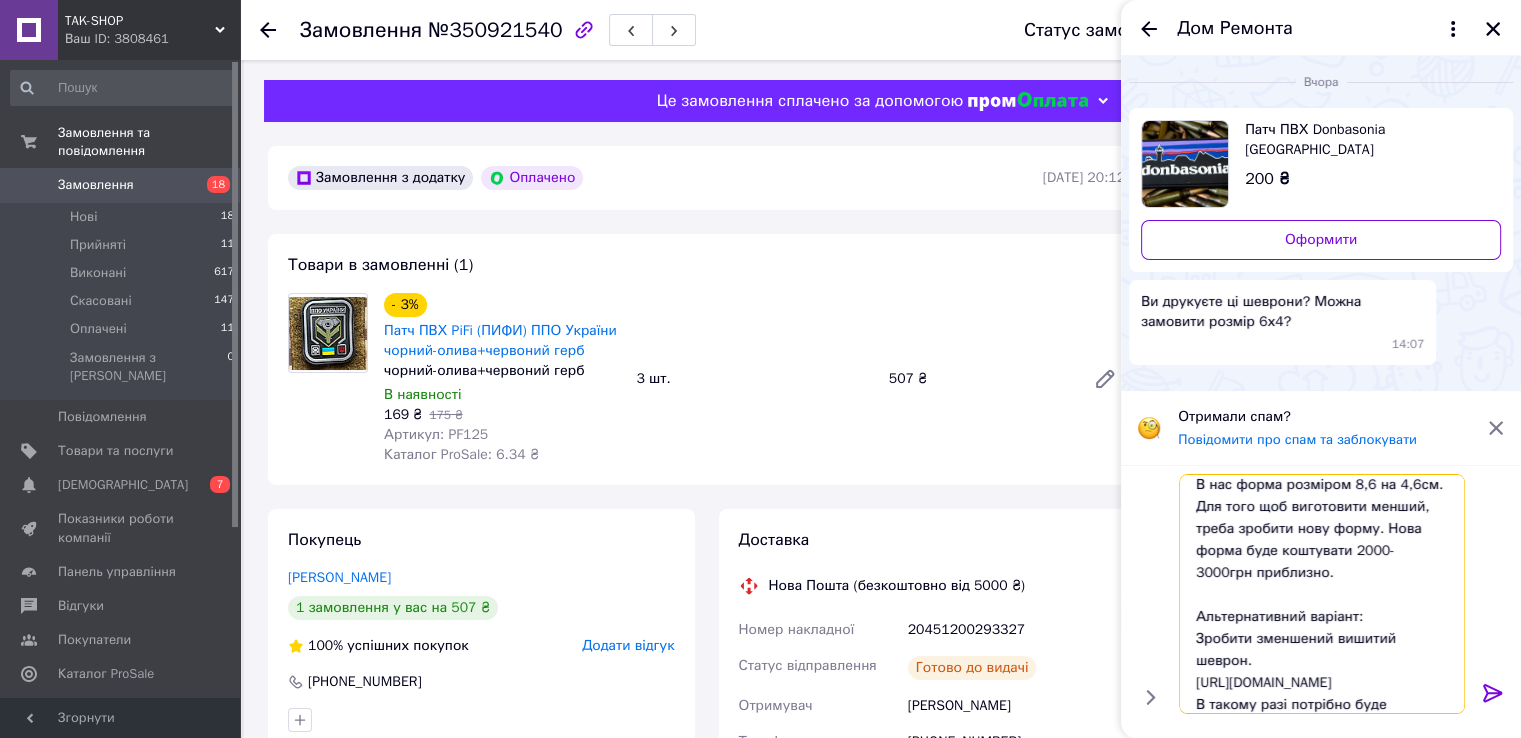 type on "Добрий день. Це є патч виготовлений з ПВХ. це буде коштувати ~3000грн
Пояснення:
Він виготовляється методом лиття.
Спочатку виготовляєтьс форма, і потім в неї заливаєтсья патч під розмір.
В нас форма розміром 8,6 на 4,6см.
Для того щоб виготовити менший, треба зробити нову форму. Нова форма буде коштувати 2000-3000грн приблизно.
Альтернативний варіант:
Зробити зменшений вишитий шеврон.
[URL][DOMAIN_NAME]
В такому разі потрібно буде переробити макет вишивки. +100-200грн до вартості приблизно." 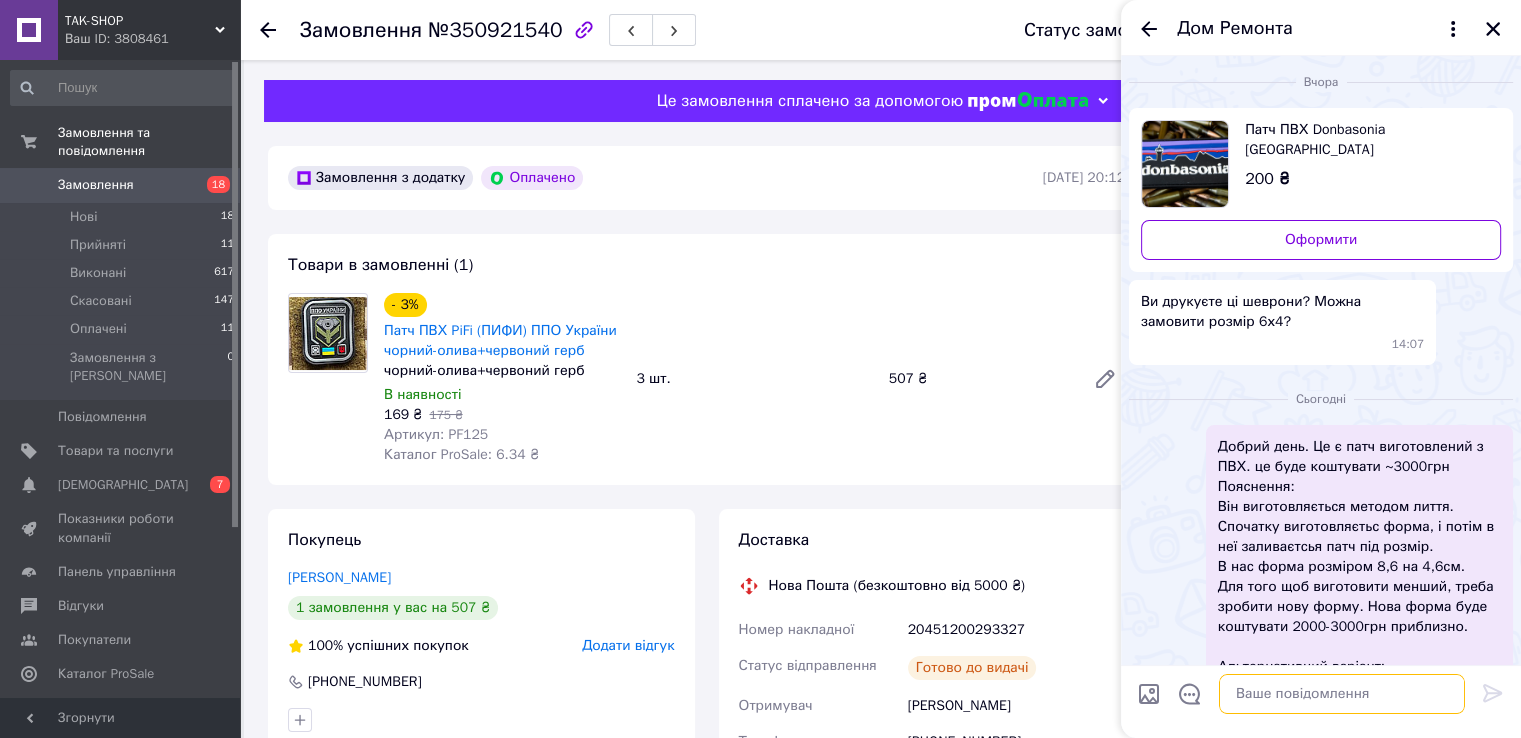 scroll, scrollTop: 0, scrollLeft: 0, axis: both 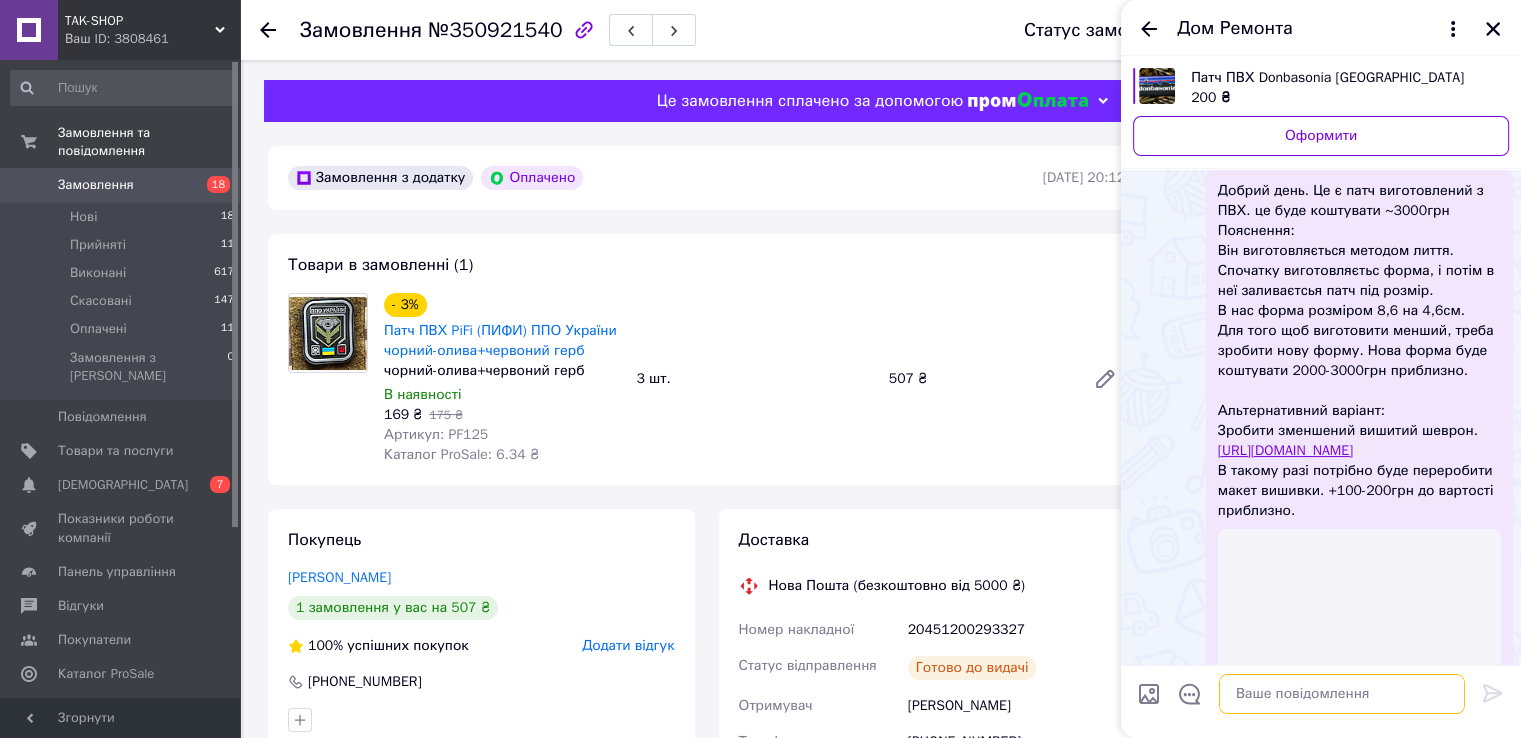 type 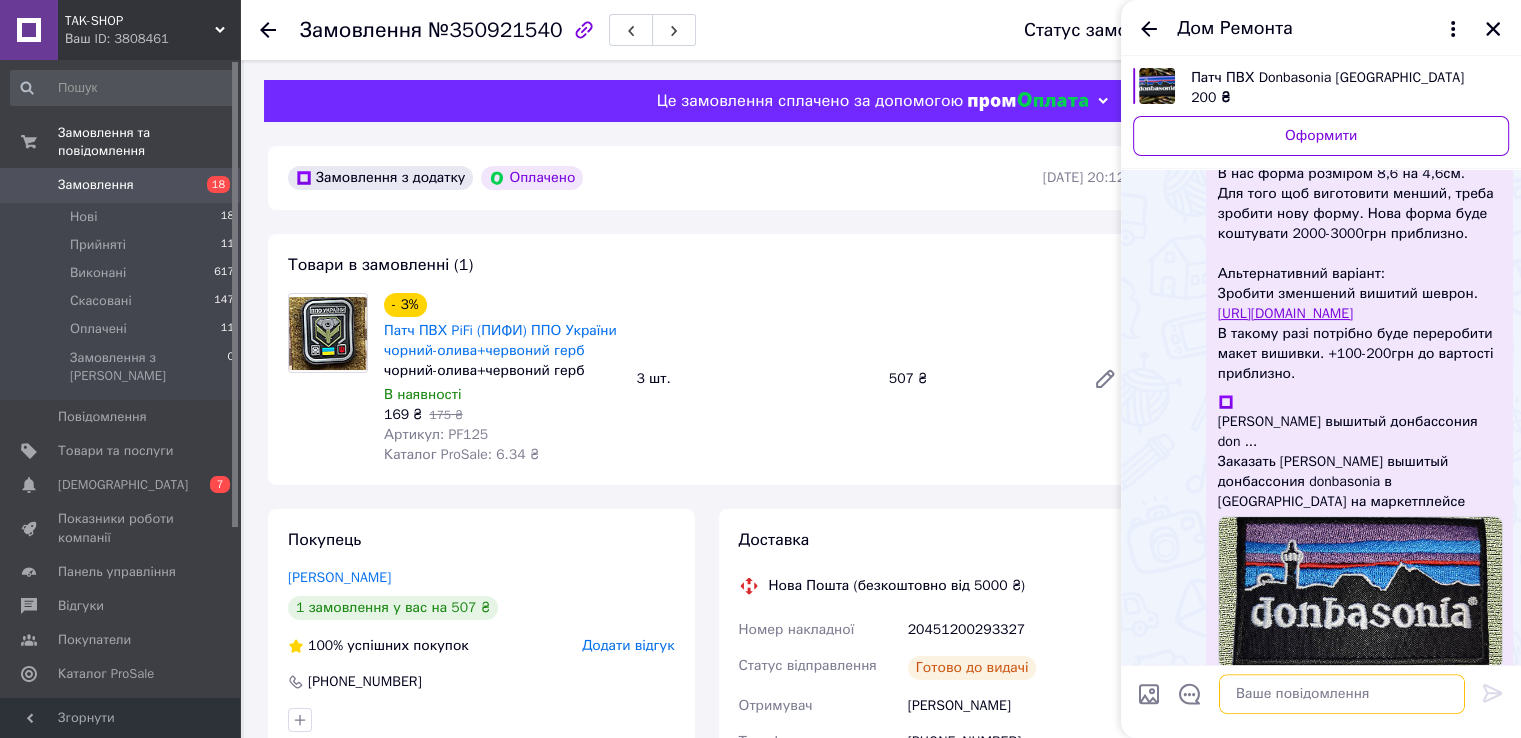 scroll, scrollTop: 386, scrollLeft: 0, axis: vertical 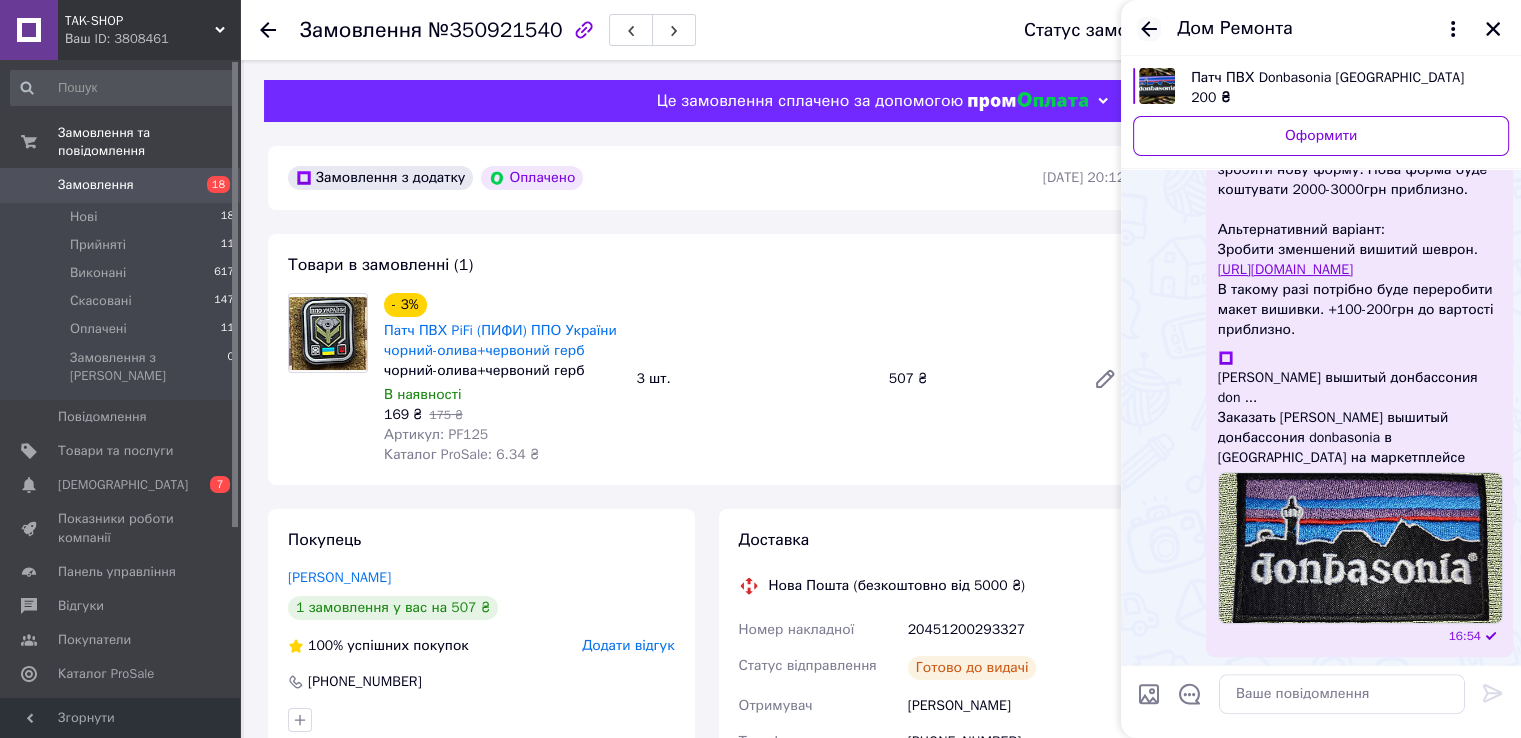 click 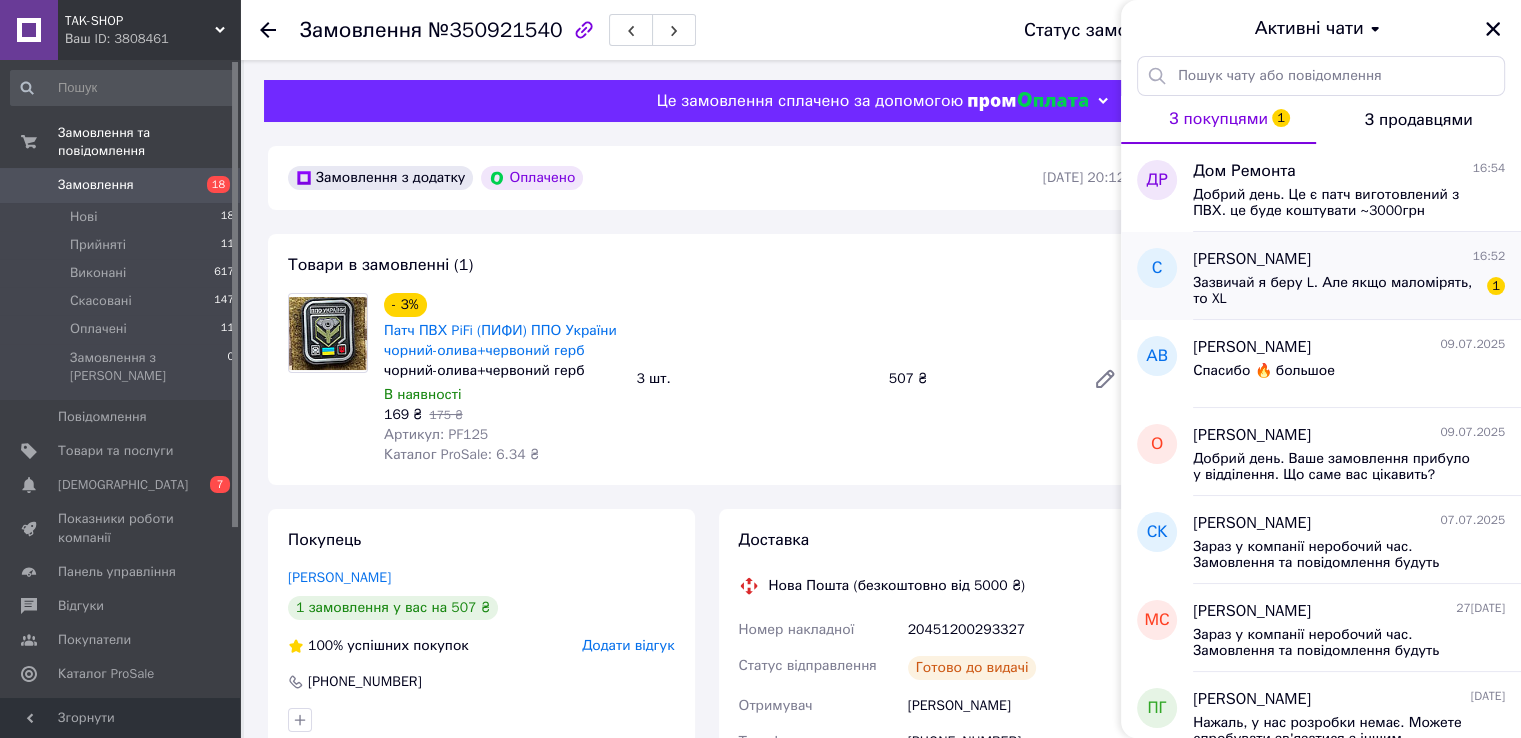 click on "Зазвичай я беру L. Але якщо маломірять, то XL" at bounding box center (1335, 291) 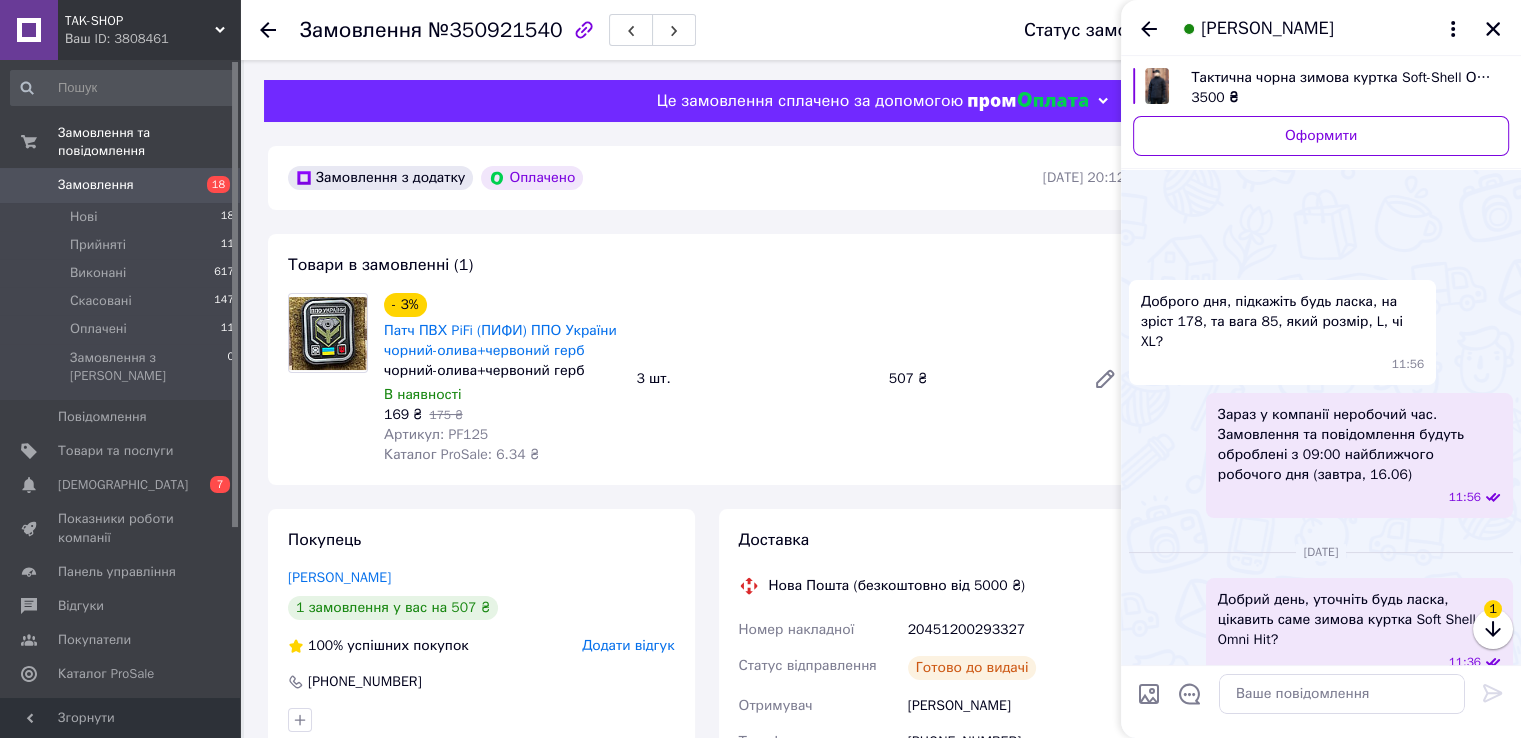 scroll, scrollTop: 1207, scrollLeft: 0, axis: vertical 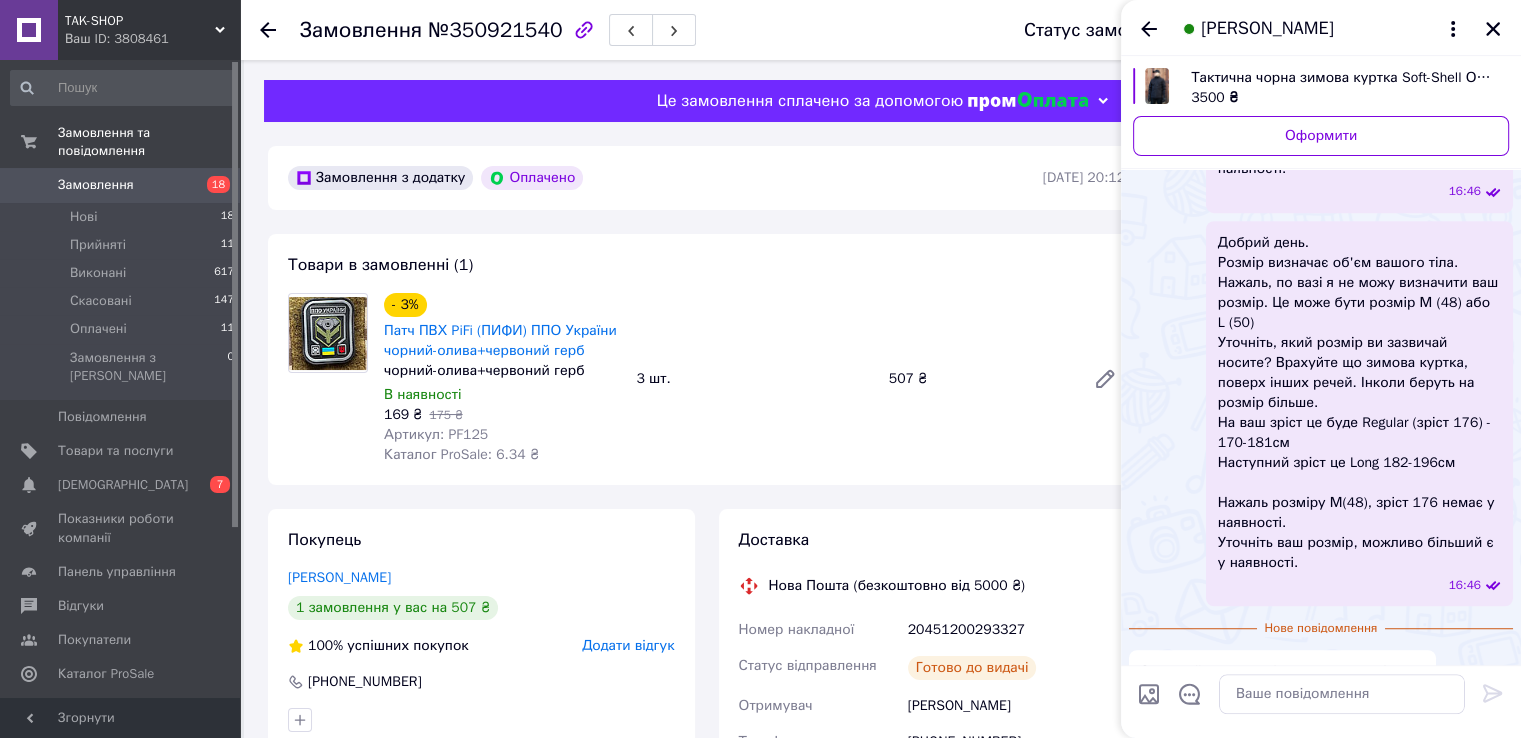 click on "Зазвичай я беру L. Але якщо маломірять, то XL 16:52" at bounding box center [1282, 692] 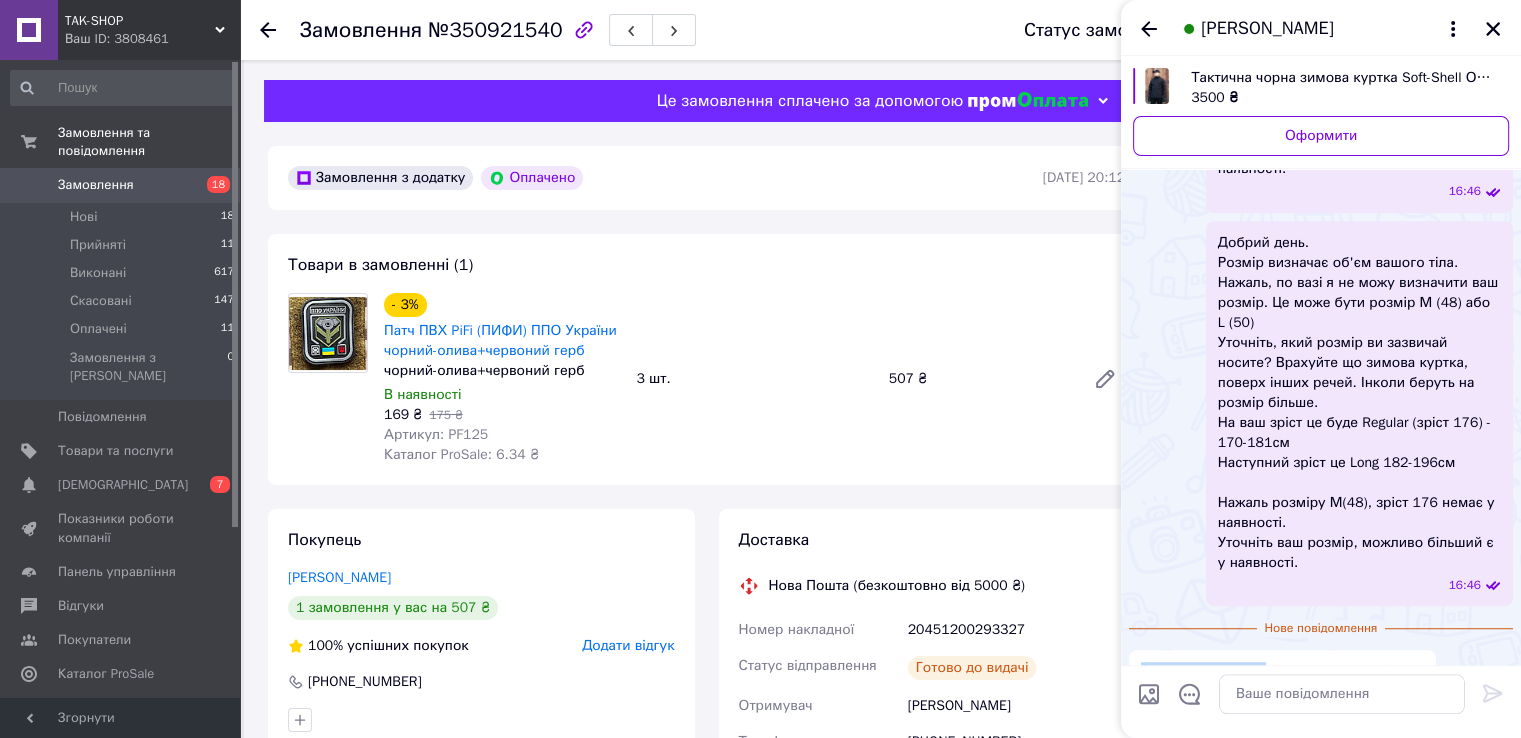 drag, startPoint x: 1258, startPoint y: 599, endPoint x: 1139, endPoint y: 593, distance: 119.15116 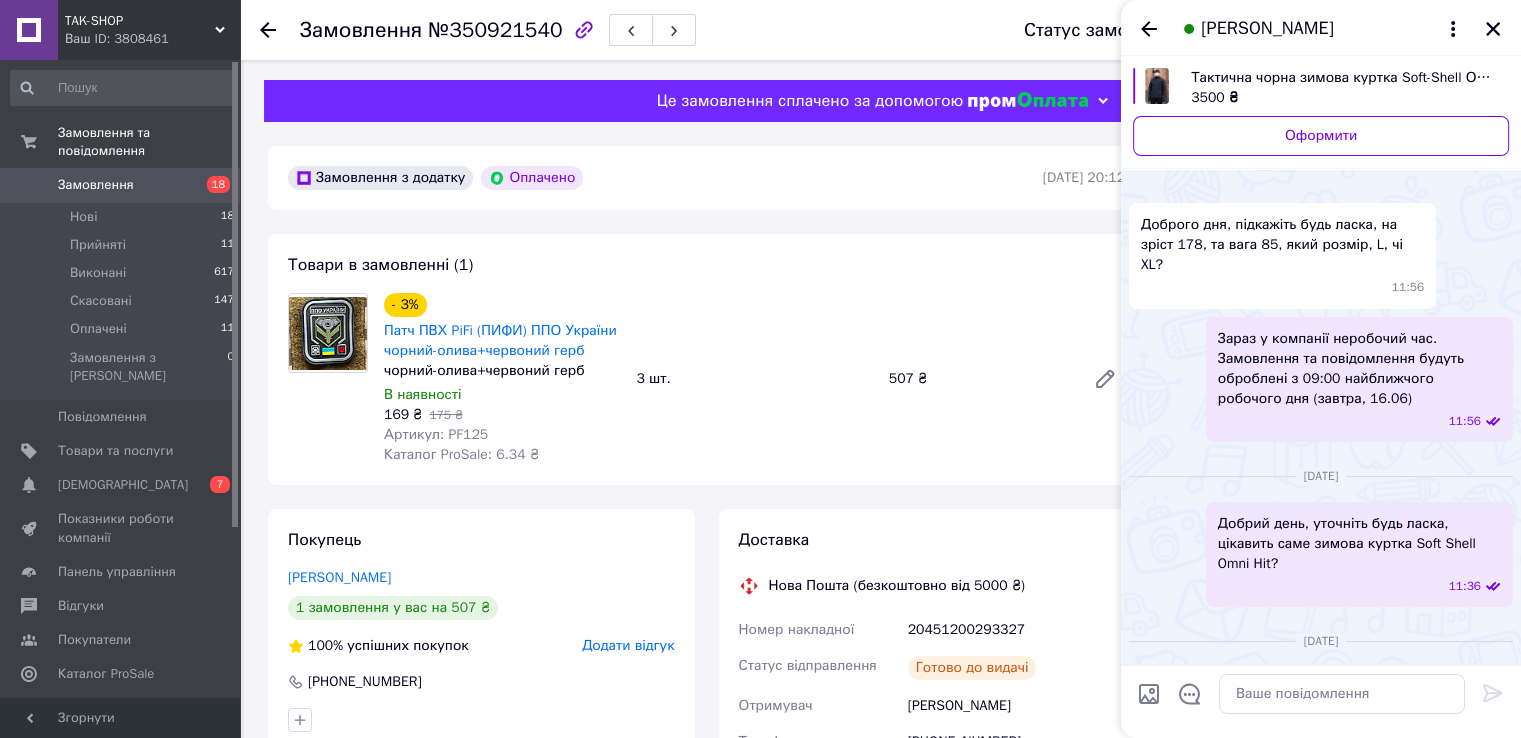 scroll, scrollTop: 0, scrollLeft: 0, axis: both 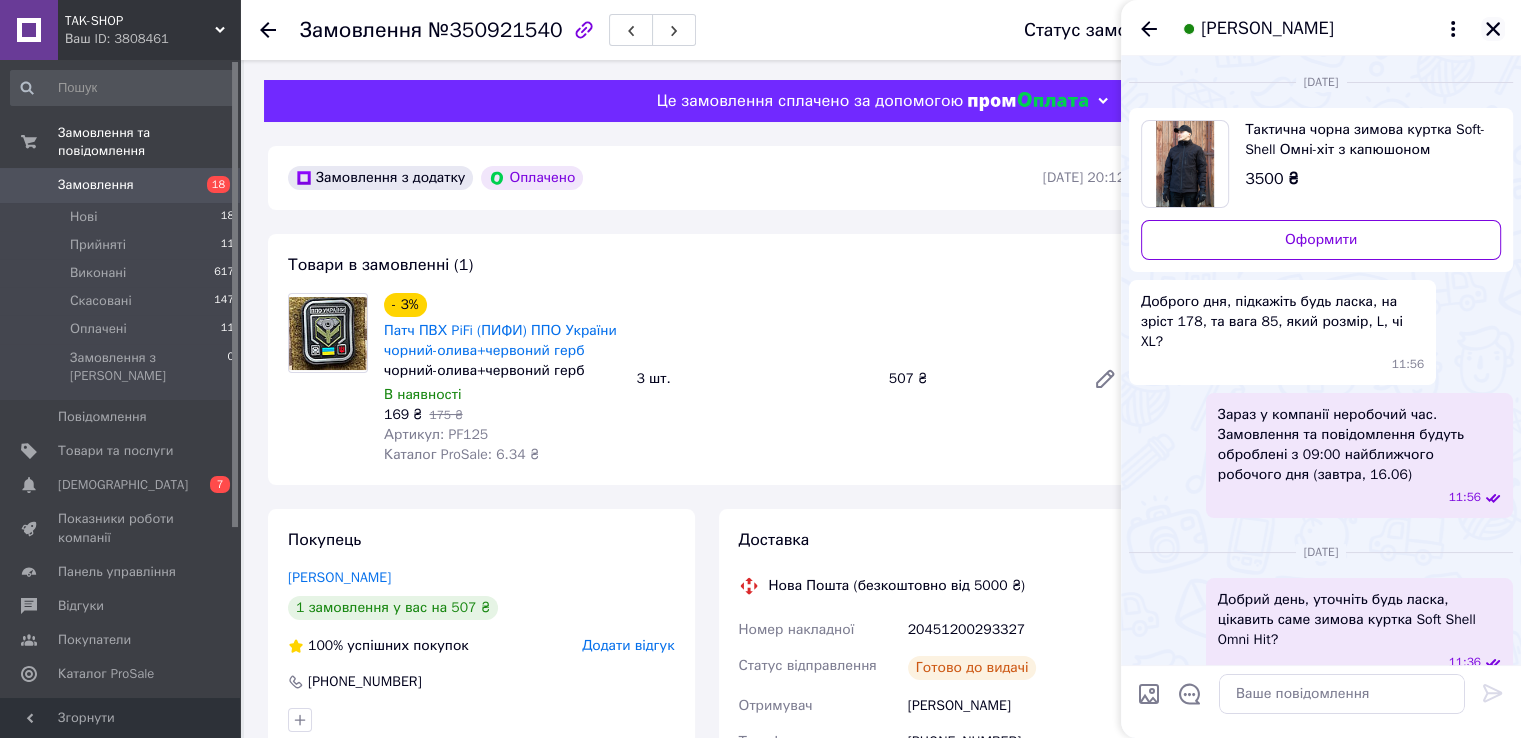 click 